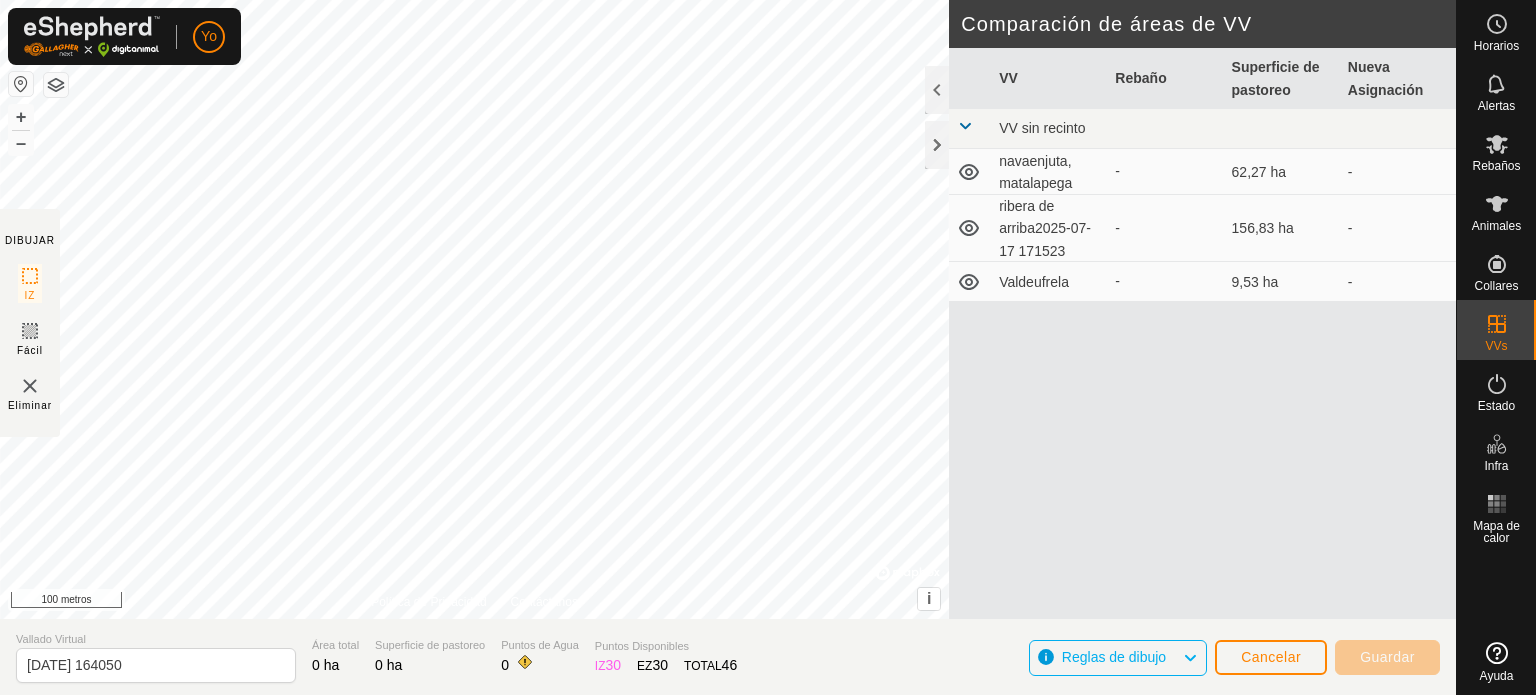 scroll, scrollTop: 0, scrollLeft: 0, axis: both 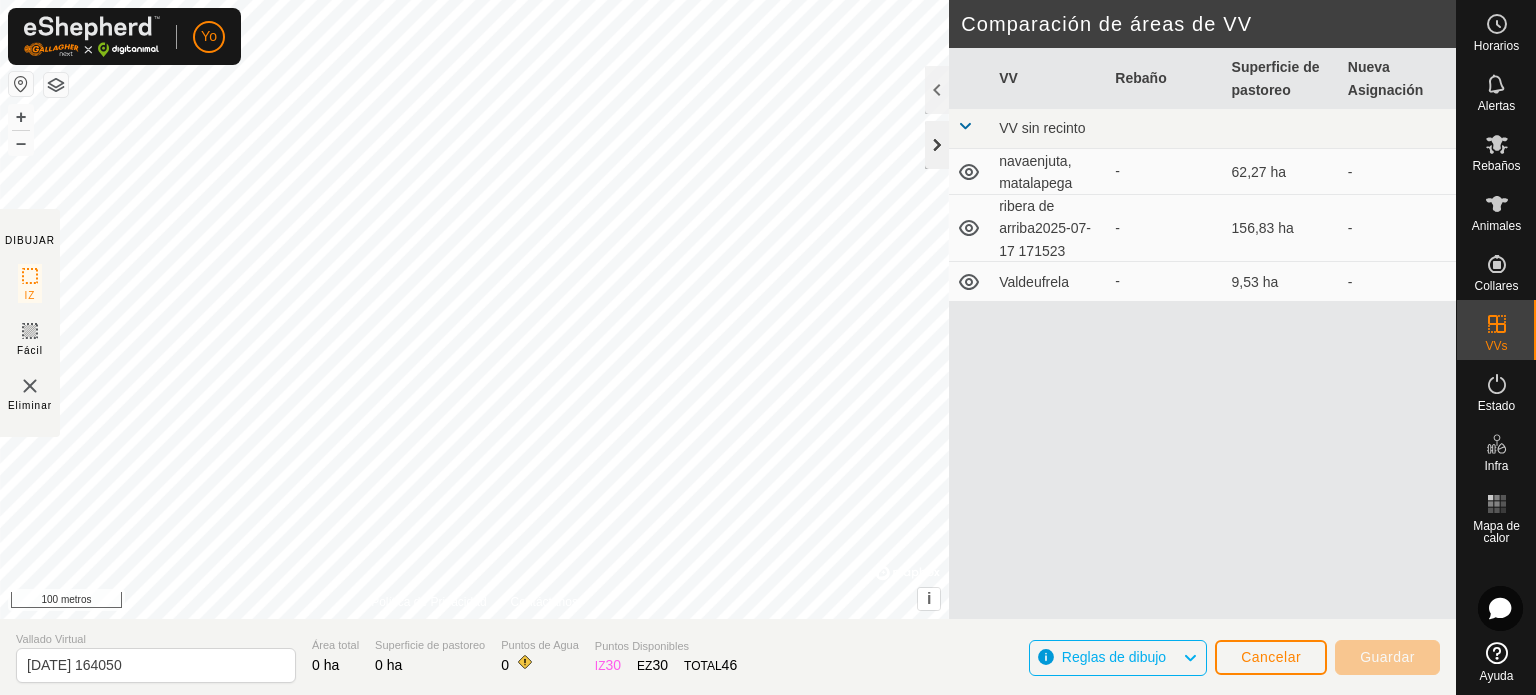 click 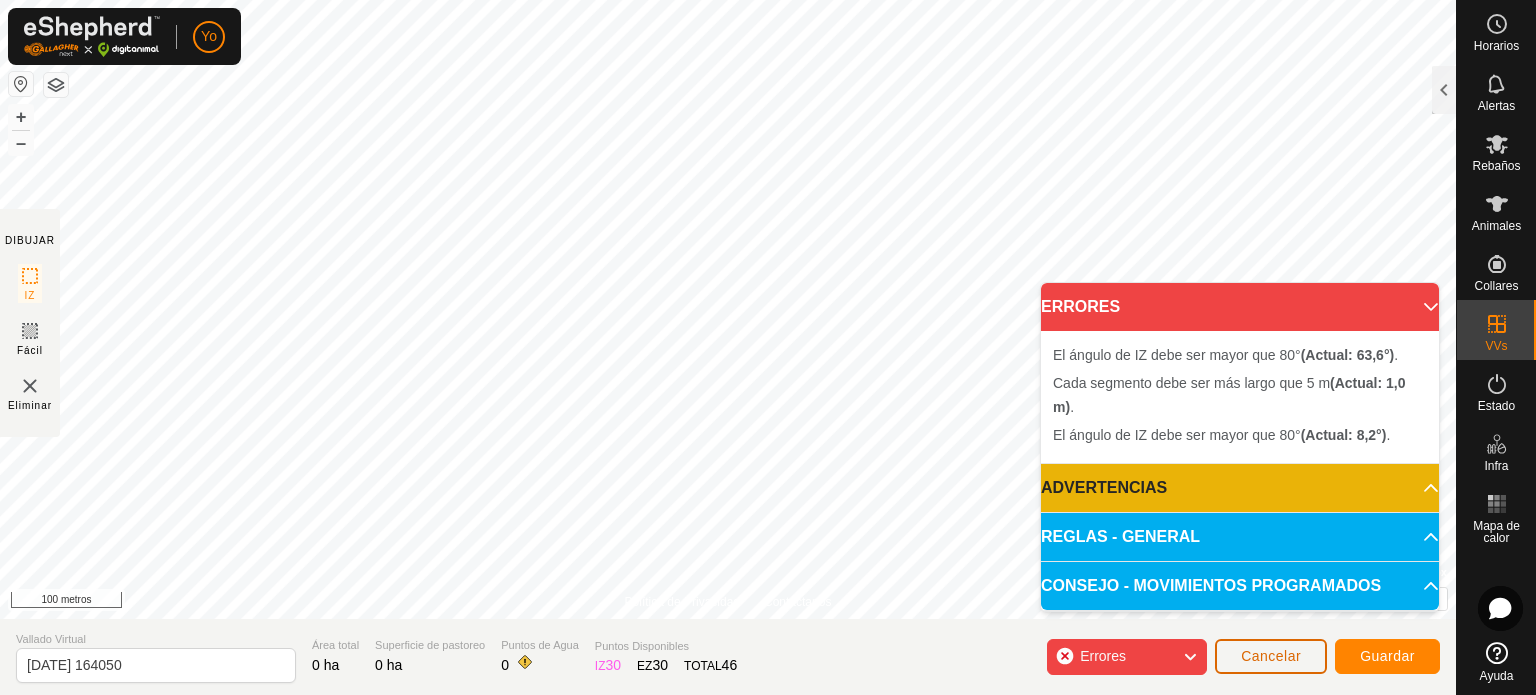 click on "Cancelar" 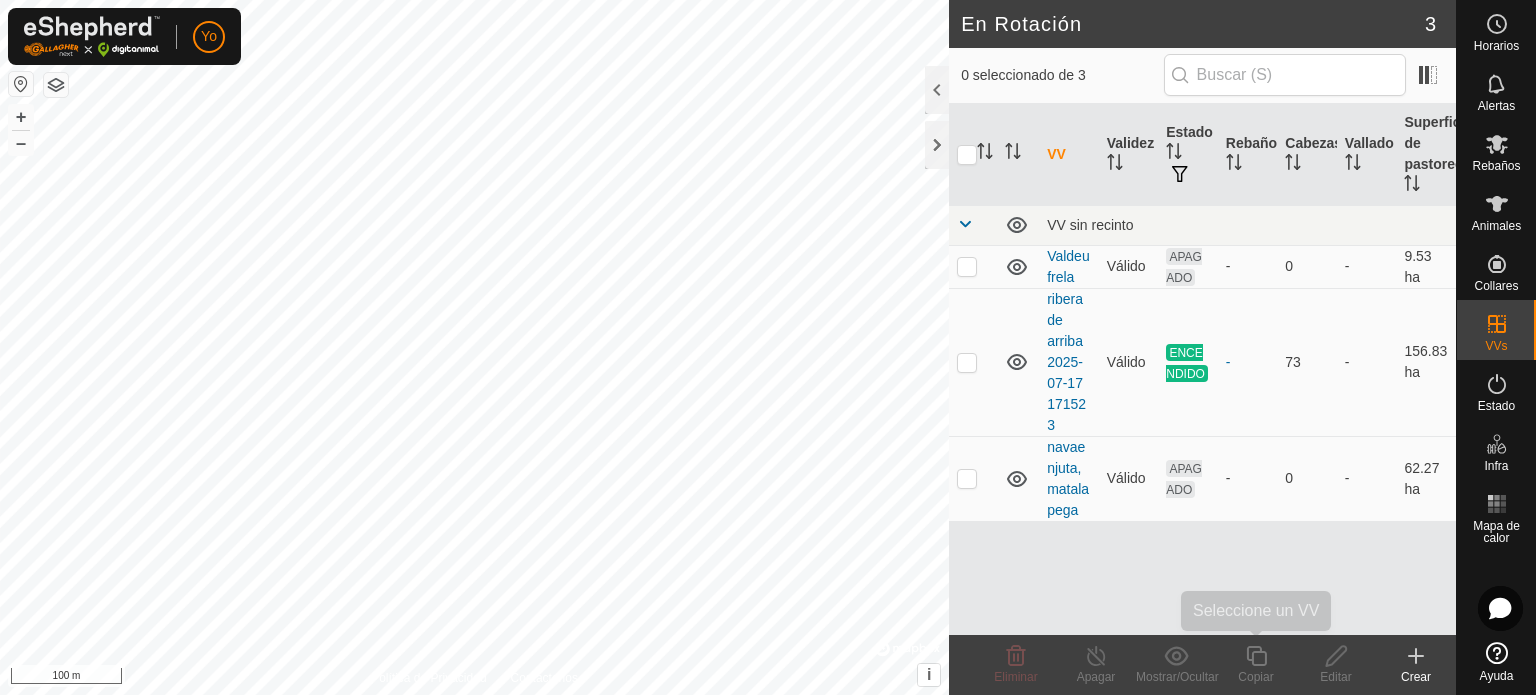 scroll, scrollTop: 0, scrollLeft: 0, axis: both 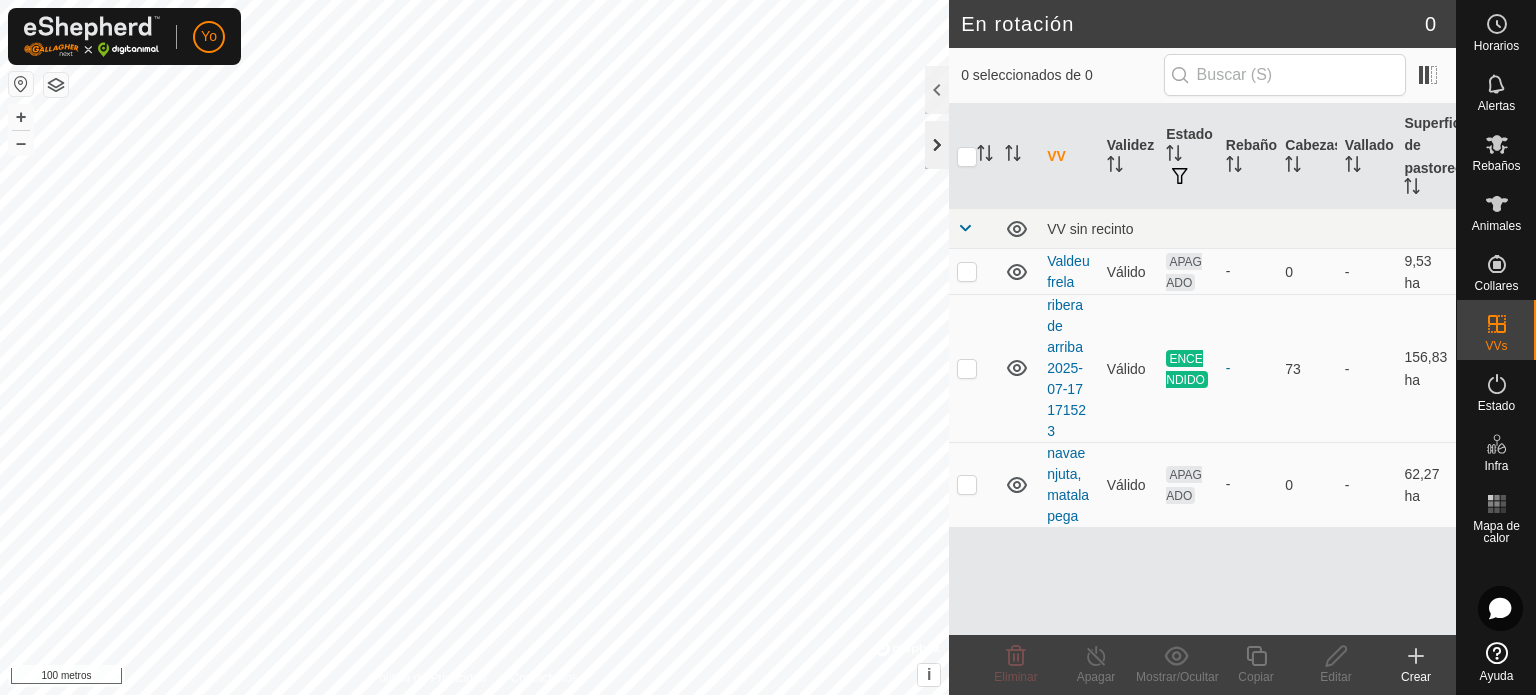 click 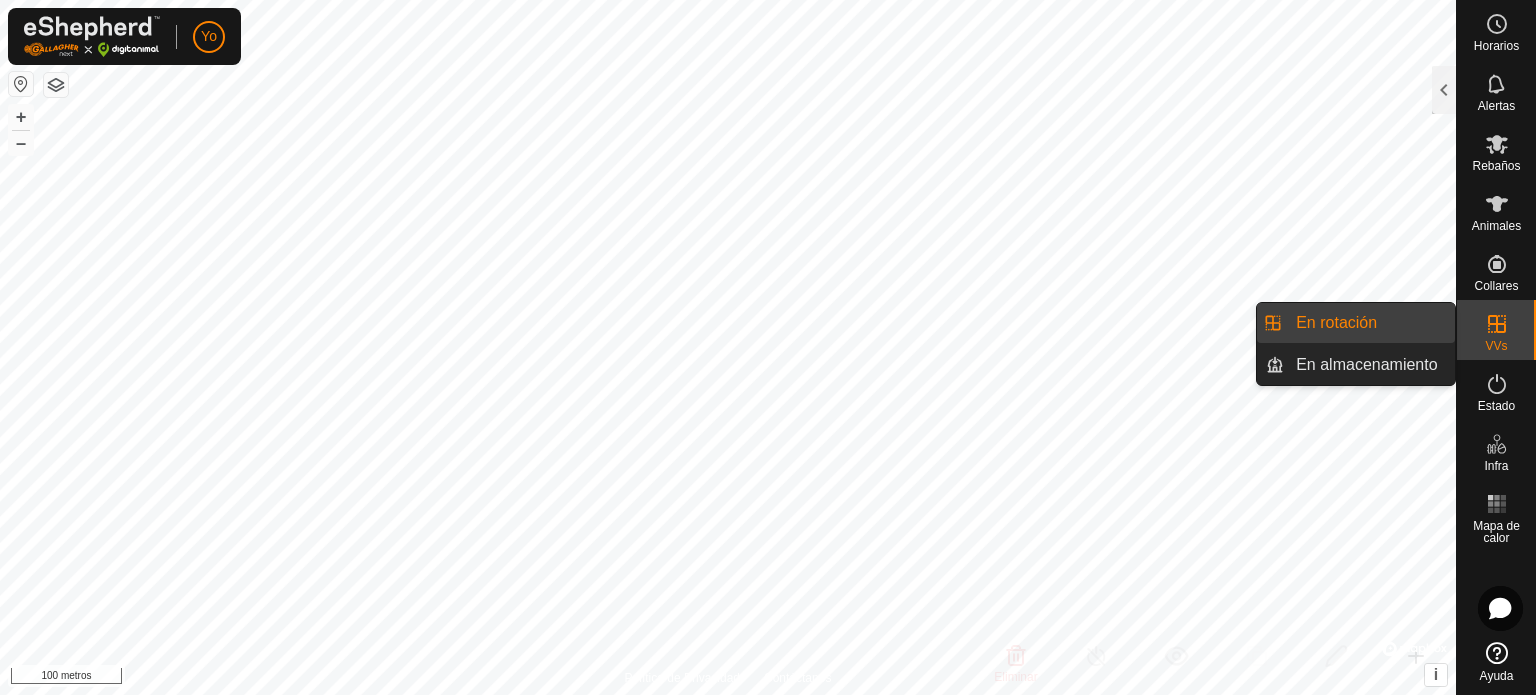click at bounding box center [1497, 324] 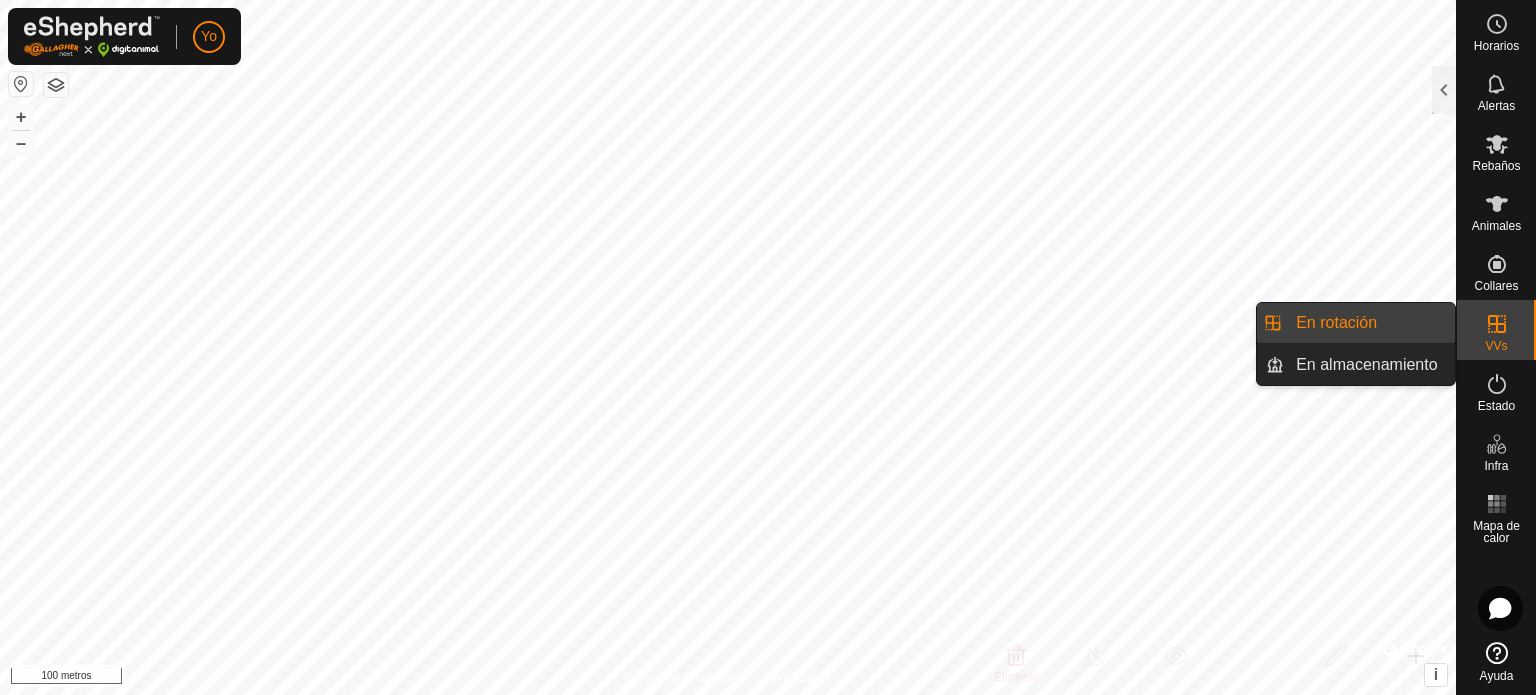 click 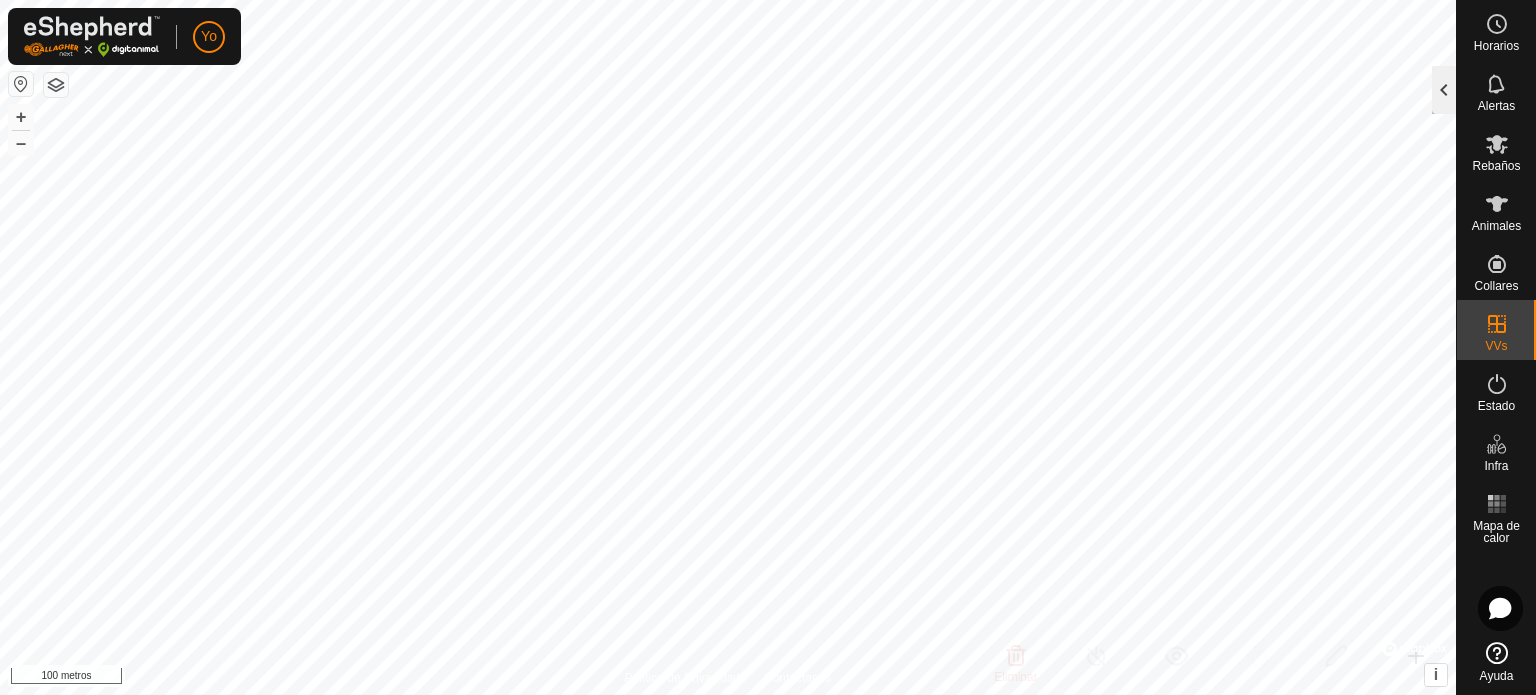 click 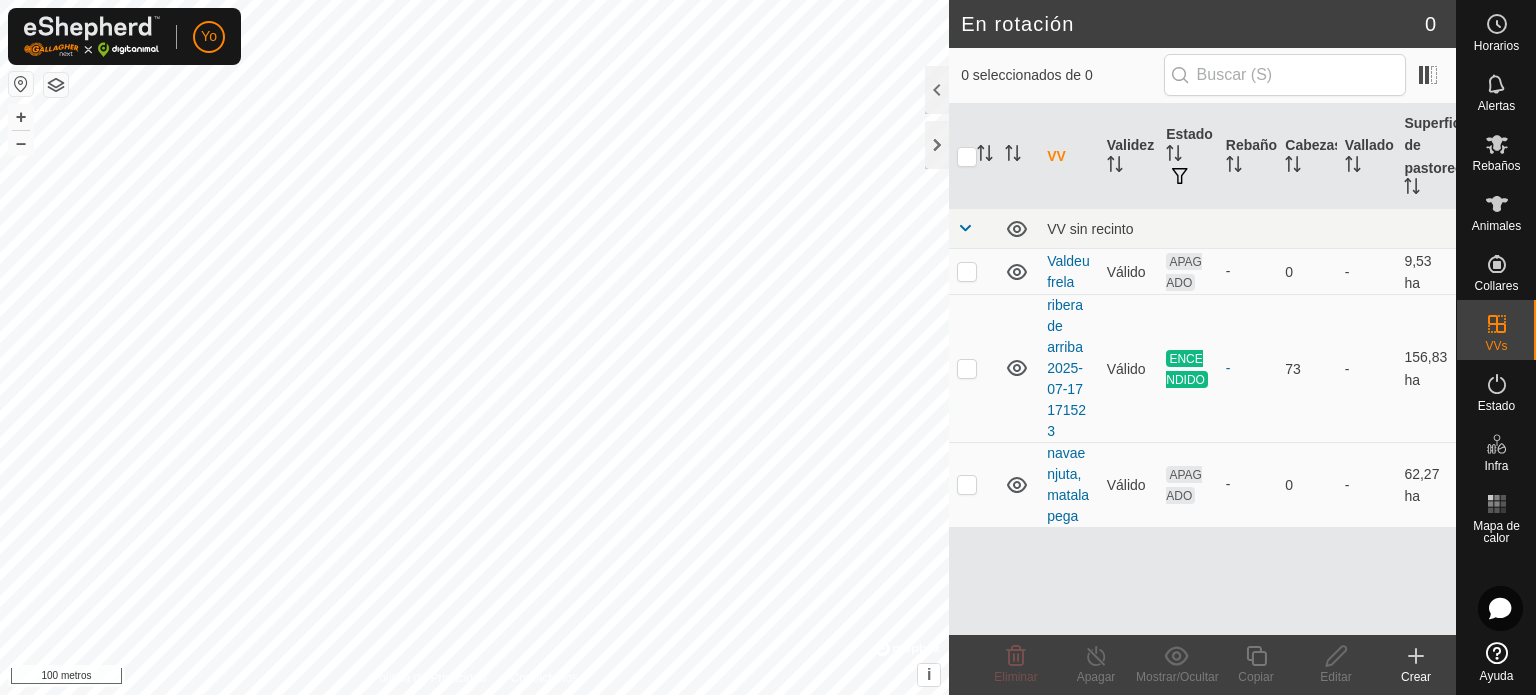 click 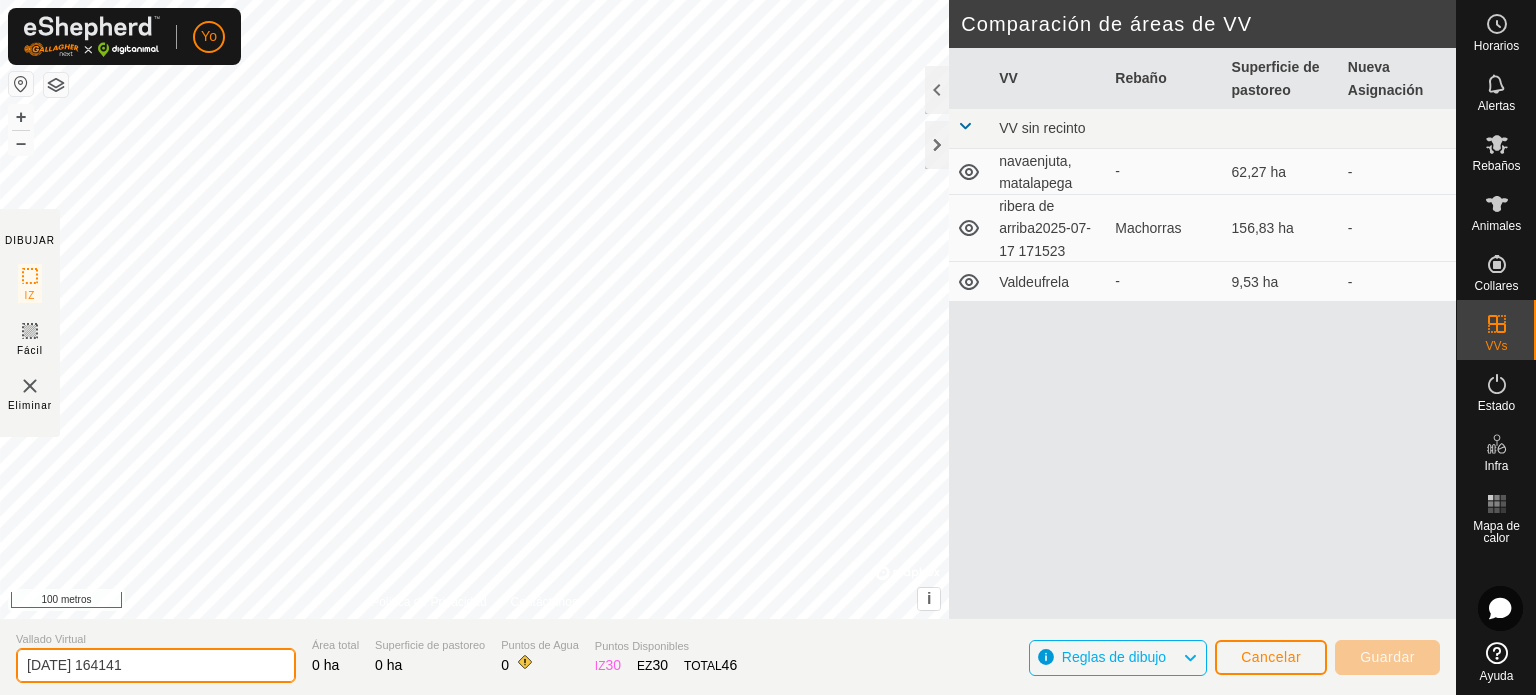 click on "[DATE] 164141" 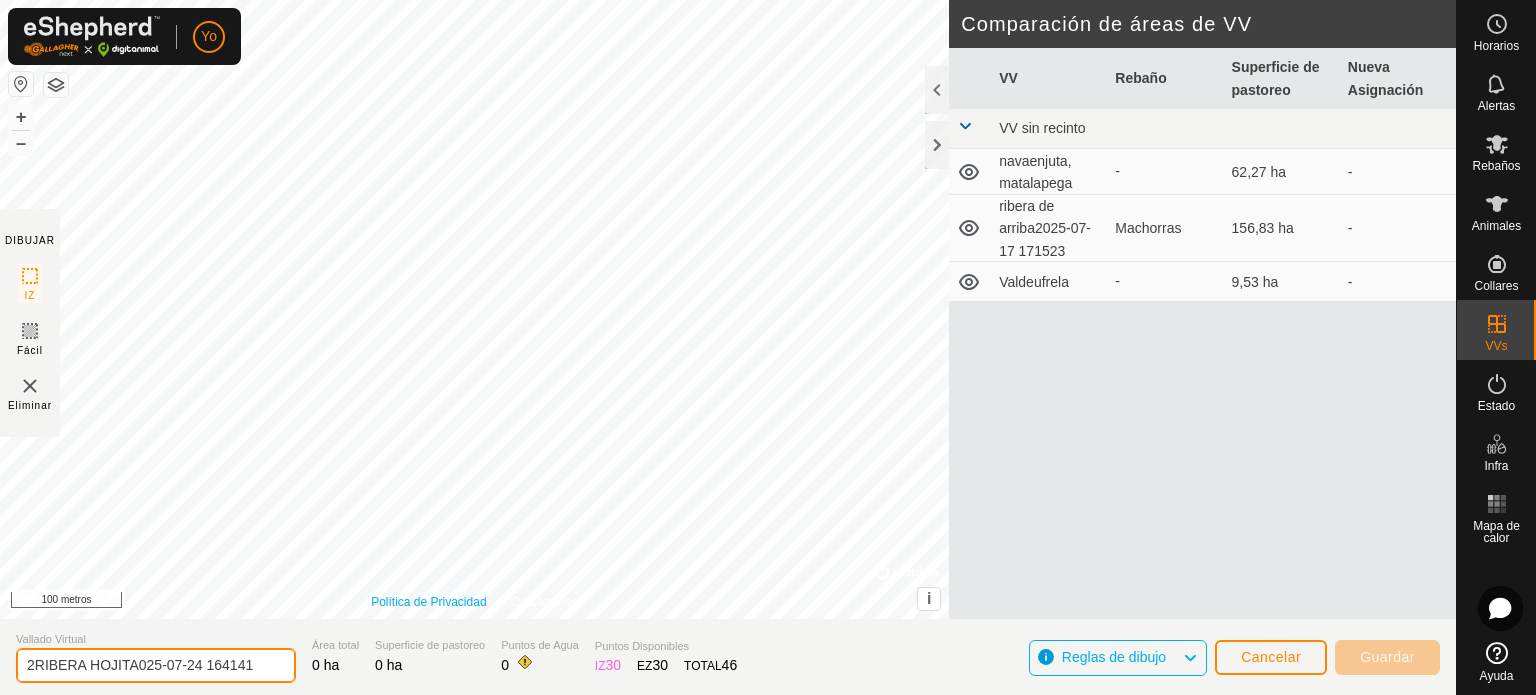 type on "2RIBERA HOJITA025-07-24 164141" 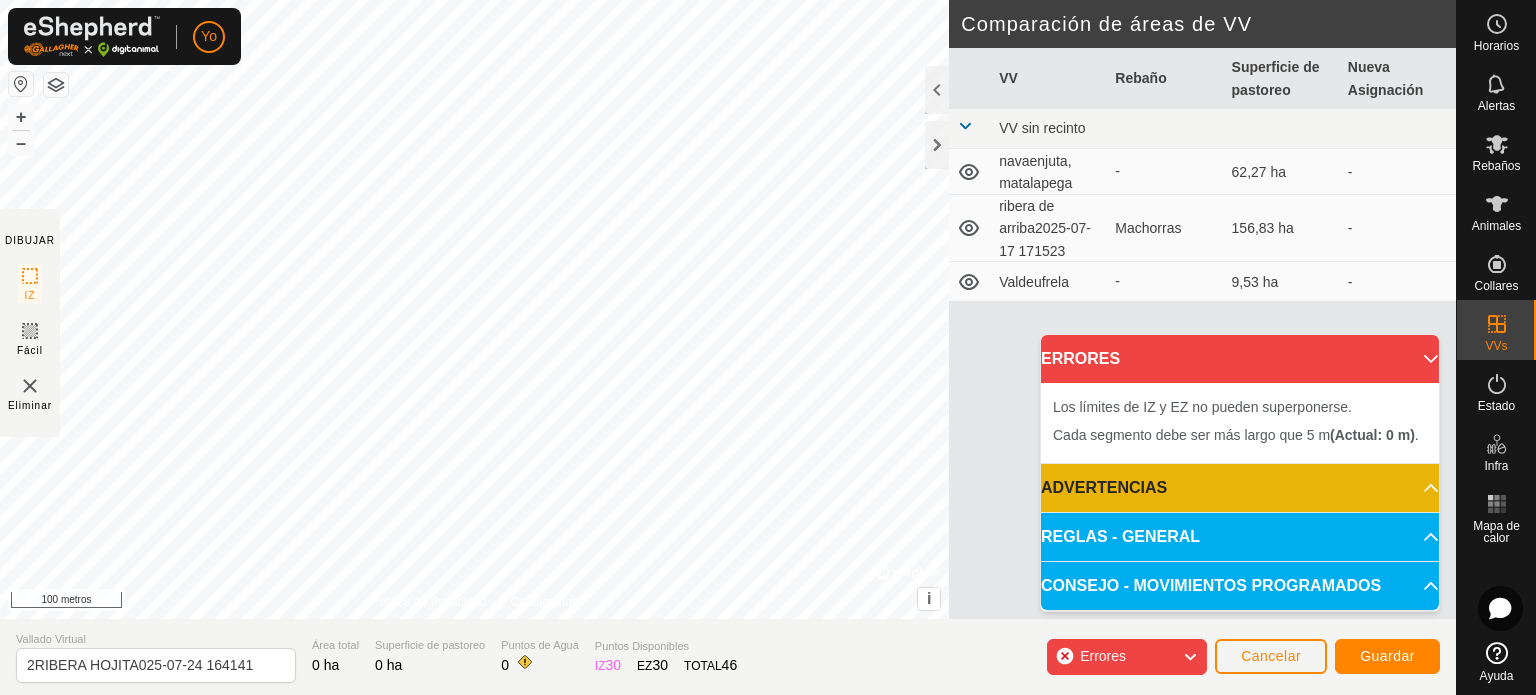 click on "Yo Horarios Alertas Rebaños Animales Collares VVs Estado Infra Mapa de calor Ayuda DIBUJAR IZ Fácil Eliminar Política de Privacidad Contáctanos + – ⇧ i ©  Mapbox  , ©  OpenStreetMap  ,  [GEOGRAPHIC_DATA] este mapa 100 metros Comparación de áreas de VV    VV Rebaño Superficie de pastoreo Nueva Asignación VV sin recinto navaenjuta, matalapega - 62,27 ha - ribera de arriba2025-07-17 171523 Machorras   156,83 ha - Valdeufrela - 9,53 ha - Vallado Virtual 2RIBERA HOJITA025-07-24 164141 Área total 0 ha Superficie de pastoreo 0 ha Puntos de Agua 0 Puntos Disponibles IZ  30 EZ  30 TOTAL  46 Errores Cancelar Guardar
Texto original Valora esta traducción Tu opinión servirá para ayudar a mejorar el Traductor de Google
ERRORES Los límites de IZ y EZ no pueden superponerse. Cada segmento debe ser más largo que 5 m  (Actual: 0 m)  . ADVERTENCIAS No hay  puntos de agua  dentro del VV. REGLAS - GENERAL Para activar un VV, debe cumplir con los siguientes requisitos: Sin esquinas pronunciadas: IZ  . 5" at bounding box center (768, 347) 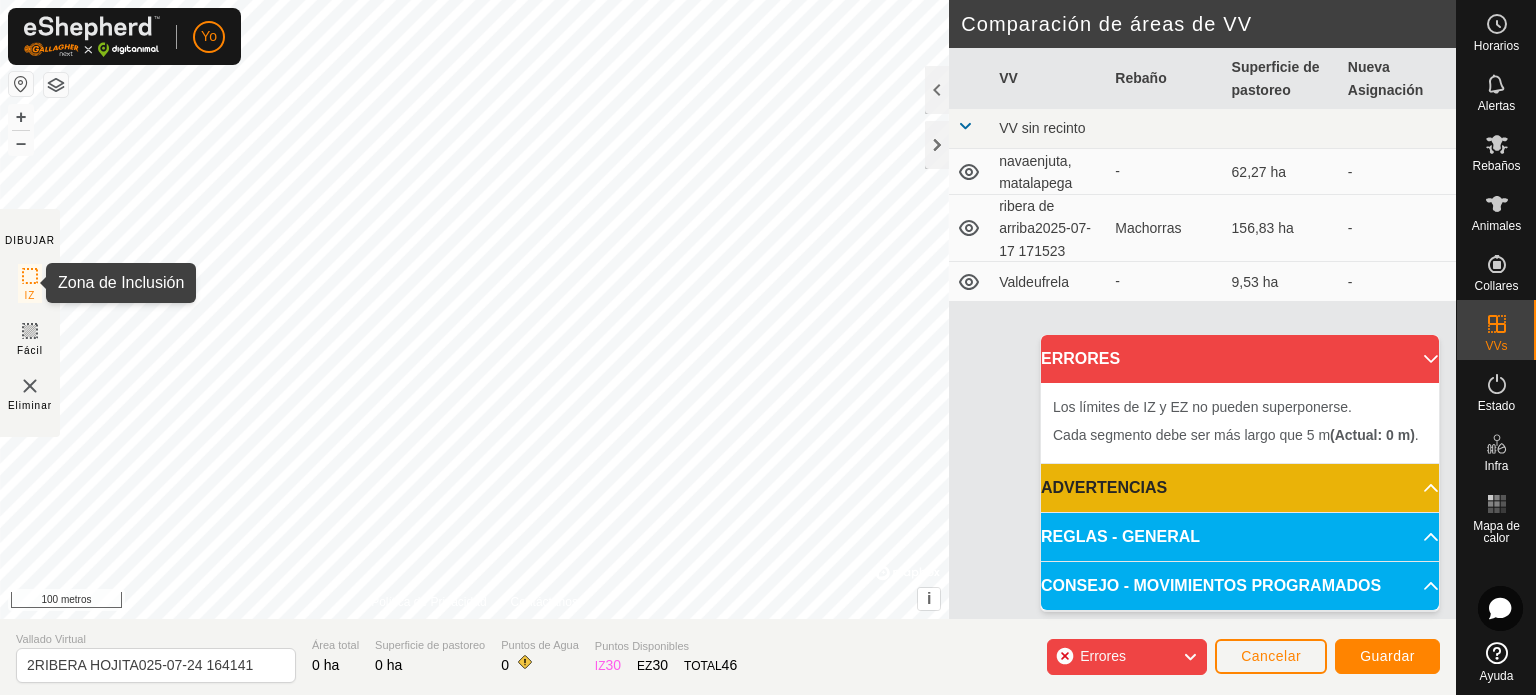 click 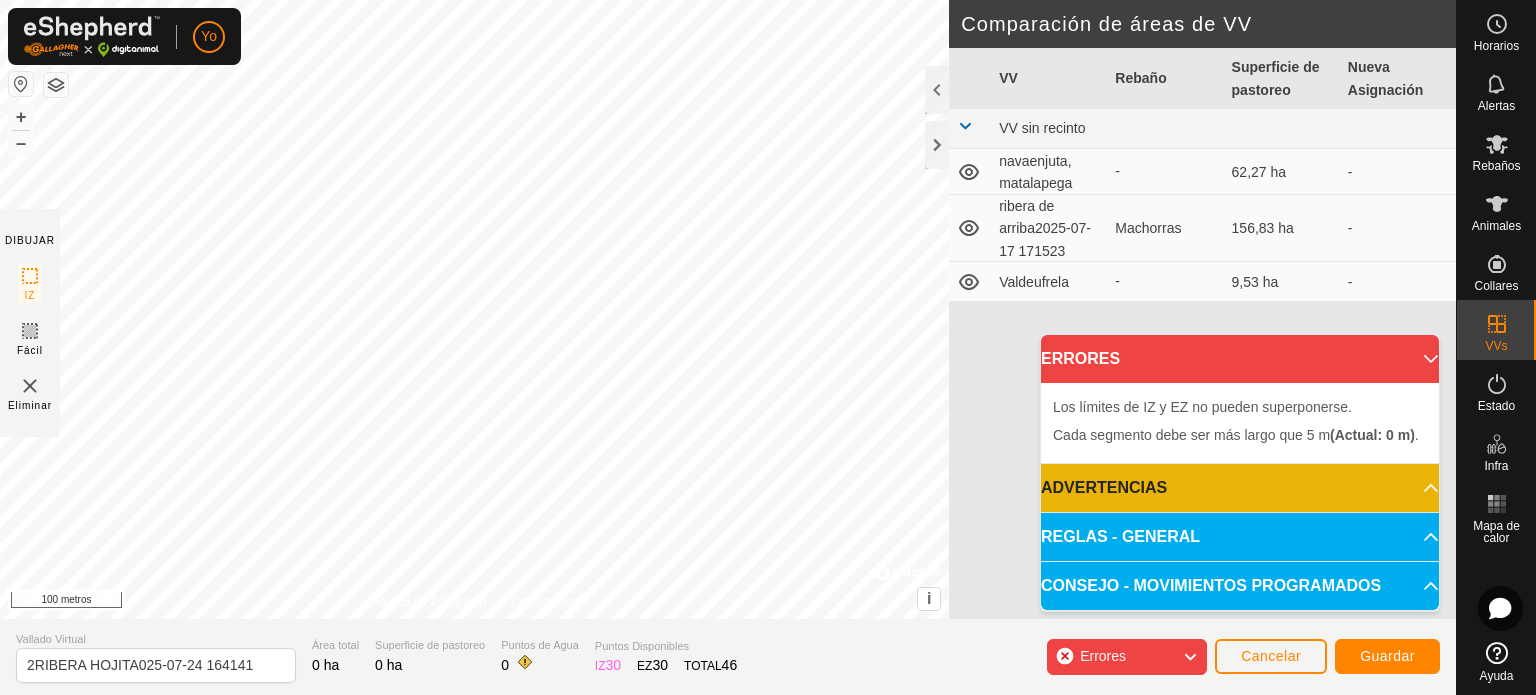 click 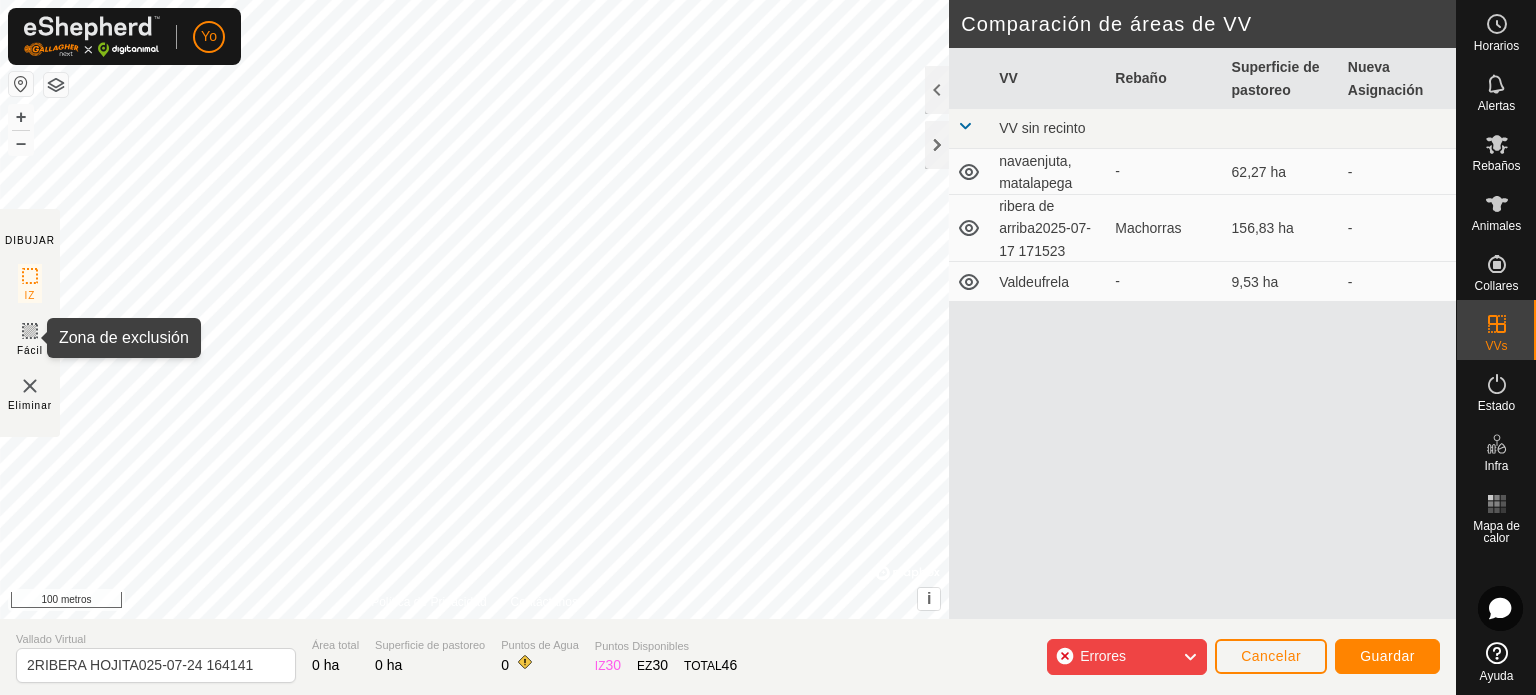 click 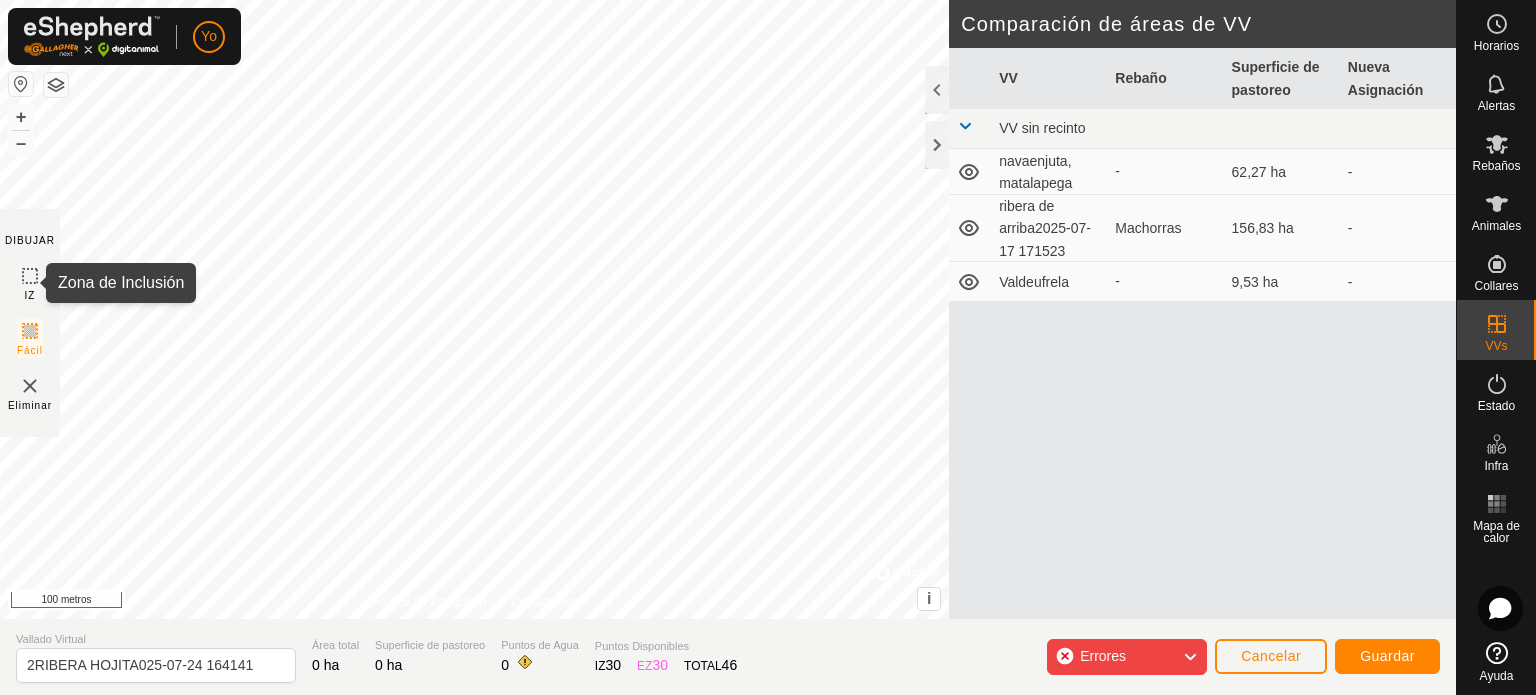 click 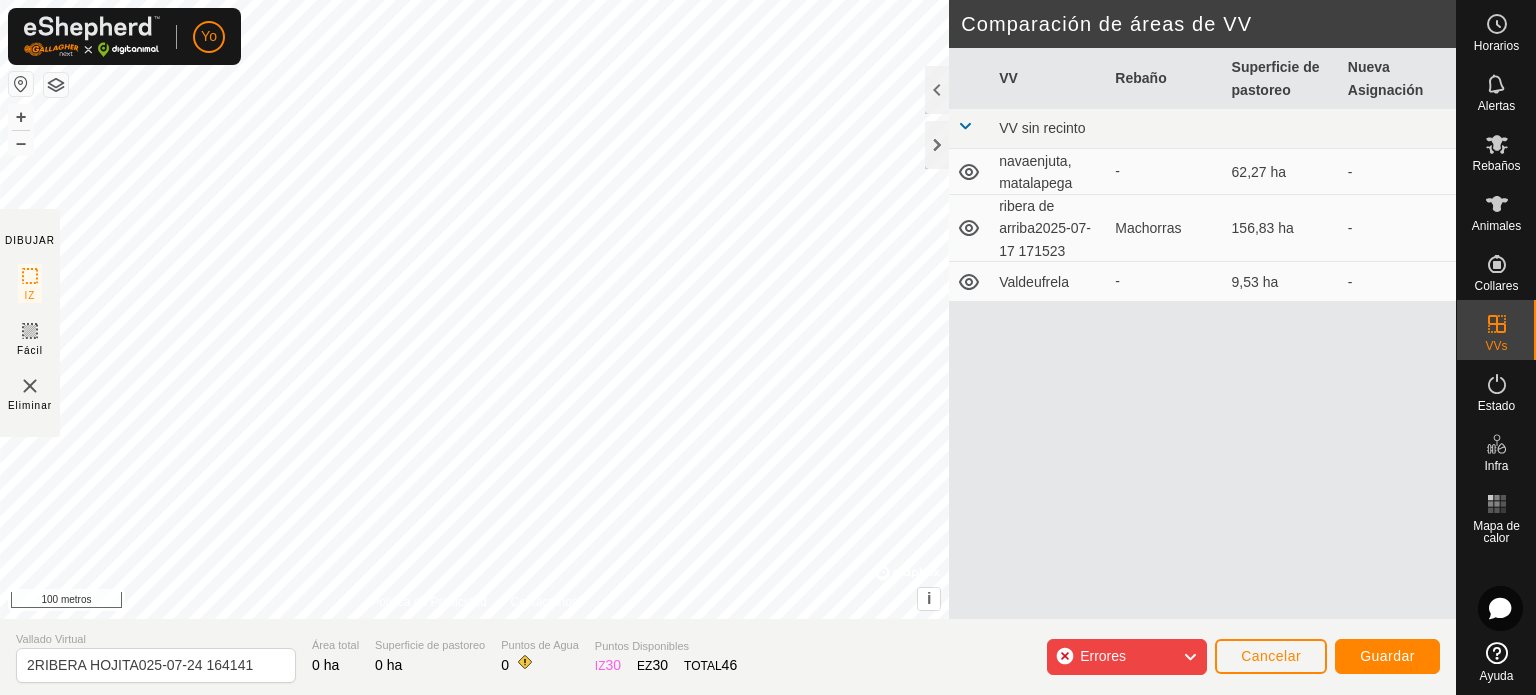 click 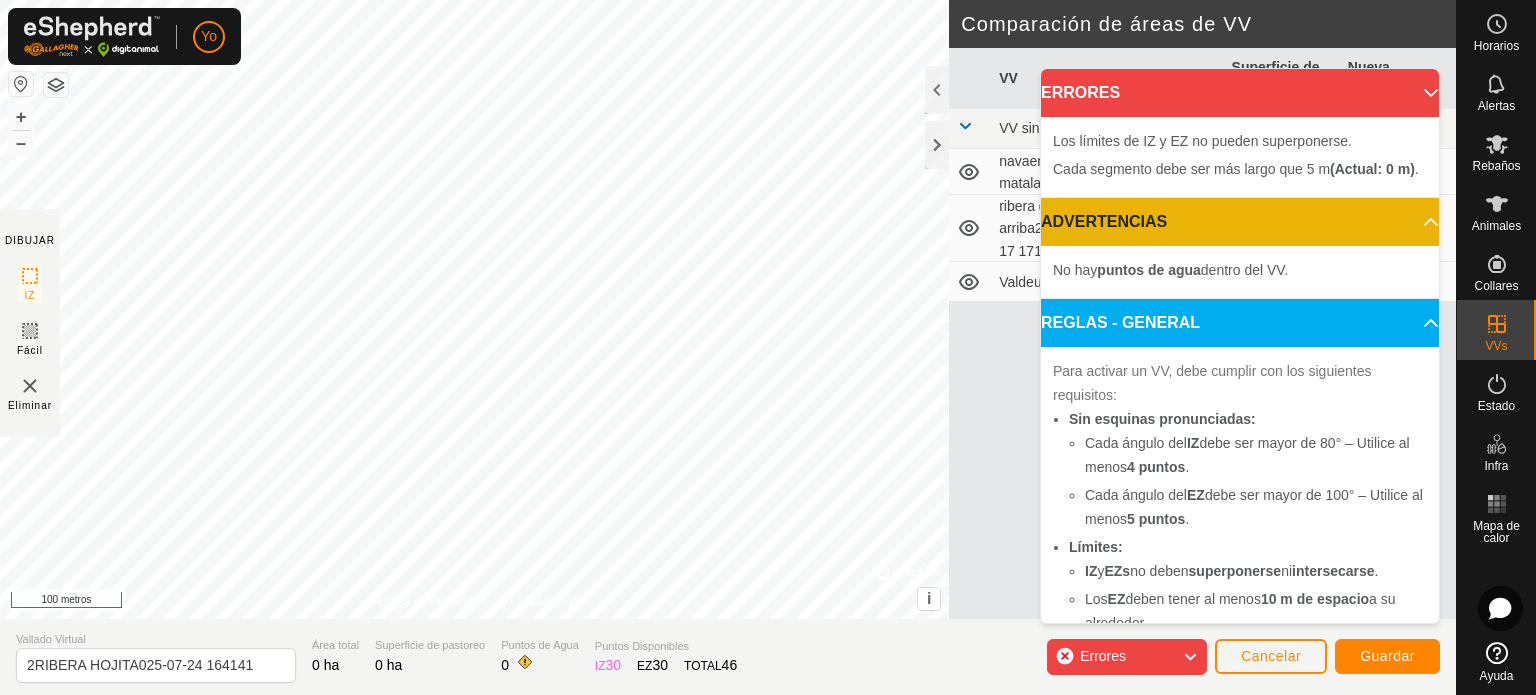 click on "ERRORES" at bounding box center [1240, 93] 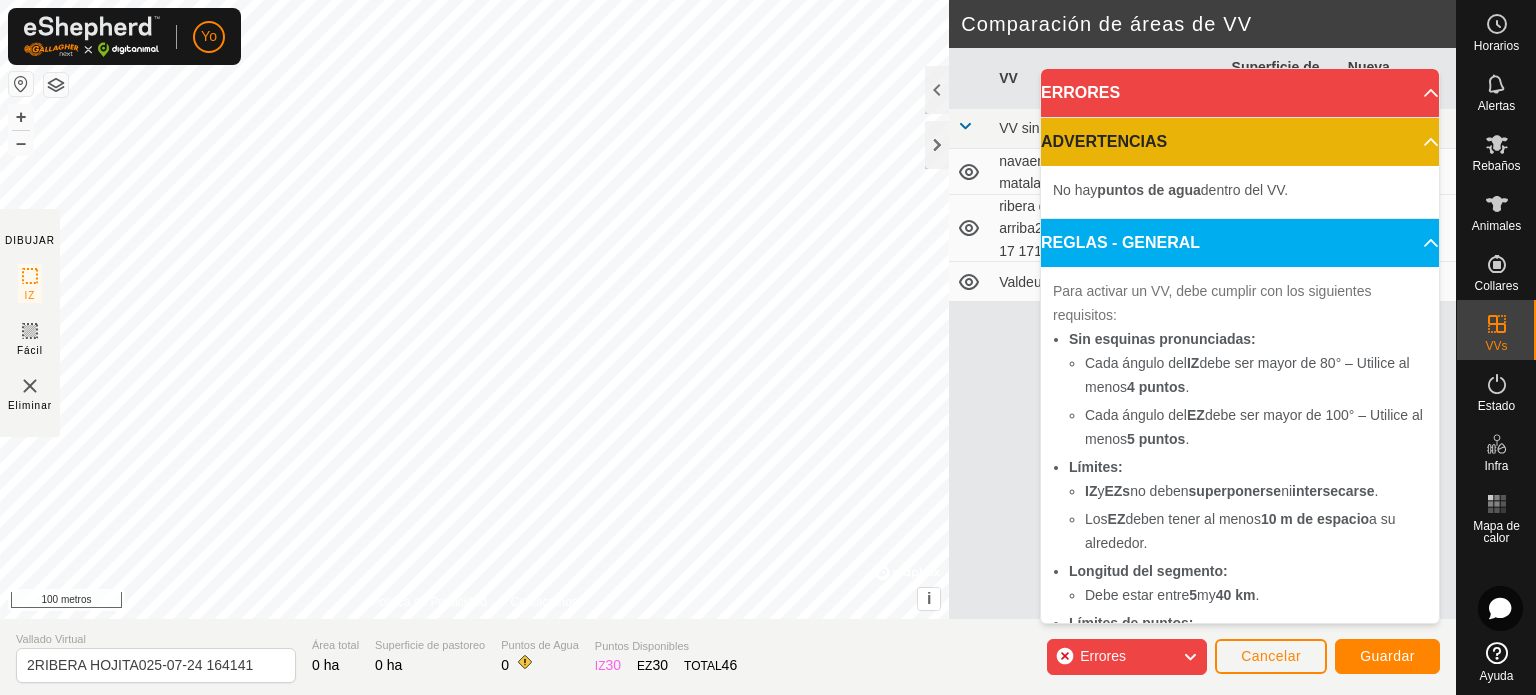 click on "ERRORES" at bounding box center [1240, 93] 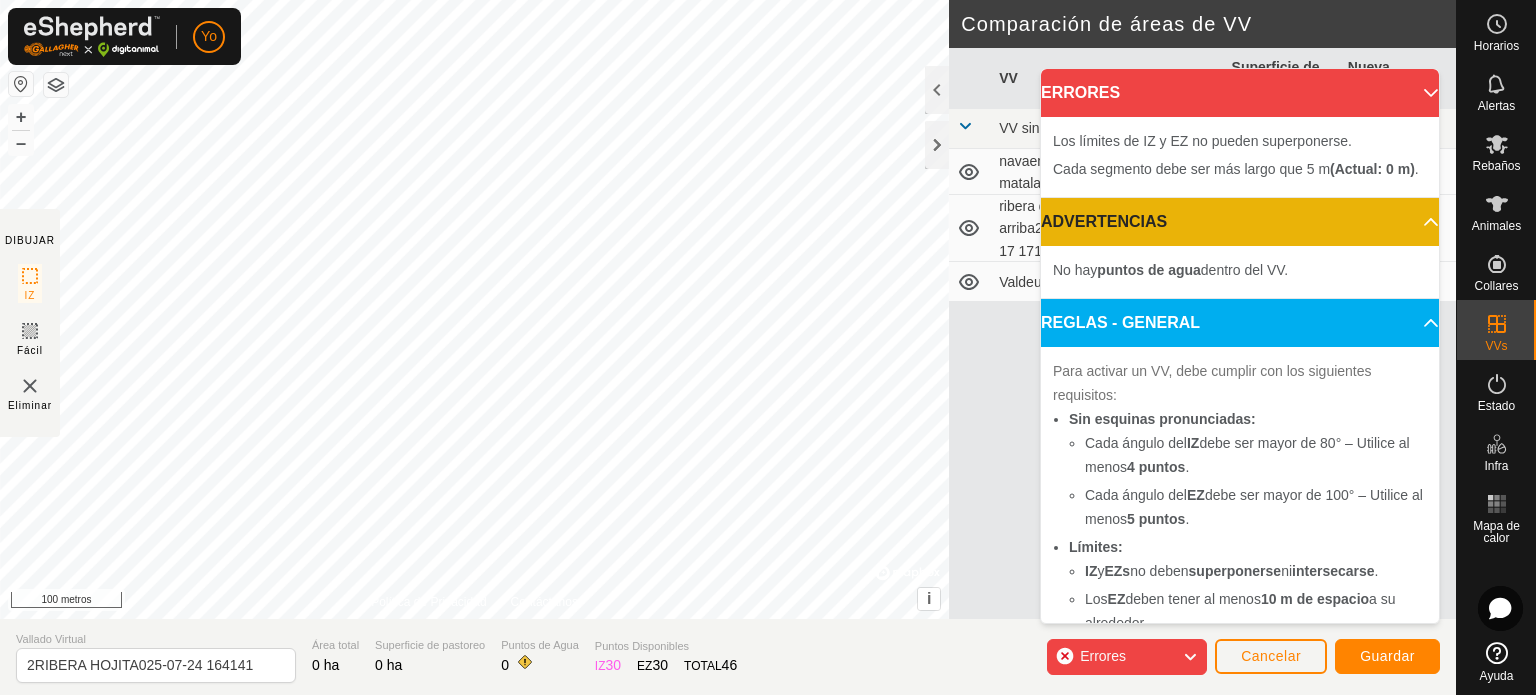 click on "ERRORES" at bounding box center [1240, 93] 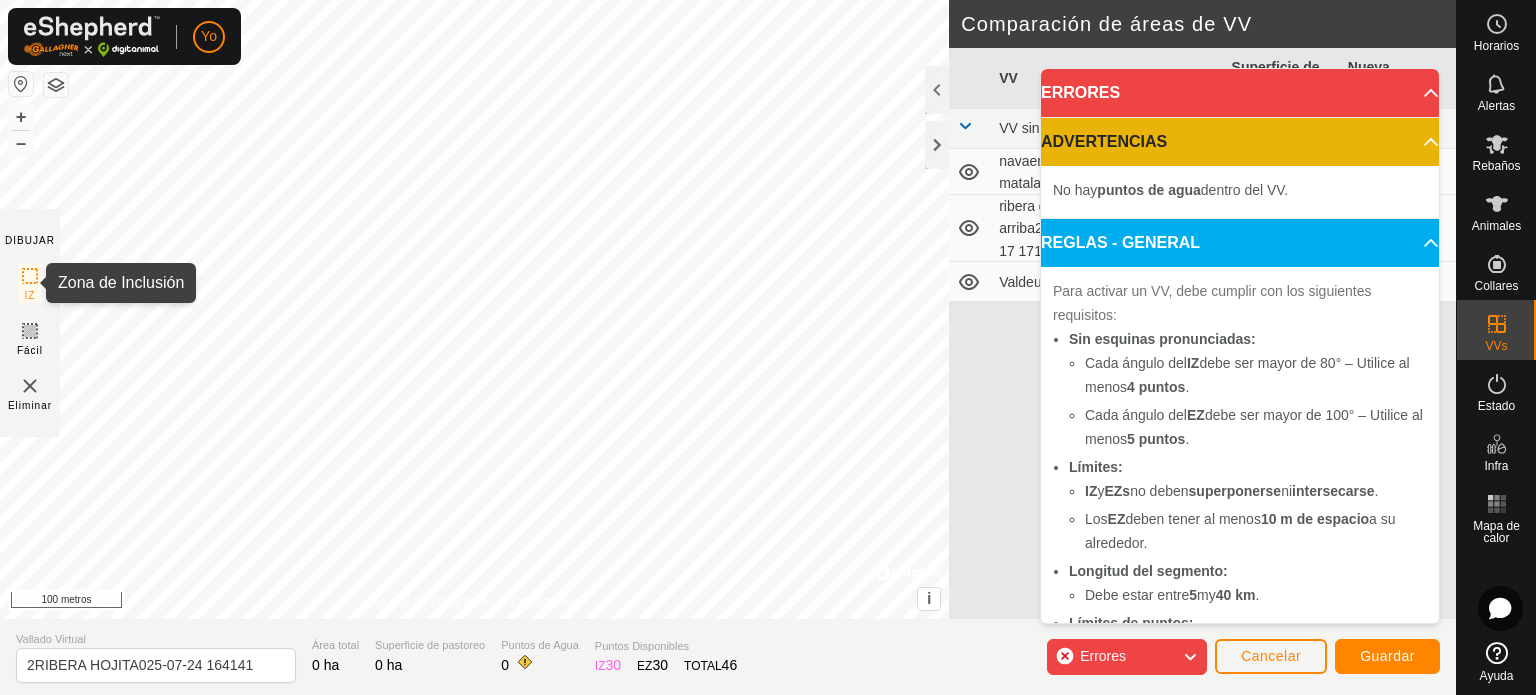 click 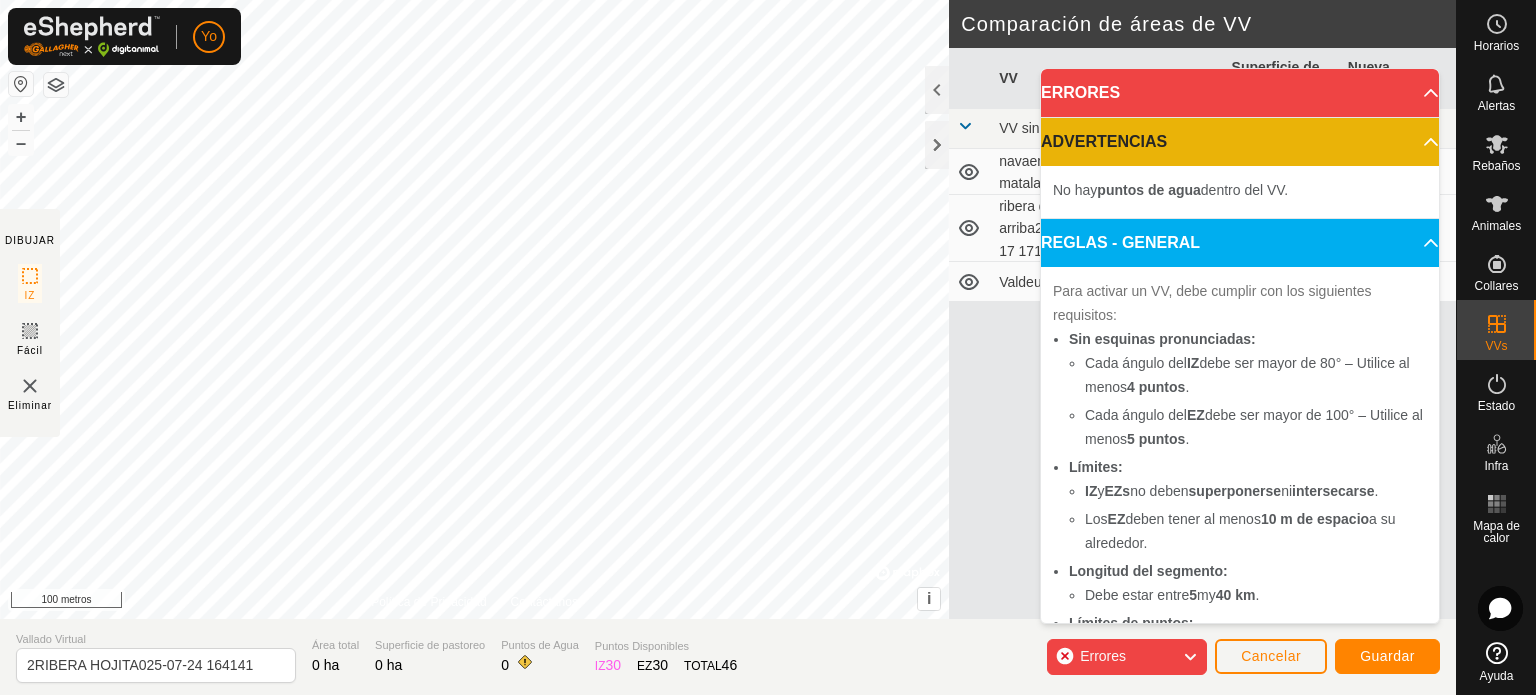 click 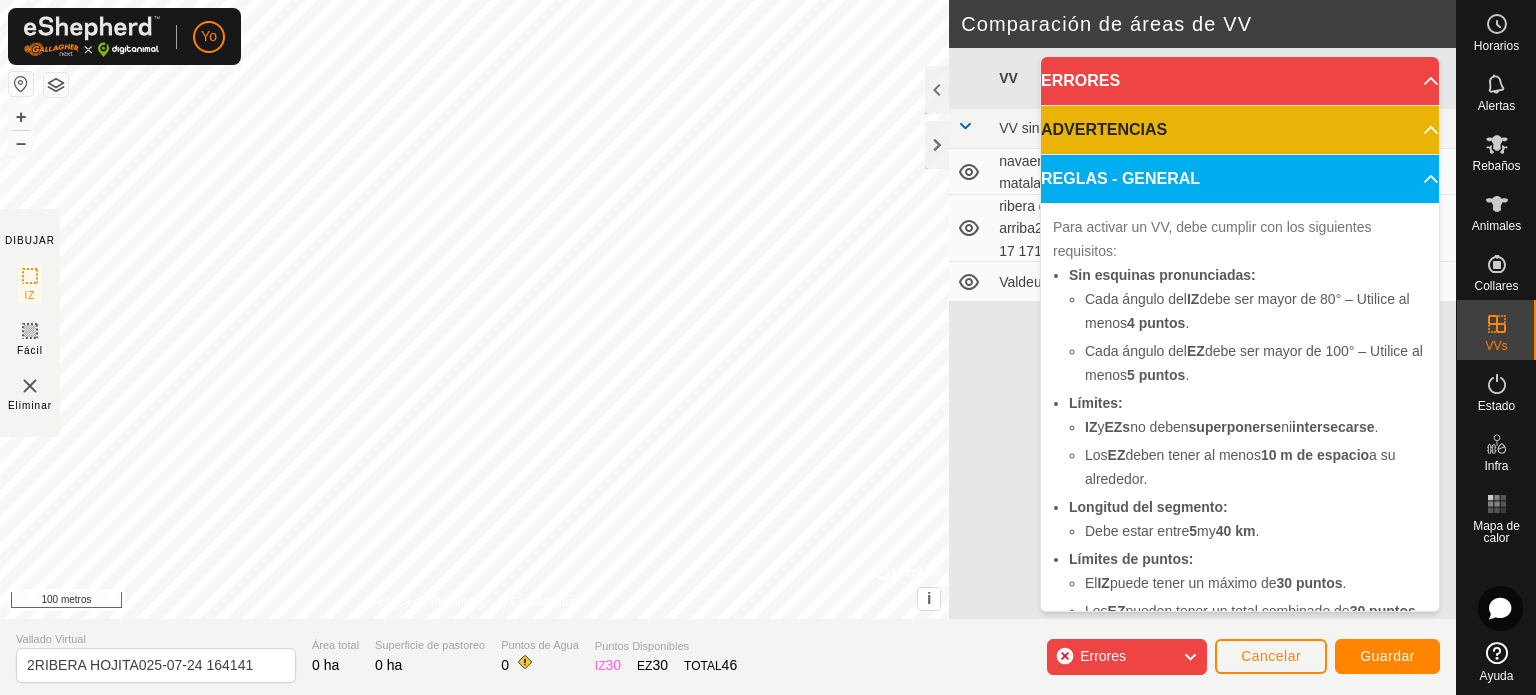 drag, startPoint x: 413, startPoint y: 601, endPoint x: 871, endPoint y: 694, distance: 467.34677 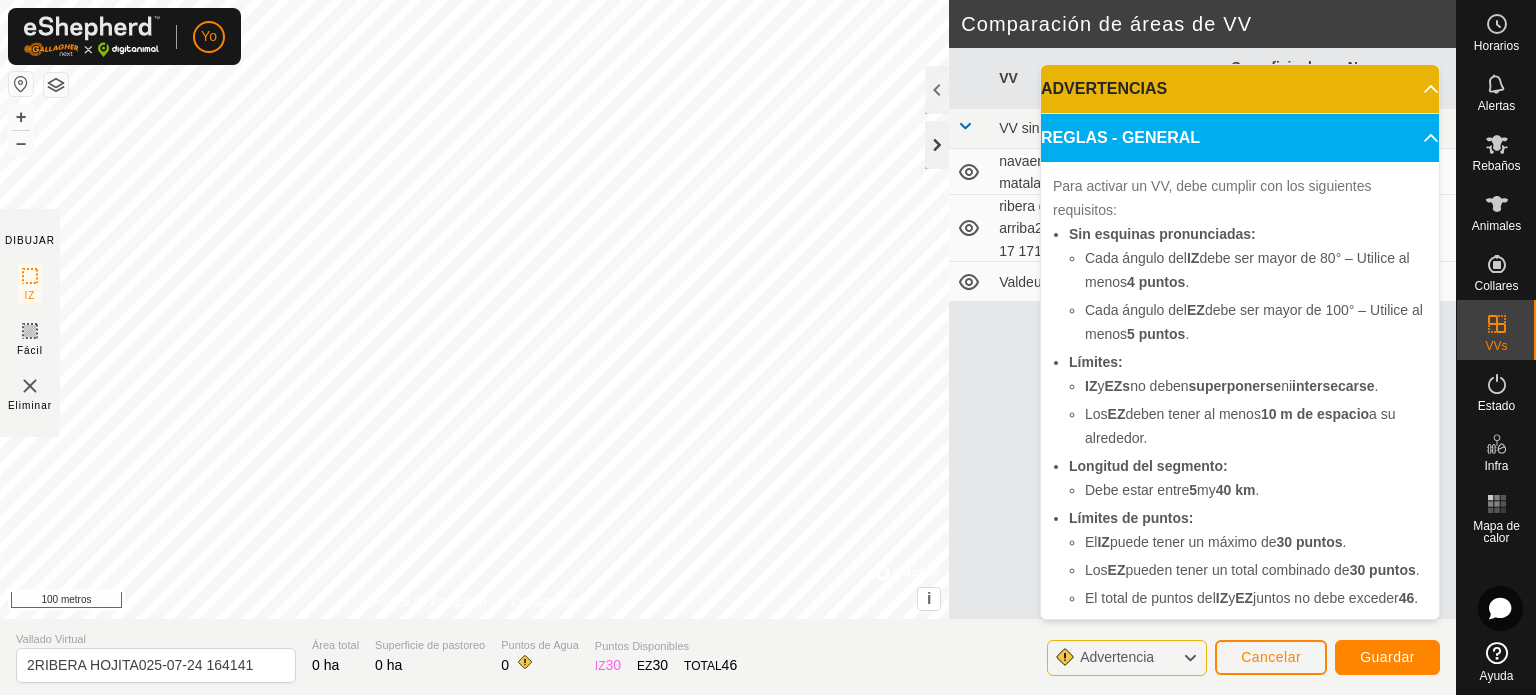 click 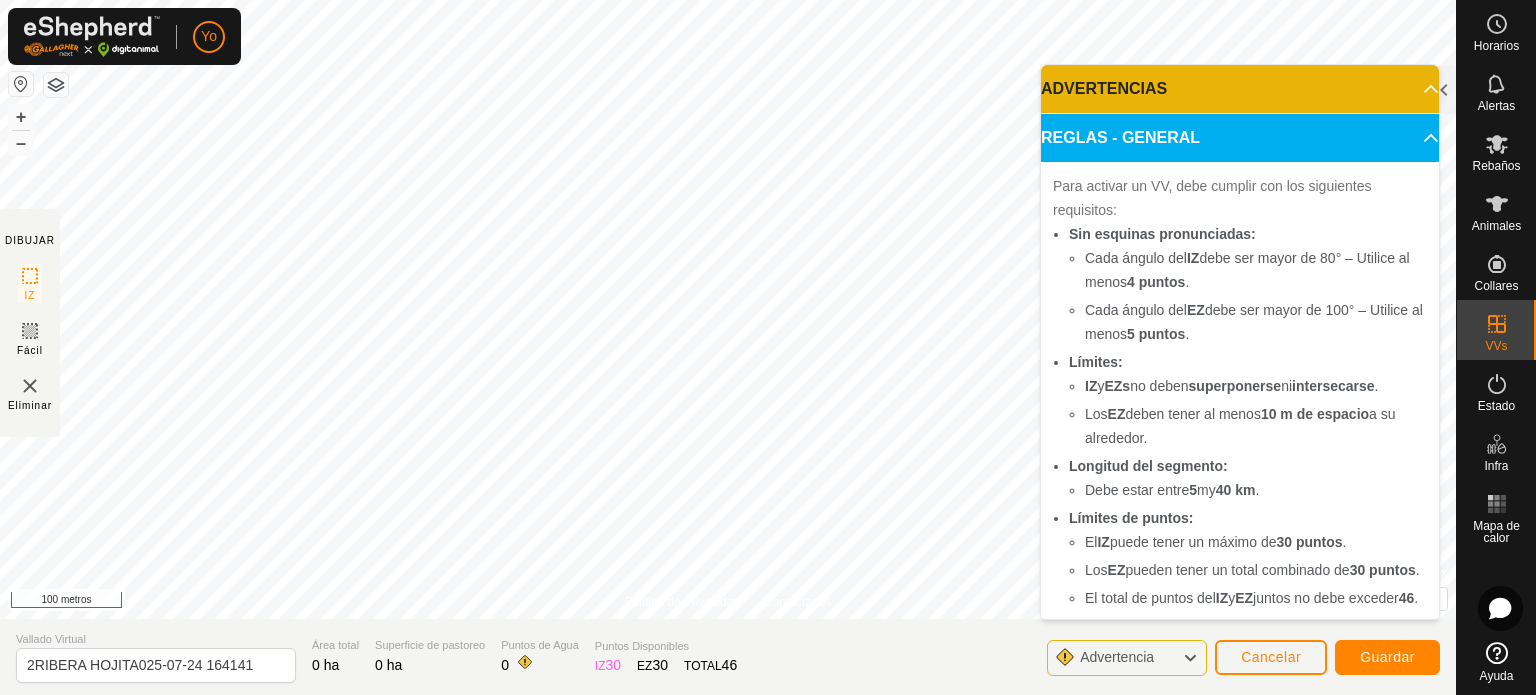 click on "Yo Horarios Alertas Rebaños Animales Collares VVs Estado Infra Mapa de calor Ayuda DIBUJAR IZ Fácil Eliminar Política de Privacidad Contáctanos El ángulo de IZ debe ser mayor que 80°  (Actual: 45.6°) . + – ⇧ i ©  Mapbox  , ©  OpenStreetMap  ,  [GEOGRAPHIC_DATA] este mapa 100 metros Comparación de áreas de VV    VV Rebaño Superficie de pastoreo [GEOGRAPHIC_DATA] VV sin recinto navaenjuta, matalapega - 62,27 ha - -60,55 ha ribera de arriba2025-07-17 171523 Machorras   156,83 ha - -155,11 ha Valdeufrela - 9,53 ha - -7,81 ha Vallado Virtual 2RIBERA HOJITA025-07-24 164141 Área total 0 ha Superficie de pastoreo 0 ha Puntos de Agua 0 Puntos Disponibles IZ  30 EZ  30 TOTAL  46 Advertencia Cancelar Guardar
Texto original Valora esta traducción Tu opinión servirá para ayudar a mejorar el Traductor de Google
ADVERTENCIAS No hay  puntos de agua  dentro del VV. REGLAS - GENERAL Para activar un VV, debe cumplir con los siguientes requisitos: Sin esquinas pronunciadas: Cada ángulo del  IZ  . EZ 5" at bounding box center (768, 347) 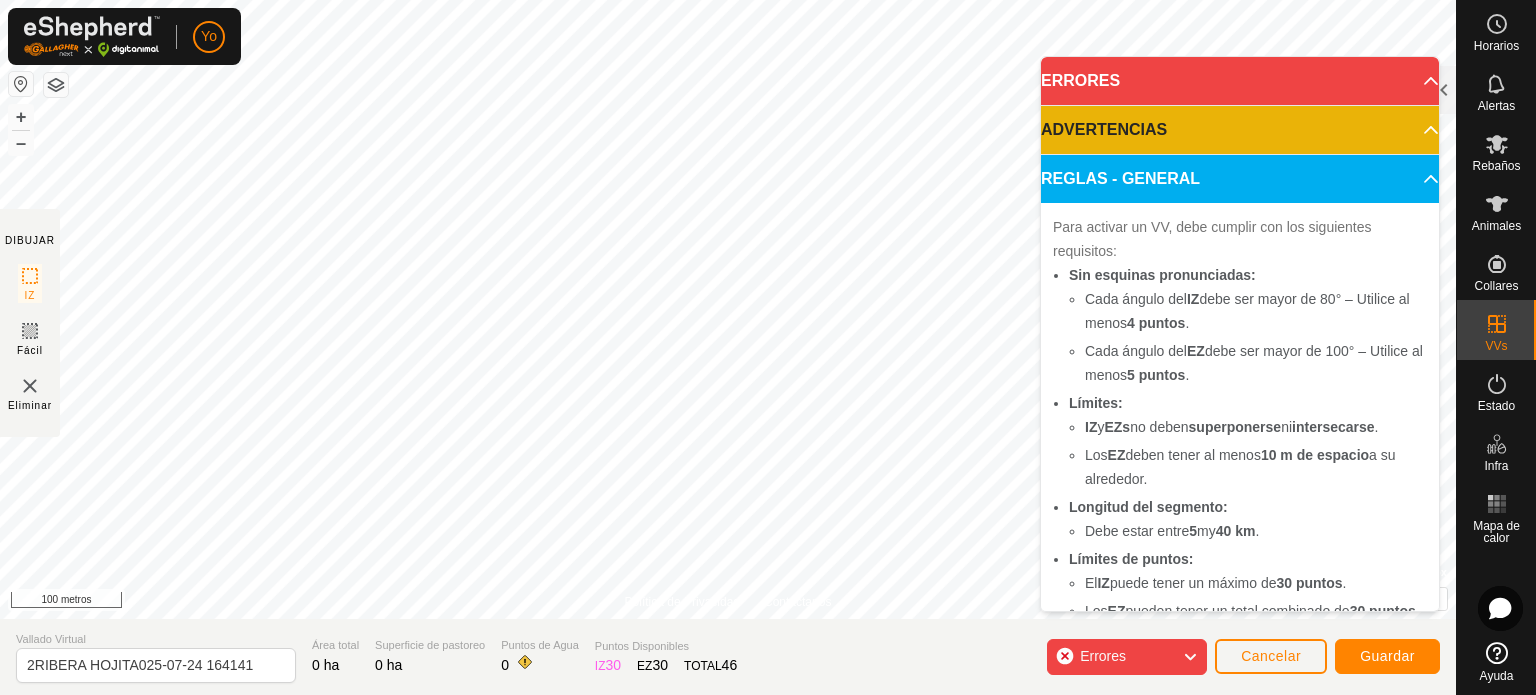 click on "Errores" 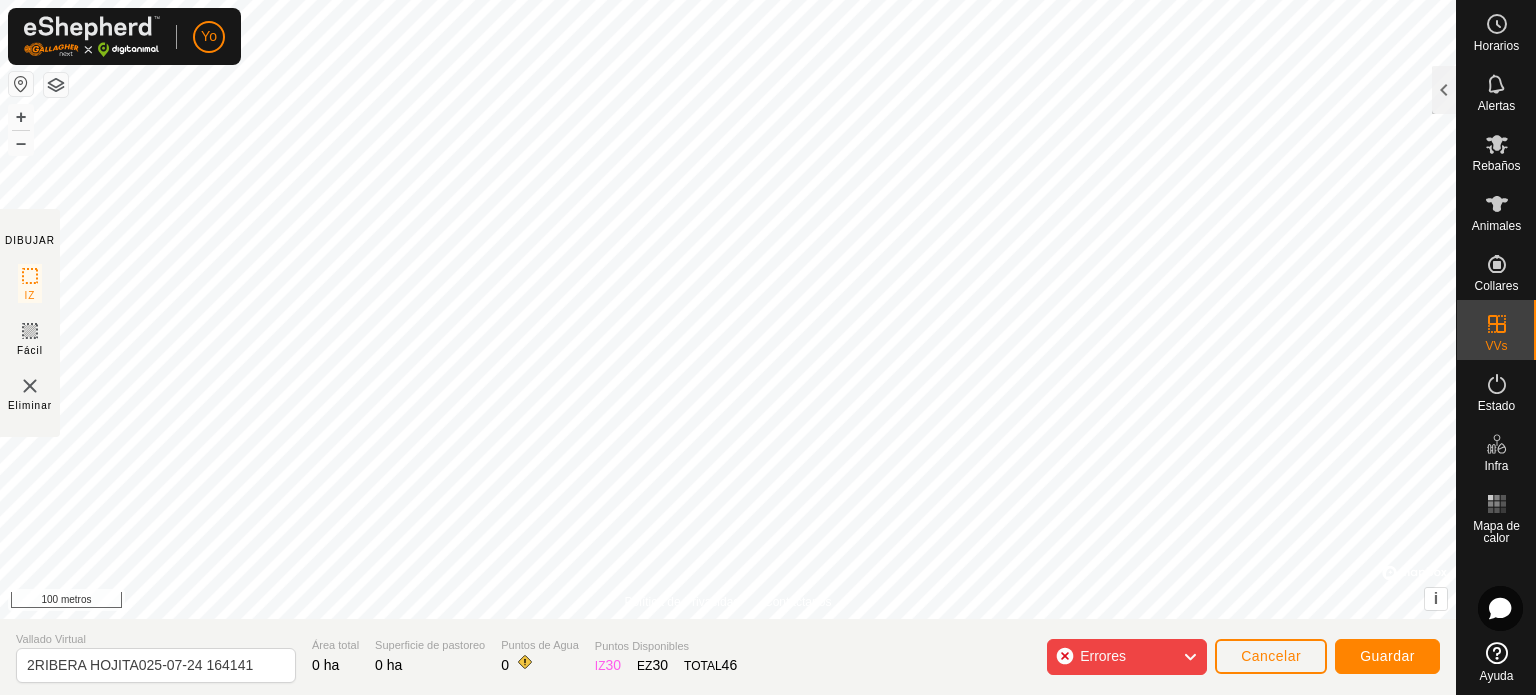 click 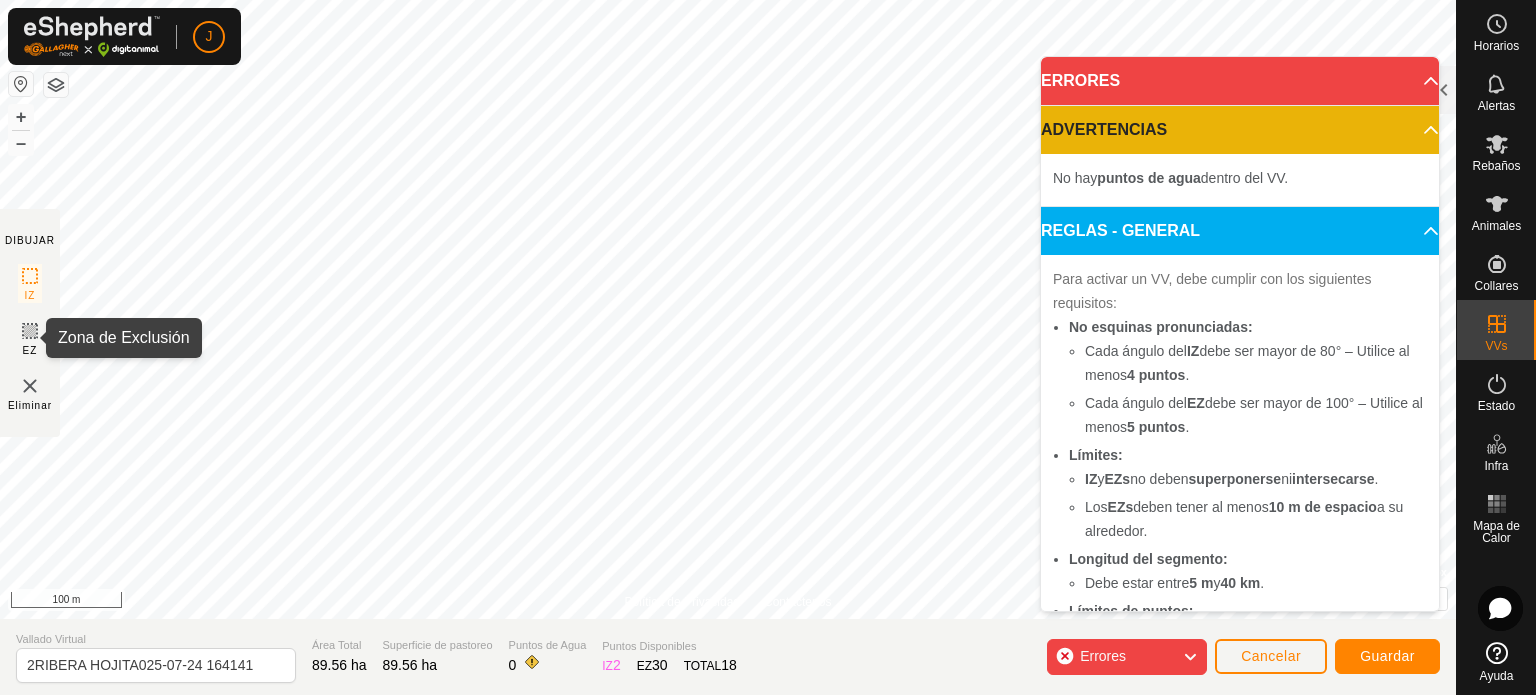 click 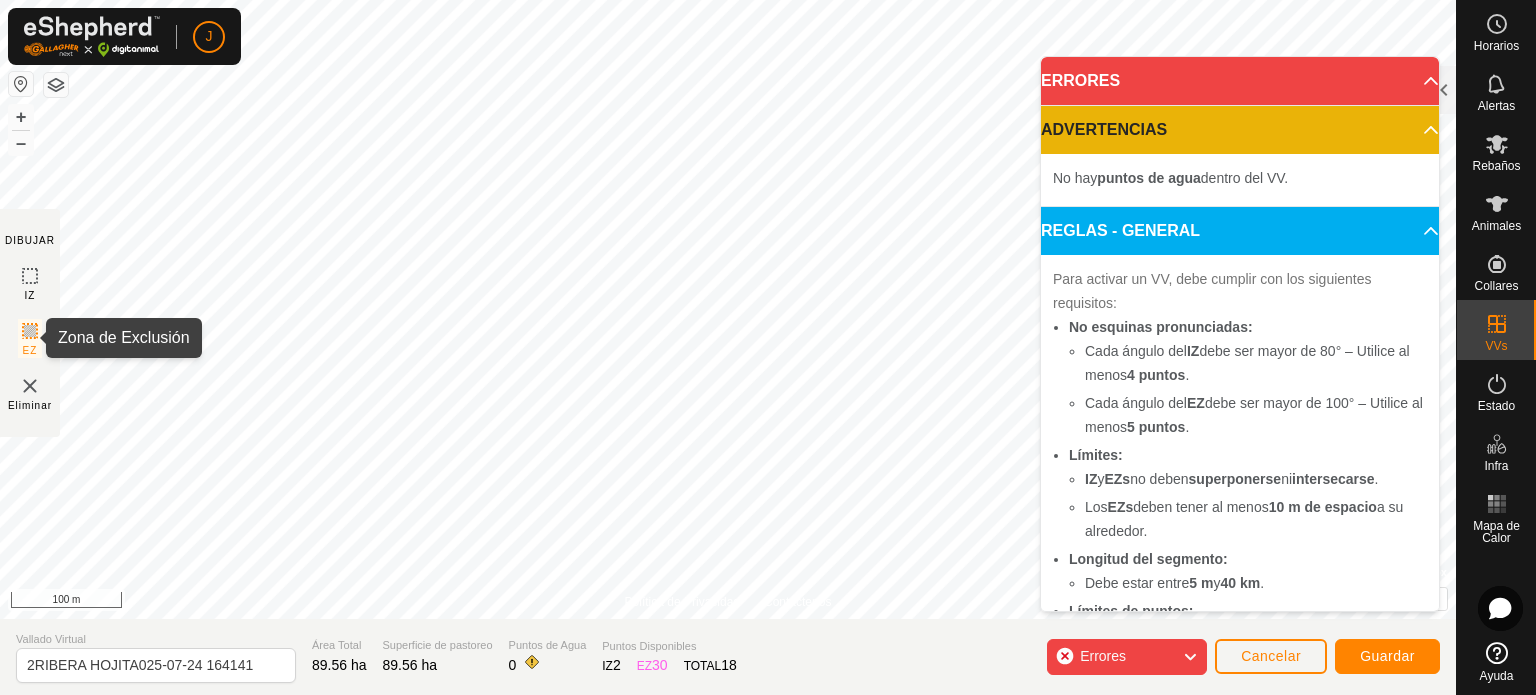 click 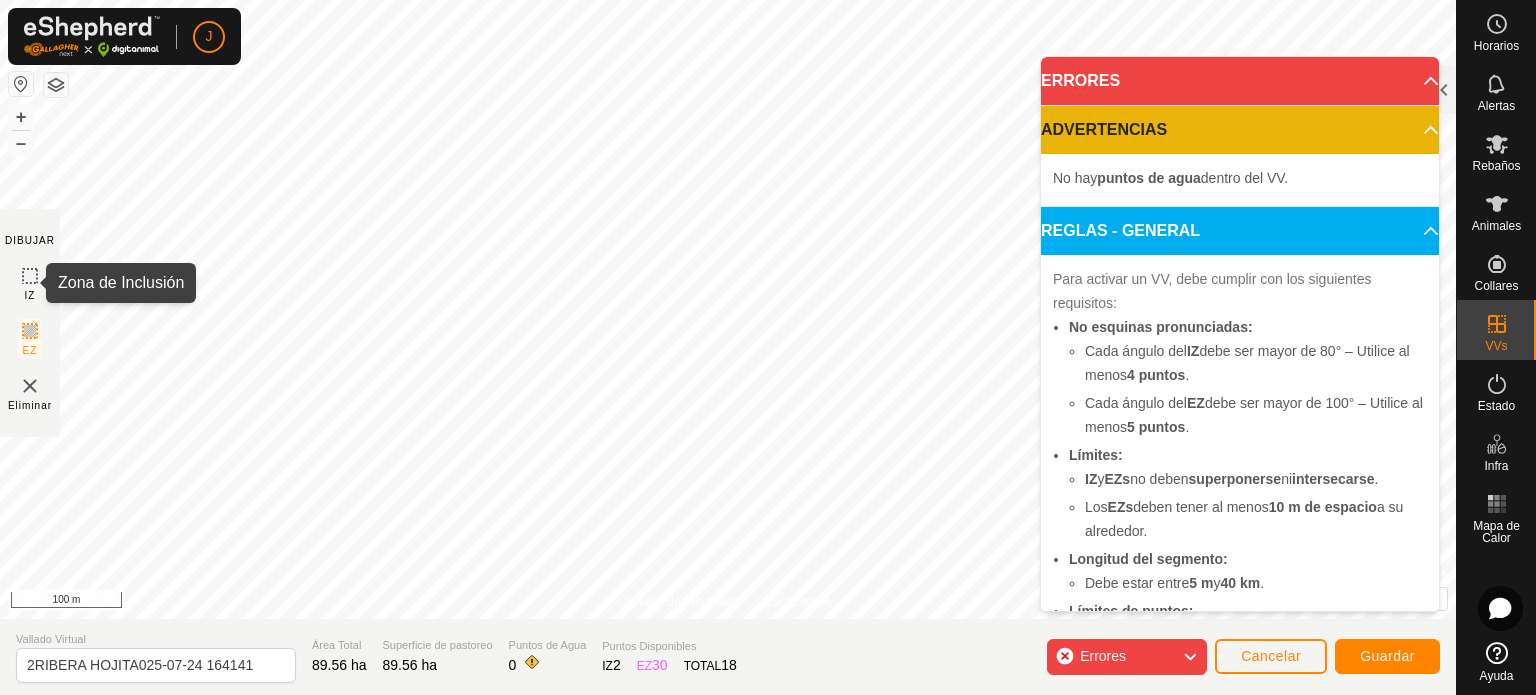 click 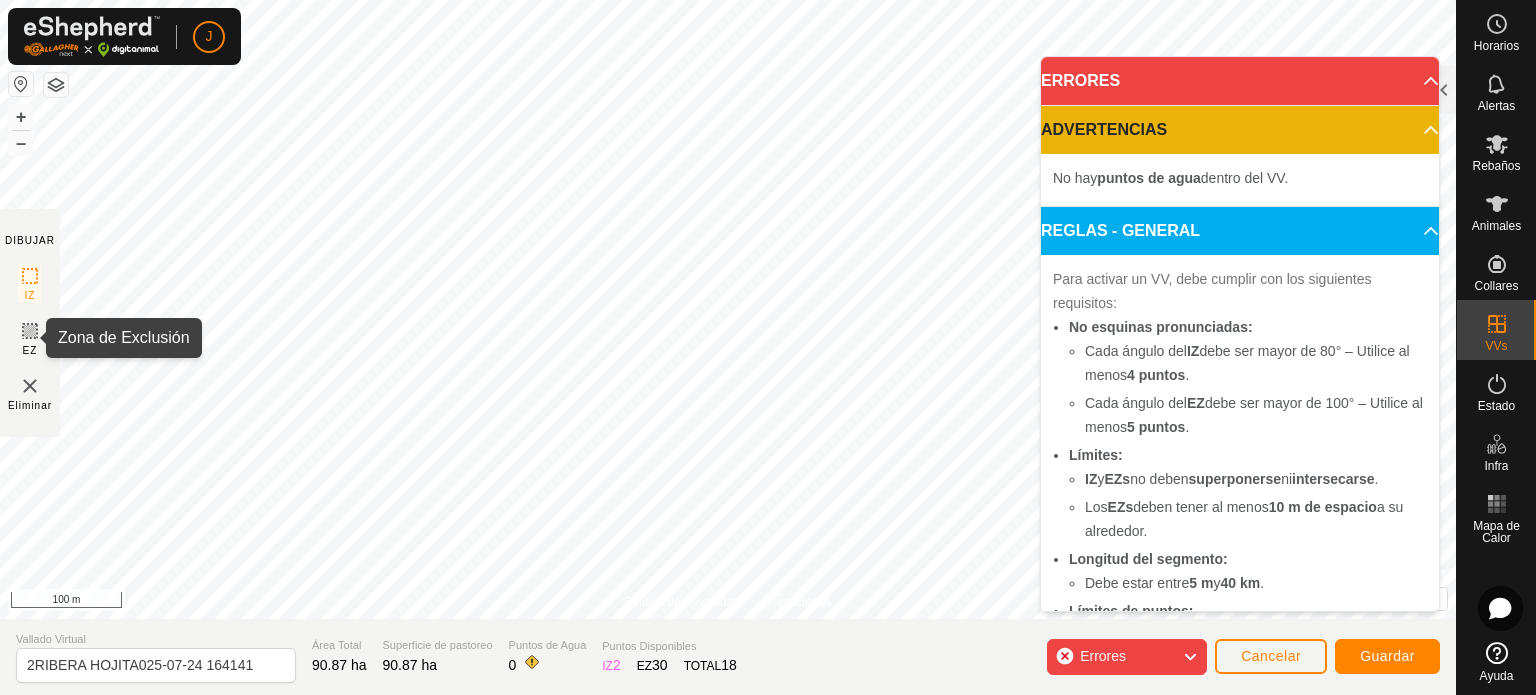 click 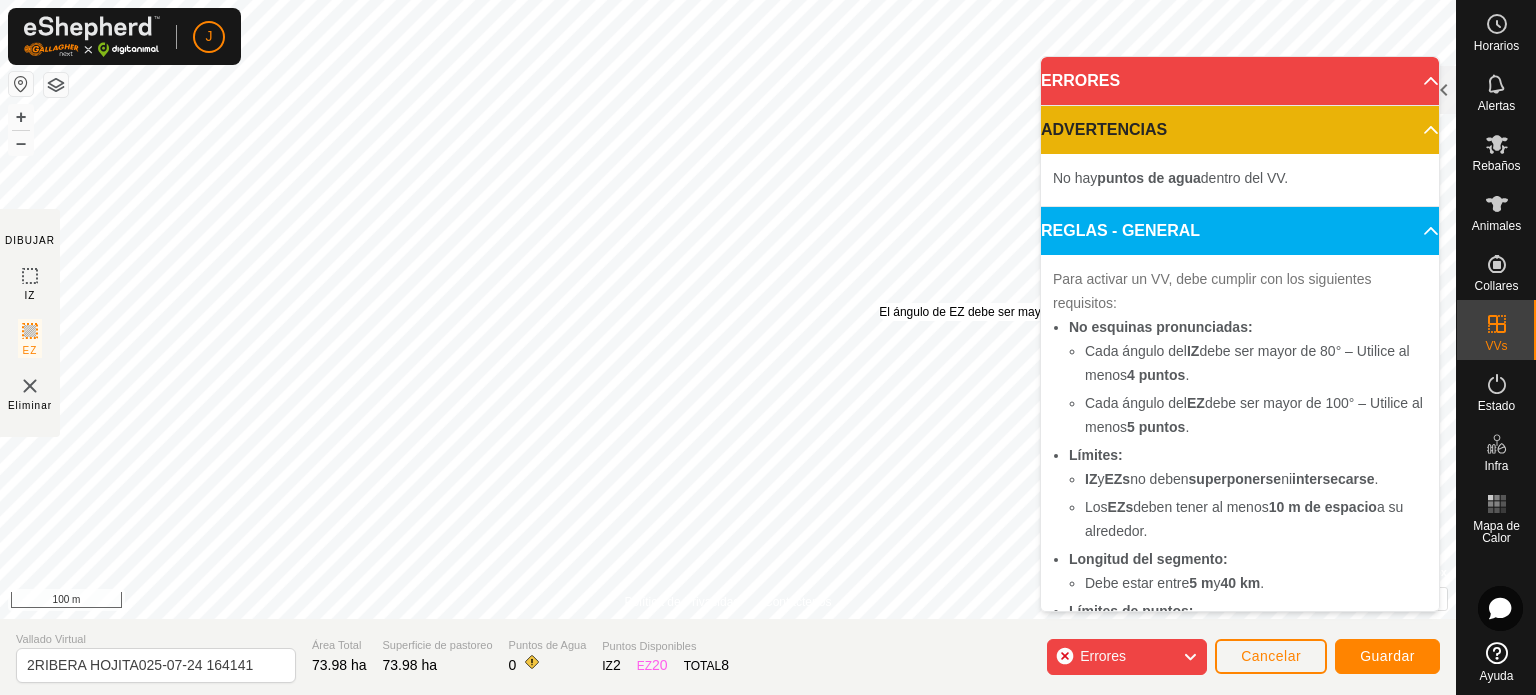 click on "El ángulo de EZ debe ser mayor que 100°  (Actual: 74.3°) ." at bounding box center (1032, 312) 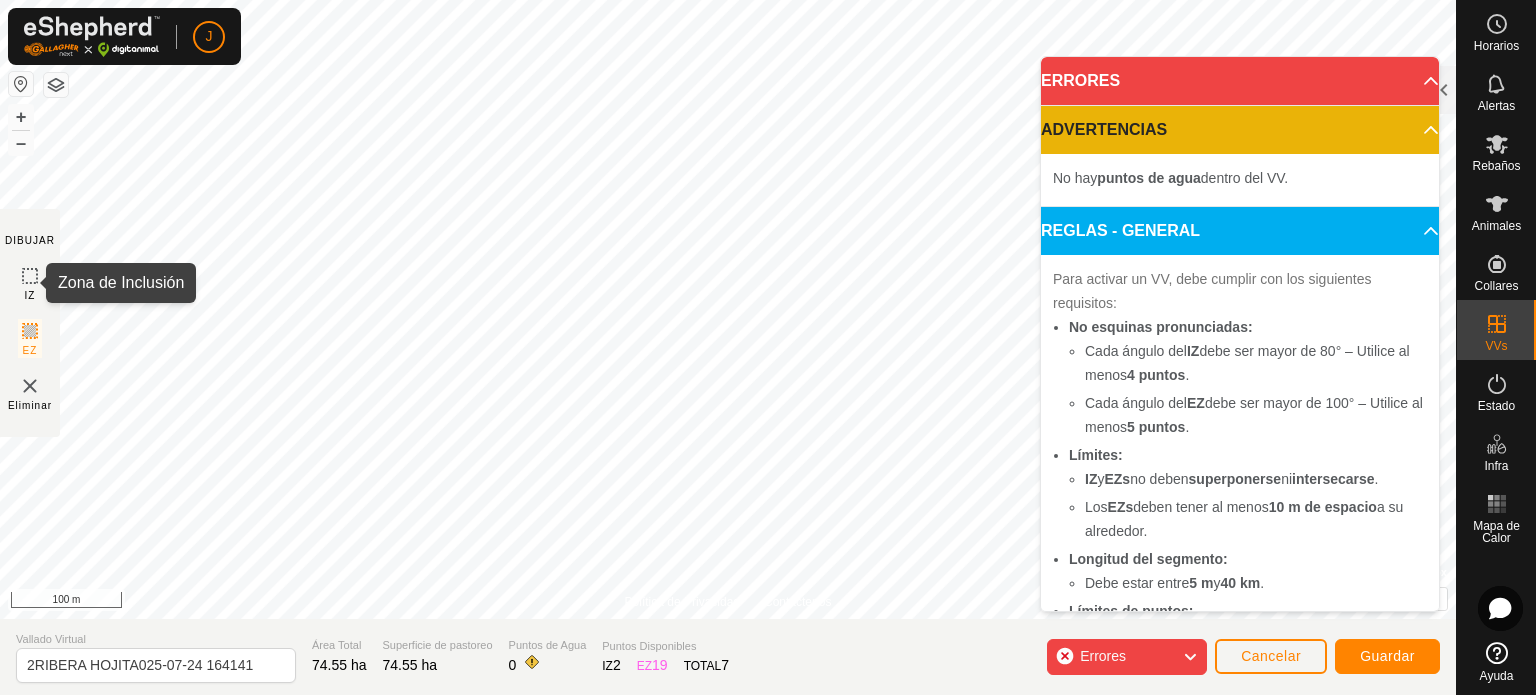click 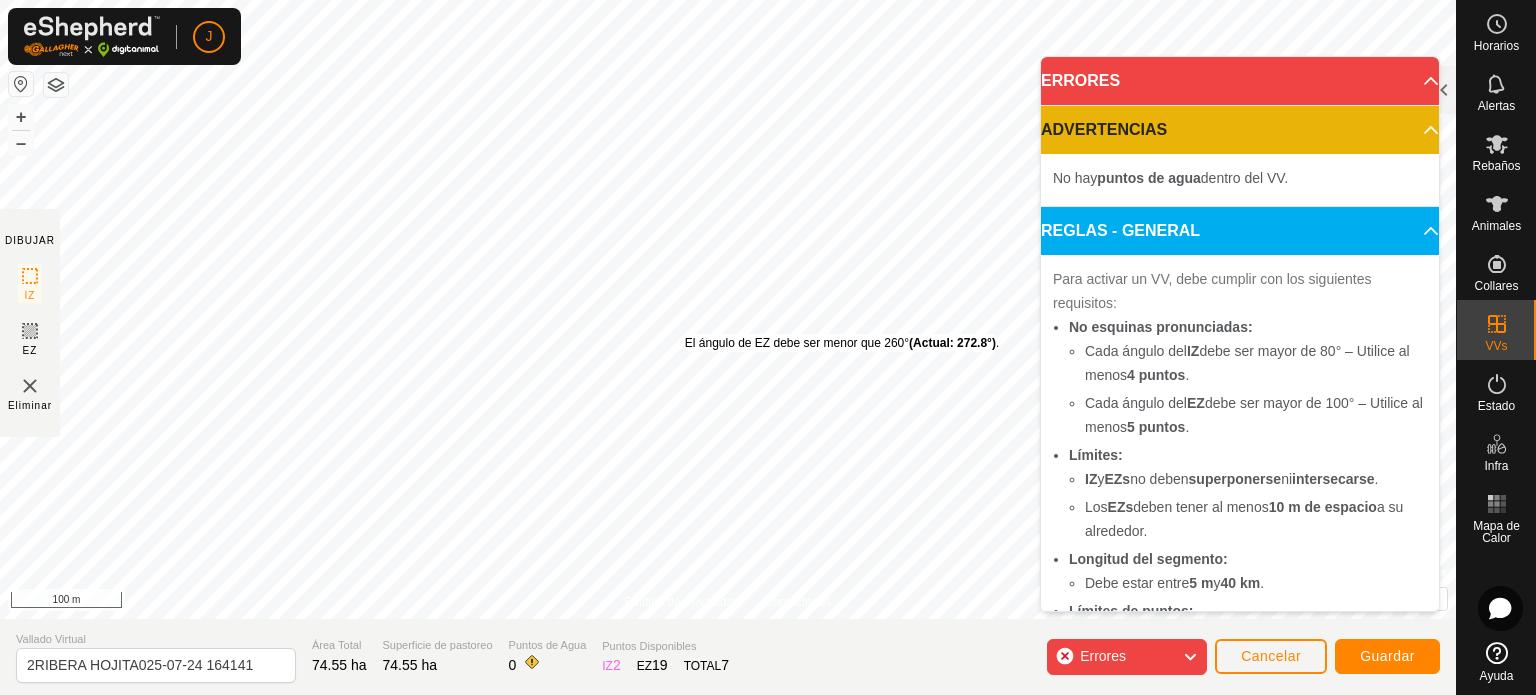 click on "El ángulo de EZ debe ser menor que 260°  (Actual: 272.8°) ." at bounding box center (842, 343) 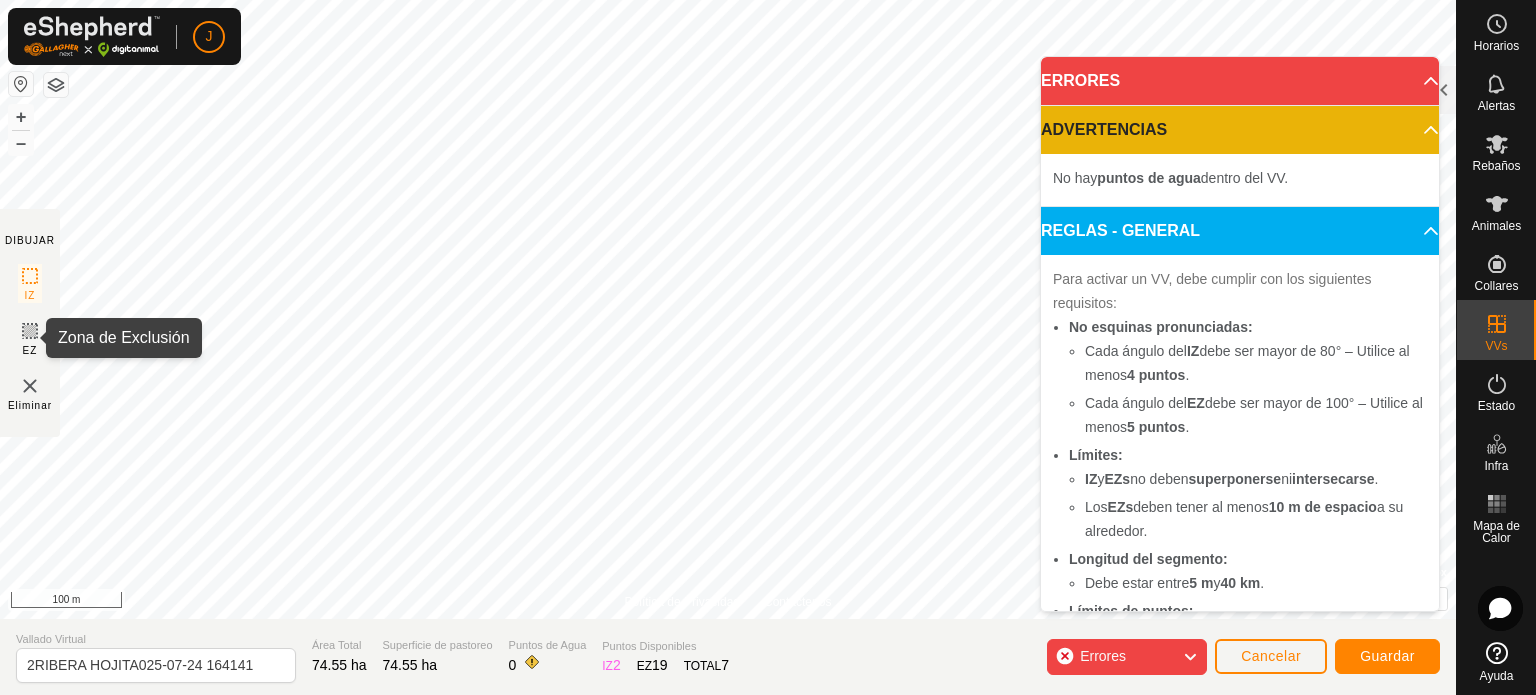 click 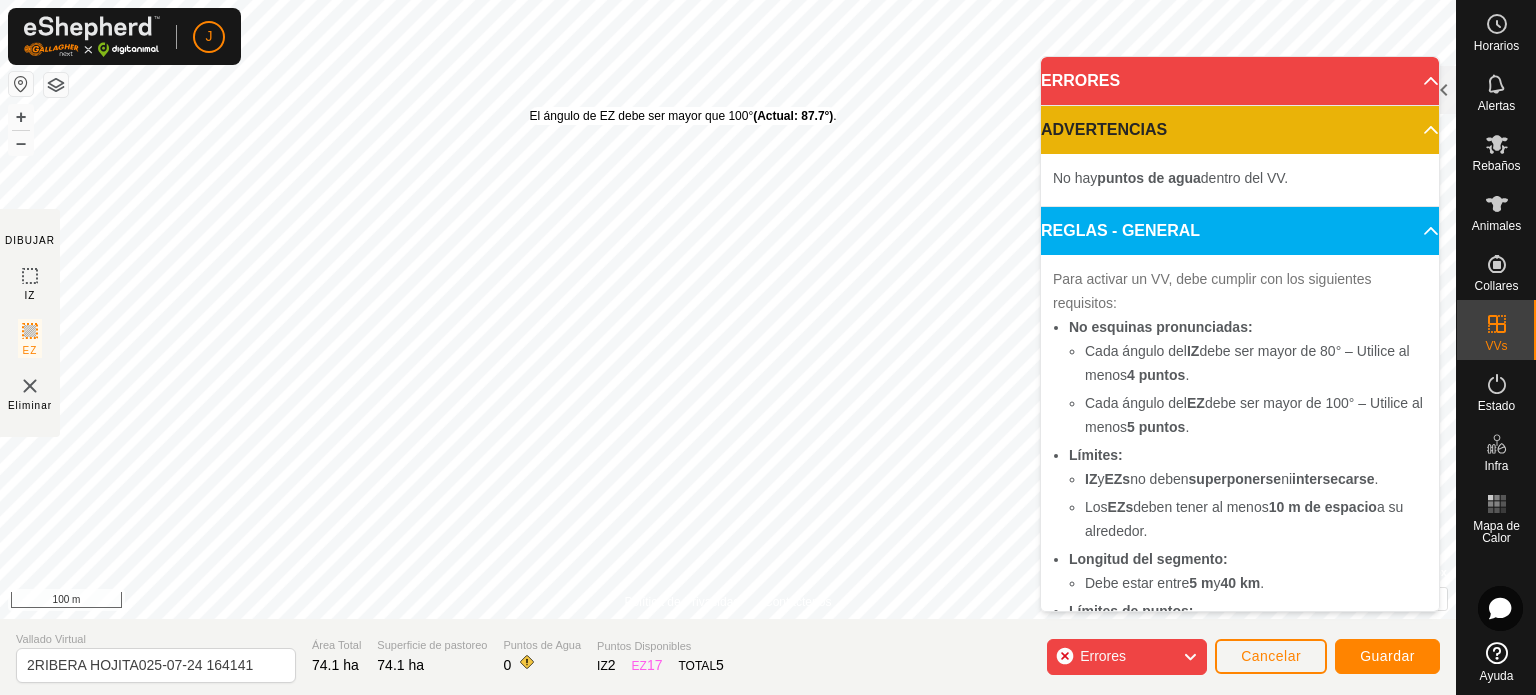 click on "El ángulo de EZ debe ser mayor que 100°  (Actual: 87.7°) . + – ⇧ i ©  Mapbox , ©  OpenStreetMap ,  Improve this map 100 m" at bounding box center (728, 309) 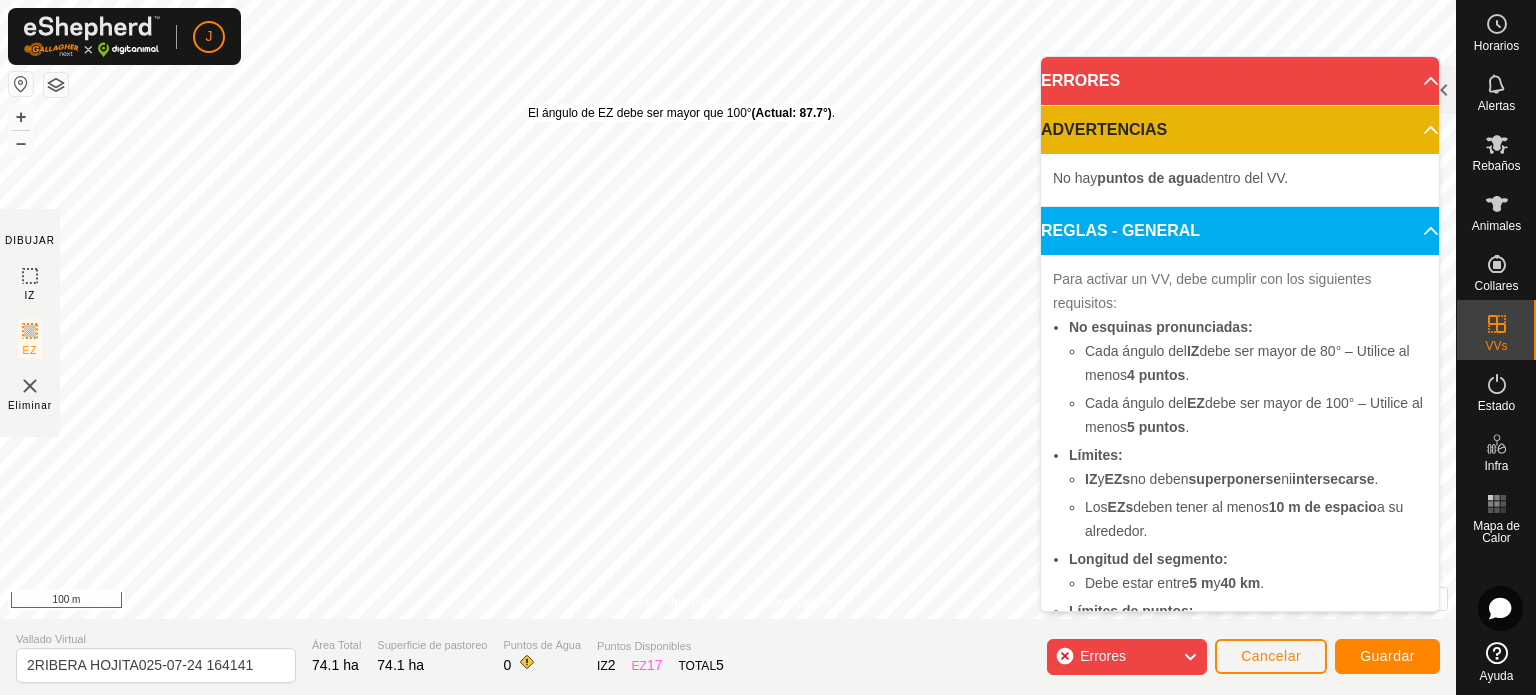 click on "El ángulo de EZ debe ser mayor que 100°  (Actual: 87.7°) . + – ⇧ i ©  Mapbox , ©  OpenStreetMap ,  Improve this map 100 m" at bounding box center (728, 309) 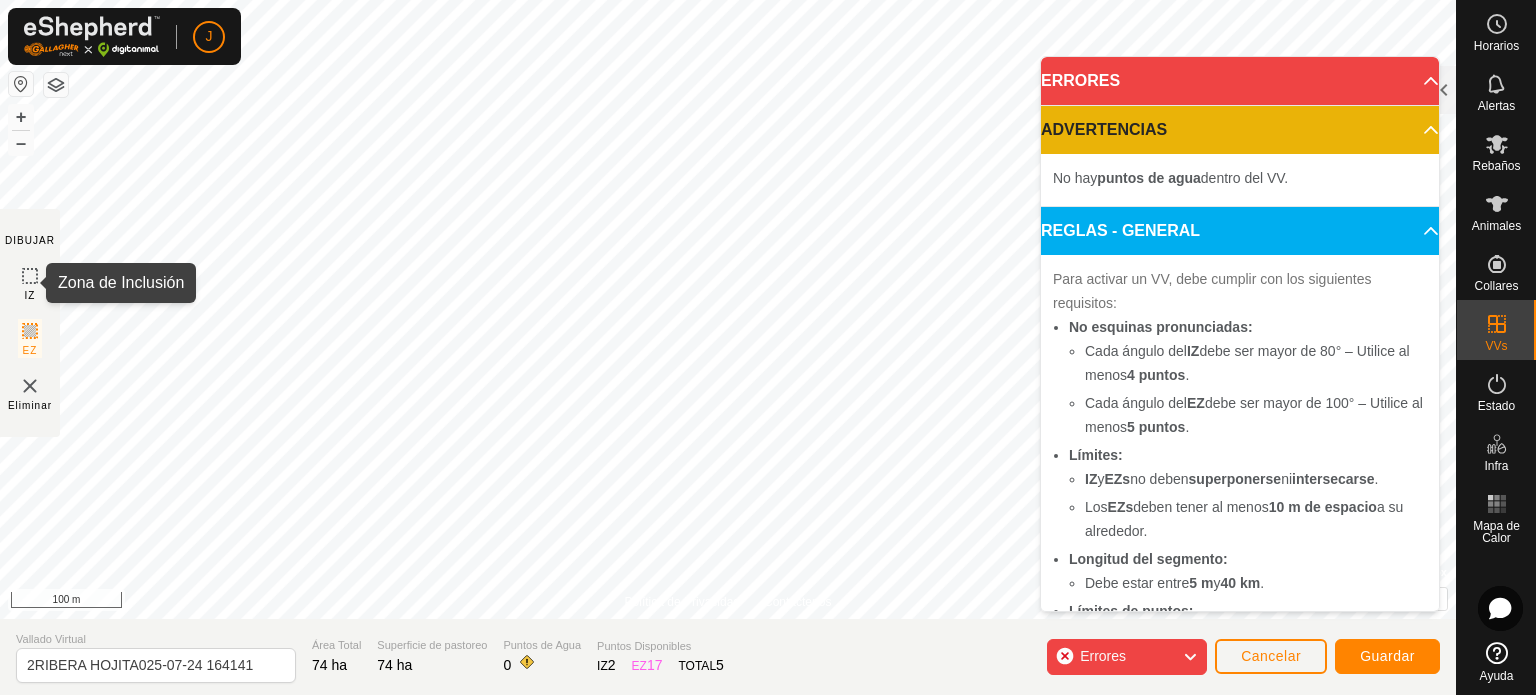 click 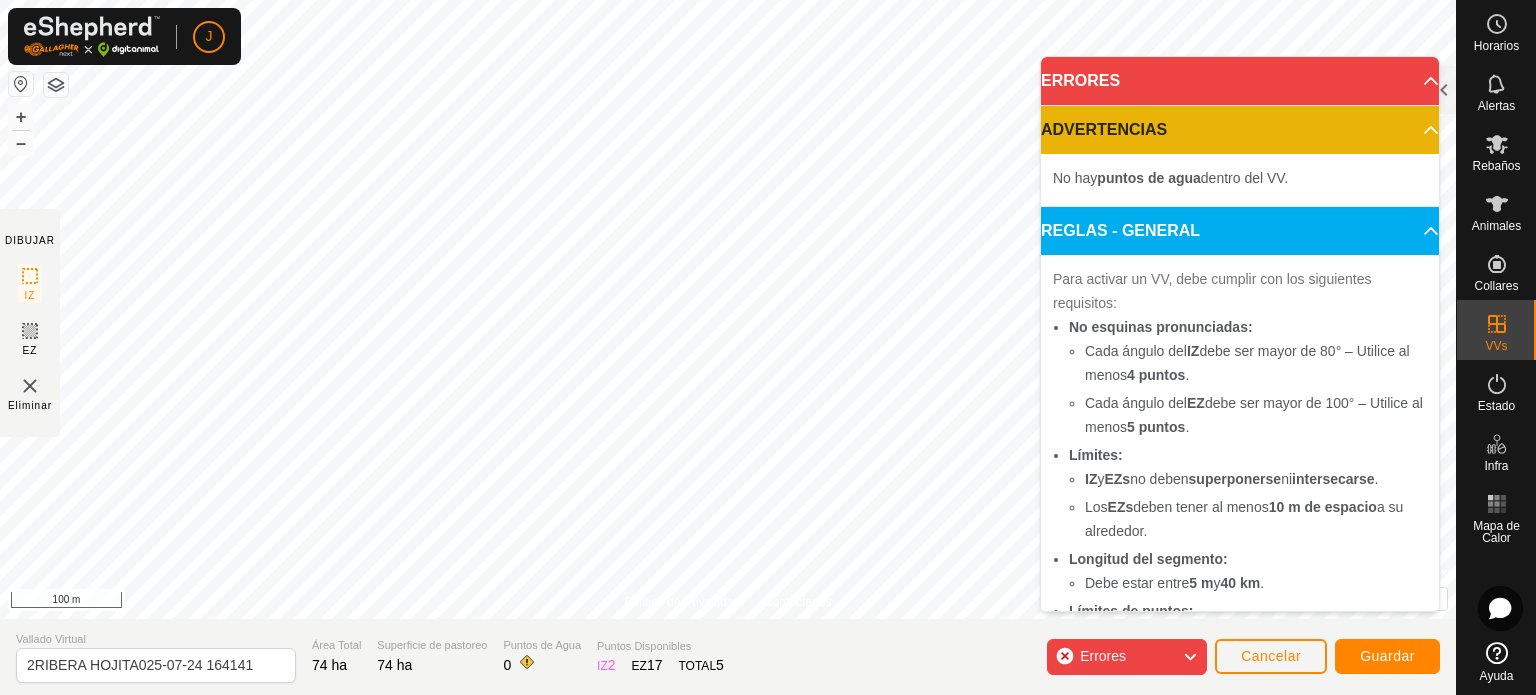 click on "DIBUJAR IZ EZ Eliminar Política de Privacidad Contáctenos El ángulo de IZ debe ser menor que 280°  (Actual: 285.6°) . + – ⇧ i ©  Mapbox , ©  OpenStreetMap ,  Improve this map 100 m Comparación de Áreas de VV     VV   Rebaño   Superficie de pastoreo   Nueva Asignación  VV sin recinto  navaenjuta,matalapega  -  62.27 ha   -  +11.73 ha  ribera de arriba2025-07-17 171523   Machorras    156.83 ha   -  -82.83 ha  Valdeufrela  -  9.53 ha   -  +64.47 ha" 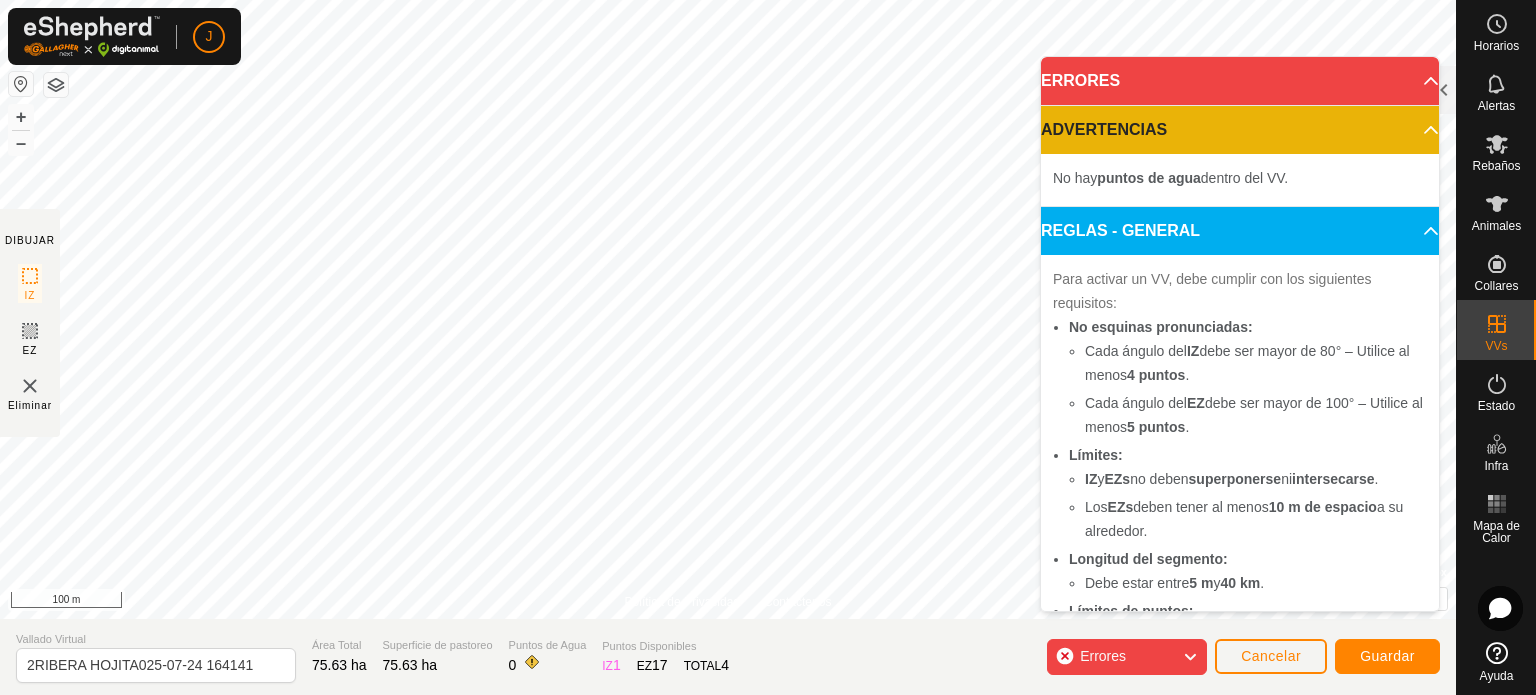 click on "DIBUJAR IZ EZ Eliminar Política de Privacidad Contáctenos El ángulo de IZ debe ser mayor que 80°  (Actual: 17.0°) . + – ⇧ i ©  Mapbox , ©  OpenStreetMap ,  Improve this map 100 m Comparación de Áreas de VV     VV   Rebaño   Superficie de pastoreo   Nueva Asignación  VV sin recinto  navaenjuta,matalapega  -  62.27 ha   -  +13.36 ha  ribera de arriba2025-07-17 171523   Machorras    156.83 ha   -  -81.2 ha  Valdeufrela  -  9.53 ha   -  +66.1 ha Vallado Virtual 2RIBERA HOJITA025-07-24 164141 Área Total 75.63 ha Superficie de pastoreo 75.63 ha Puntos de Agua 0 Puntos Disponibles  IZ   1  EZ  17  TOTAL   4 Errores Cancelar Guardar" 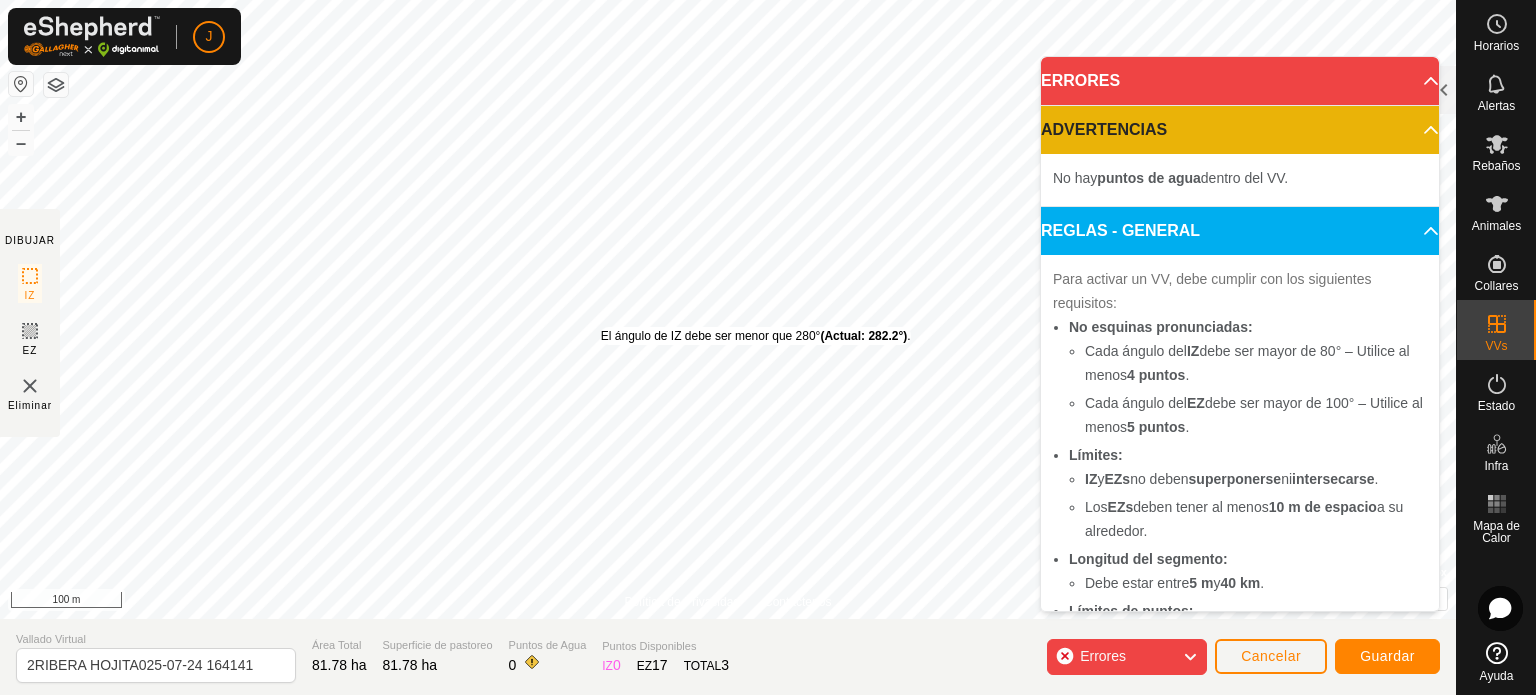 click on "El ángulo de IZ debe ser menor que 280°  (Actual: 282.2°) . + – ⇧ i ©  Mapbox , ©  OpenStreetMap ,  Improve this map 100 m" at bounding box center (728, 309) 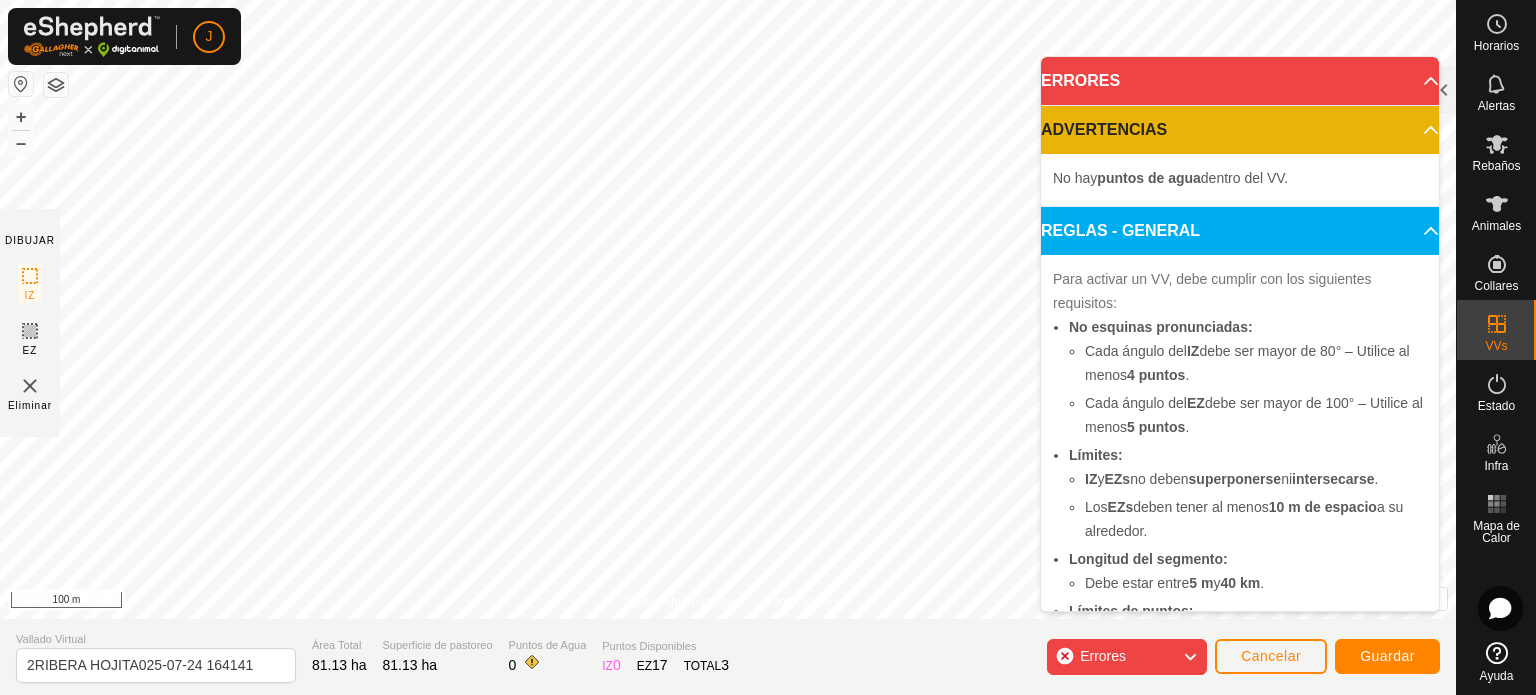 click on "J  Horarios Alertas Rebaños Animales Collares VVs Estado Infra Mapa de Calor Ayuda DIBUJAR IZ EZ Eliminar Política de Privacidad Contáctenos El ángulo de IZ debe ser menor que 280°  (Actual: 285.6°) . + – ⇧ i ©  Mapbox , ©  OpenStreetMap ,  Improve this map 100 m Comparación de Áreas de VV     VV   Rebaño   Superficie de pastoreo   [GEOGRAPHIC_DATA]  VV sin recinto  navaenjuta,matalapega  -  62.27 ha   -  +18.86 ha  ribera de arriba2025-07-17 171523   Machorras    156.83 ha   -  -75.7 ha  Valdeufrela  -  9.53 ha   -  +71.6 ha Vallado Virtual 2RIBERA HOJITA025-07-24 164141 Área Total 81.13 ha Superficie de pastoreo 81.13 ha Puntos de Agua 0 Puntos Disponibles  IZ   0  EZ  17  TOTAL   3 Errores Cancelar Guardar
Texto original Valora esta traducción Tu opinión servirá para ayudar a mejorar el Traductor de Google
ERRORES EZ debe tener al menos  10 m de espacio  libre a su alrededor  (Actual: 0 m) . EZ debe estar completamente dentro de IZ. IZ no puede tener más de 30 puntos" at bounding box center [768, 347] 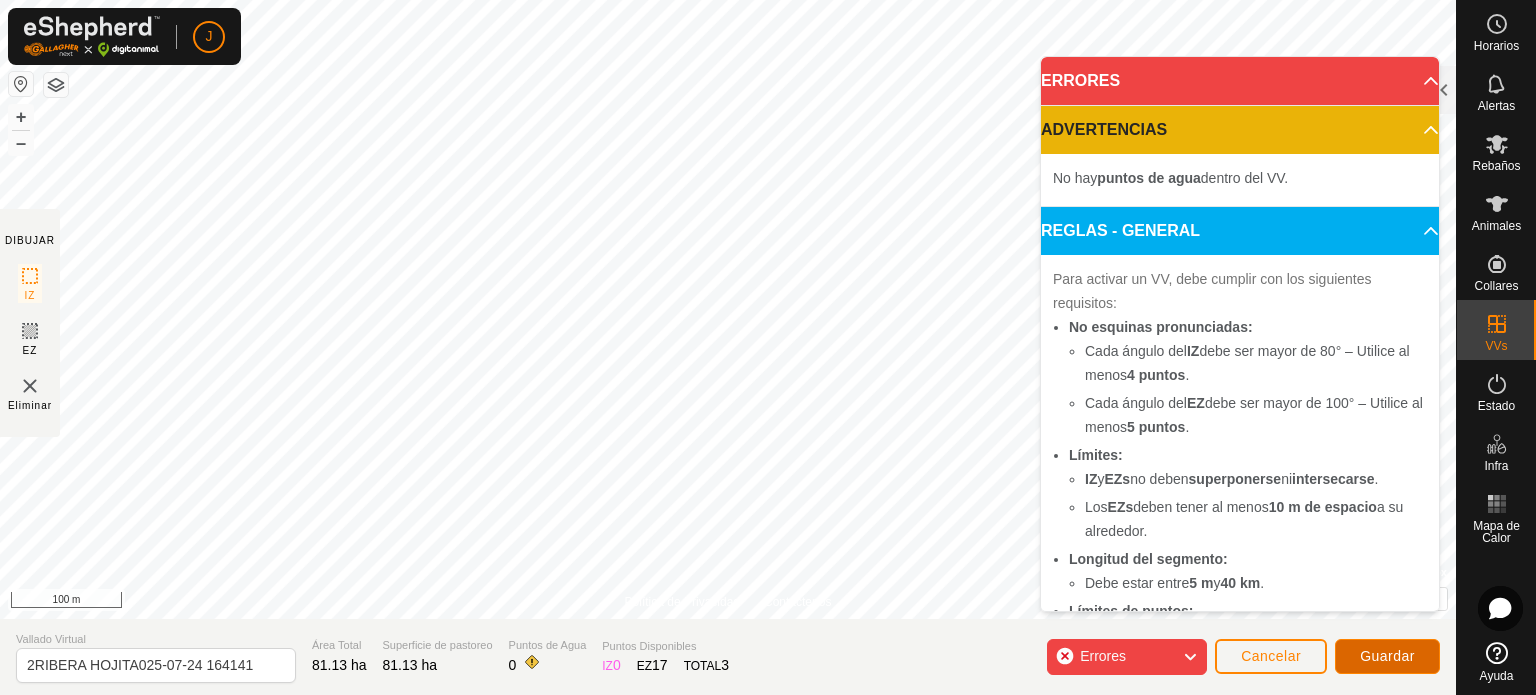 click on "Guardar" 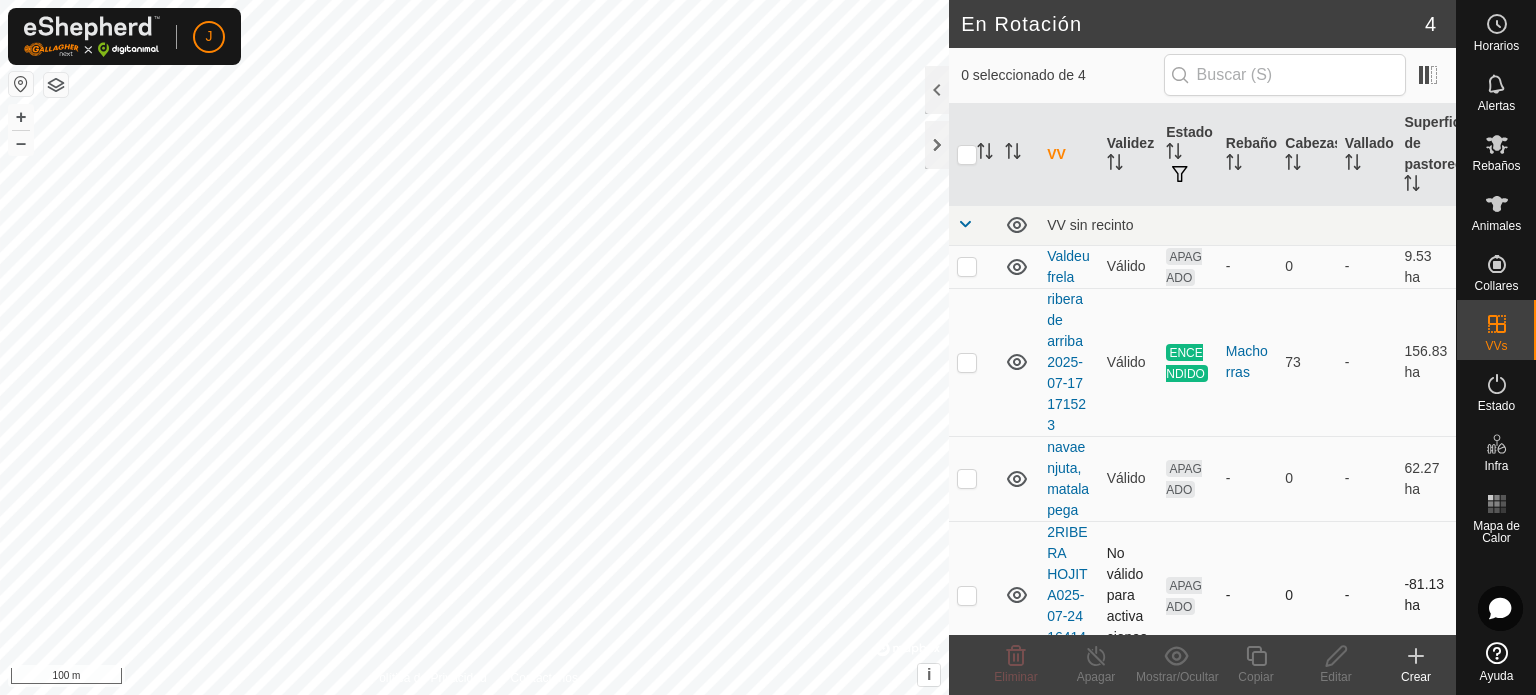 click at bounding box center [973, 595] 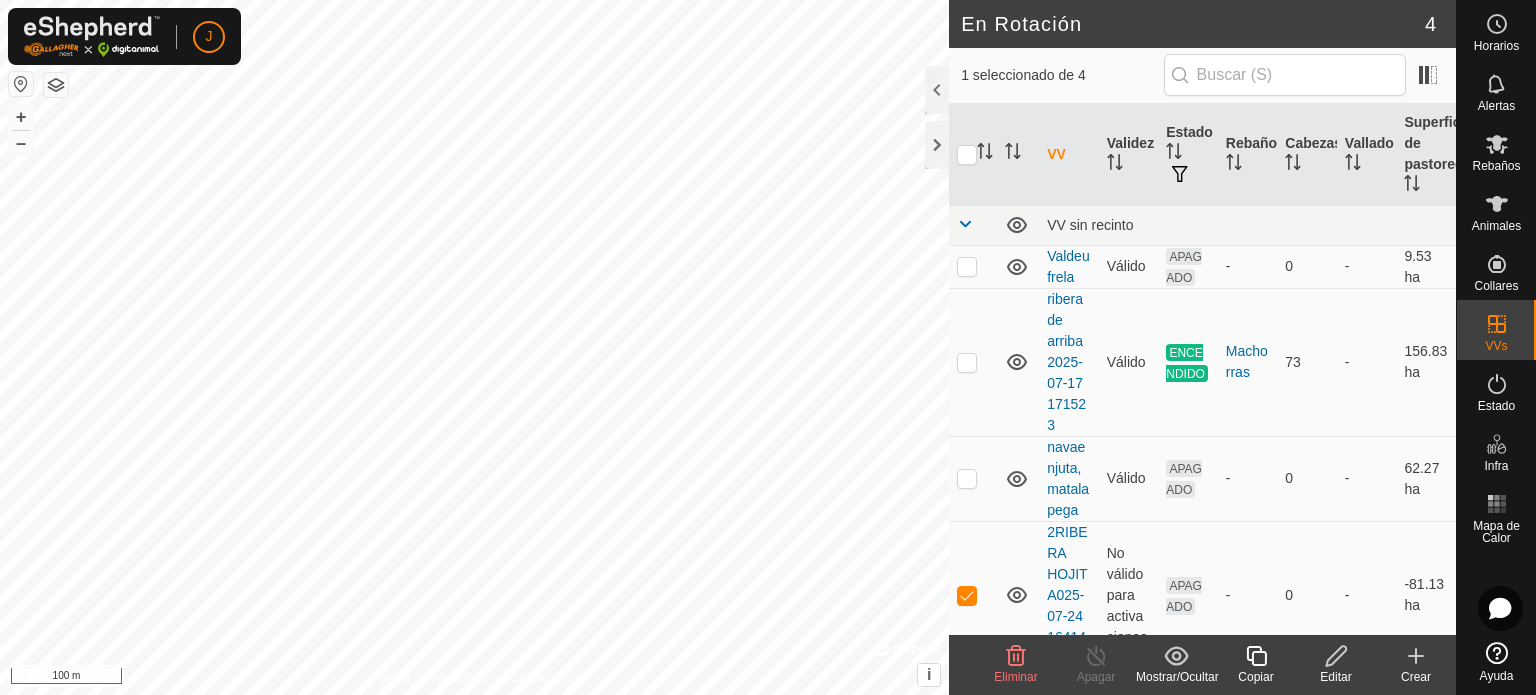 click 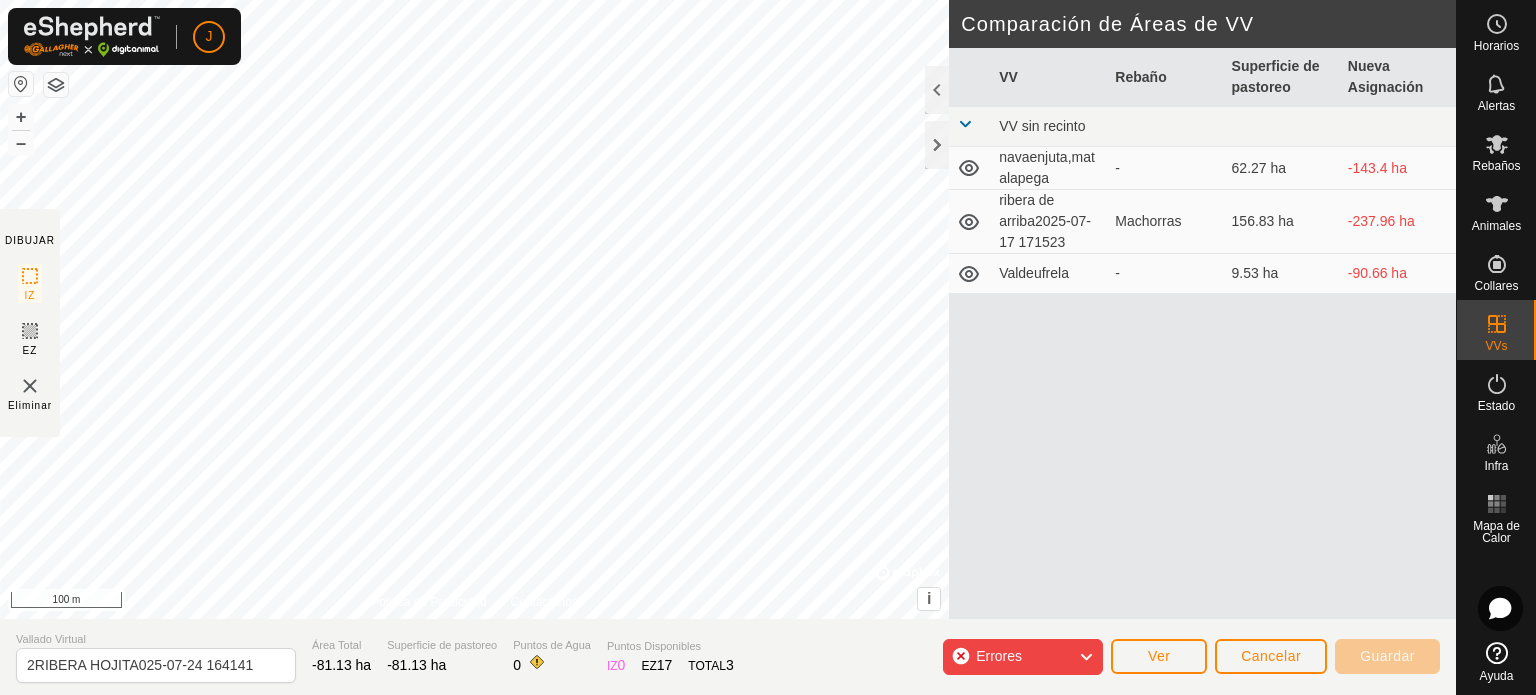 click 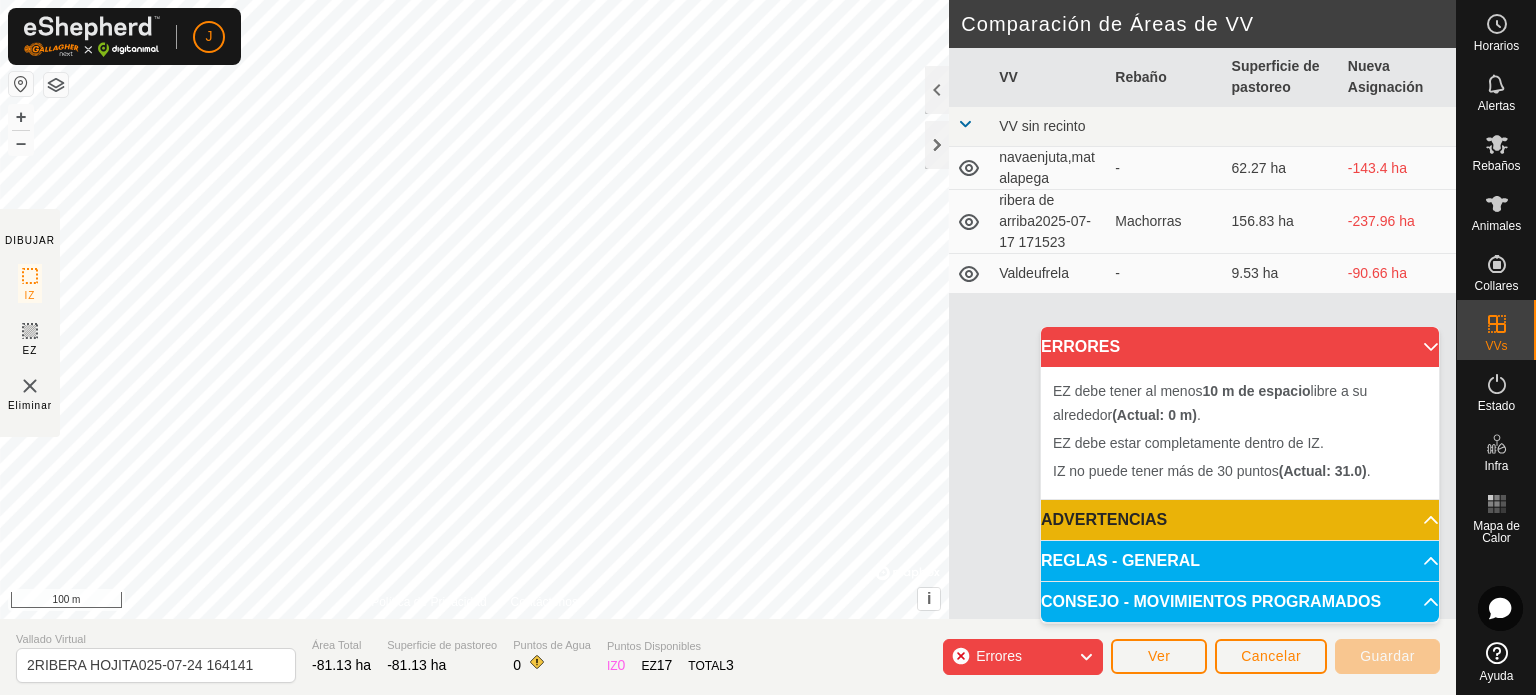 click on "DIBUJAR IZ EZ Eliminar Política de Privacidad Contáctenos + – ⇧ i ©  Mapbox , ©  OpenStreetMap ,  Improve this map 100 m Comparación de Áreas de VV     VV   Rebaño   Superficie de pastoreo   Nueva Asignación  VV sin recinto  navaenjuta,matalapega  -  62.27 ha  -143.4 ha  ribera de arriba2025-07-17 171523   Machorras    156.83 ha  -237.96 ha  Valdeufrela  -  9.53 ha  -90.66 ha Vallado Virtual 2RIBERA HOJITA025-07-24 164141 Área Total -81.13 ha Superficie de pastoreo -81.13 ha Puntos de Agua 0 Puntos Disponibles  IZ   0  EZ  17  TOTAL   3 Errores Ver Cancelar Guardar" 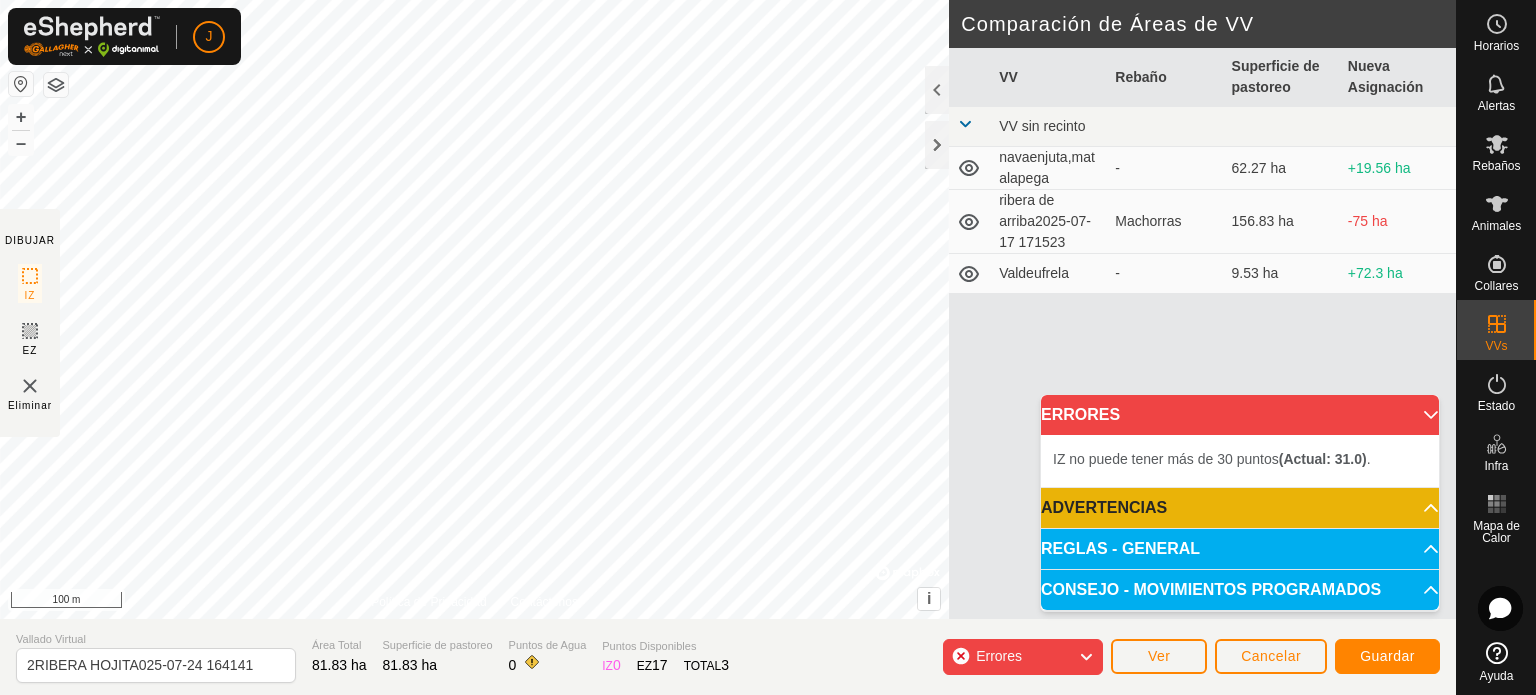 click on "J  Horarios Alertas Rebaños Animales Collares VVs Estado Infra Mapa de Calor Ayuda DIBUJAR IZ EZ Eliminar Política de Privacidad Contáctenos + – ⇧ i ©  Mapbox , ©  OpenStreetMap ,  Improve this map 100 m Comparación de Áreas de VV     VV   Rebaño   Superficie de pastoreo   Nueva Asignación  VV sin recinto  navaenjuta,matalapega  -  62.27 ha  +19.56 ha  ribera de arriba2025-07-17 171523   Machorras    156.83 ha  -75 ha  Valdeufrela  -  9.53 ha  +72.3 ha Vallado Virtual 2RIBERA HOJITA025-07-24 164141 Área Total 81.83 ha Superficie de pastoreo 81.83 ha Puntos de Agua 0 Puntos Disponibles  IZ   0  EZ  17  TOTAL   3 Errores Ver Cancelar Guardar
Texto original Valora esta traducción Tu opinión servirá para ayudar a mejorar el Traductor de Google
ERRORES IZ no puede tener más de 30 puntos  (Actual: 31.0) . ADVERTENCIAS No hay  puntos de agua  dentro del VV. REGLAS - GENERAL Para activar un VV, debe cumplir con los siguientes requisitos: No esquinas pronunciadas: Cada ángulo del" at bounding box center [768, 347] 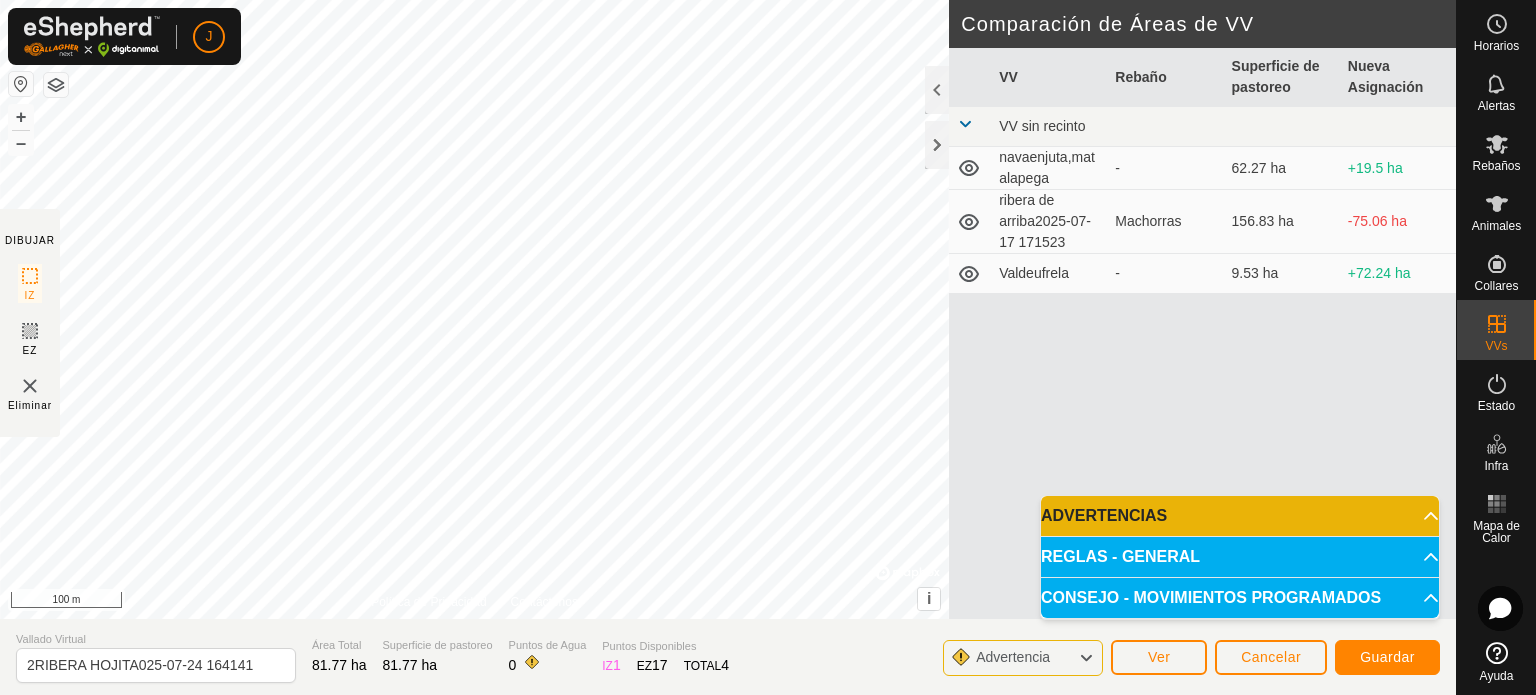 click on "J  Horarios Alertas Rebaños Animales Collares VVs Estado Infra Mapa de Calor Ayuda DIBUJAR IZ EZ Eliminar Política de Privacidad Contáctenos + – ⇧ i ©  Mapbox , ©  OpenStreetMap ,  Improve this map 100 m Comparación de Áreas de VV     VV   Rebaño   Superficie de pastoreo   Nueva Asignación  VV sin recinto  navaenjuta,matalapega  -  62.27 ha  +19.5 ha  ribera de arriba2025-07-17 171523   Machorras    156.83 ha  -75.06 ha  Valdeufrela  -  9.53 ha  +72.24 ha Vallado Virtual 2RIBERA HOJITA025-07-24 164141 Área Total 81.77 ha Superficie de pastoreo 81.77 ha Puntos de Agua 0 Puntos Disponibles  IZ   1  EZ  17  TOTAL   4 Advertencia Ver Cancelar Guardar
Texto original Valora esta traducción Tu opinión servirá para ayudar a mejorar el Traductor de Google
ADVERTENCIAS No hay  puntos de agua  dentro del VV. REGLAS - GENERAL Para activar un VV, debe cumplir con los siguientes requisitos: No esquinas pronunciadas: Cada ángulo del  IZ  debe ser mayor de 80° – Utilice al menos  . EZ ." at bounding box center [768, 347] 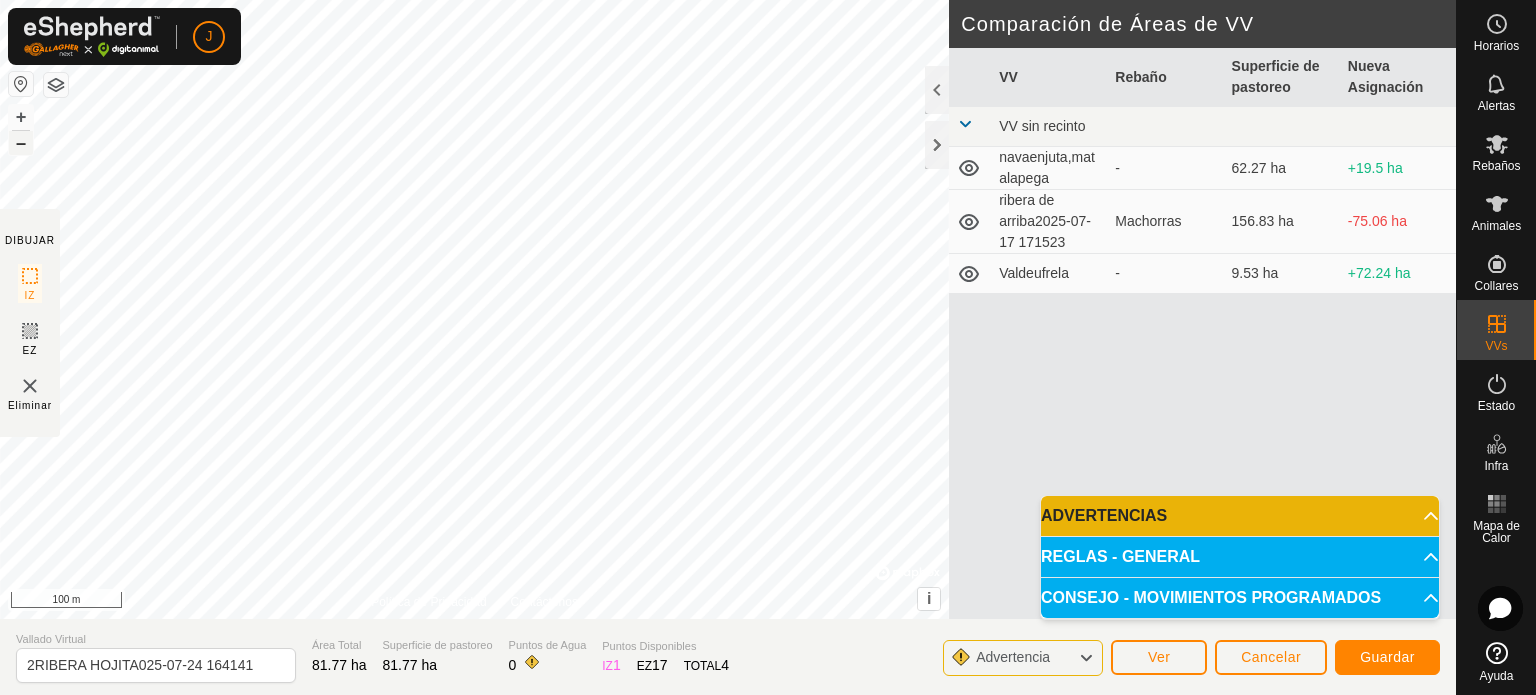 click on "–" at bounding box center [21, 143] 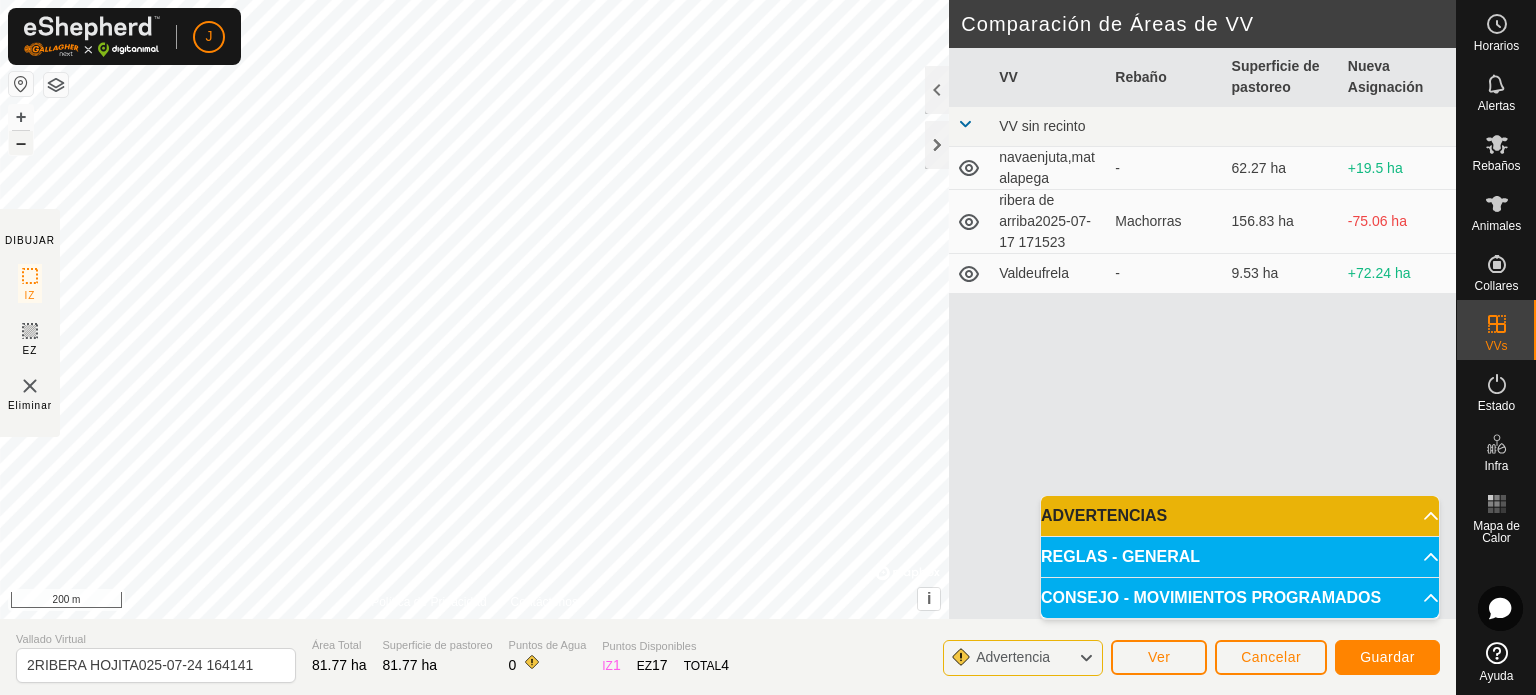 click on "–" at bounding box center (21, 143) 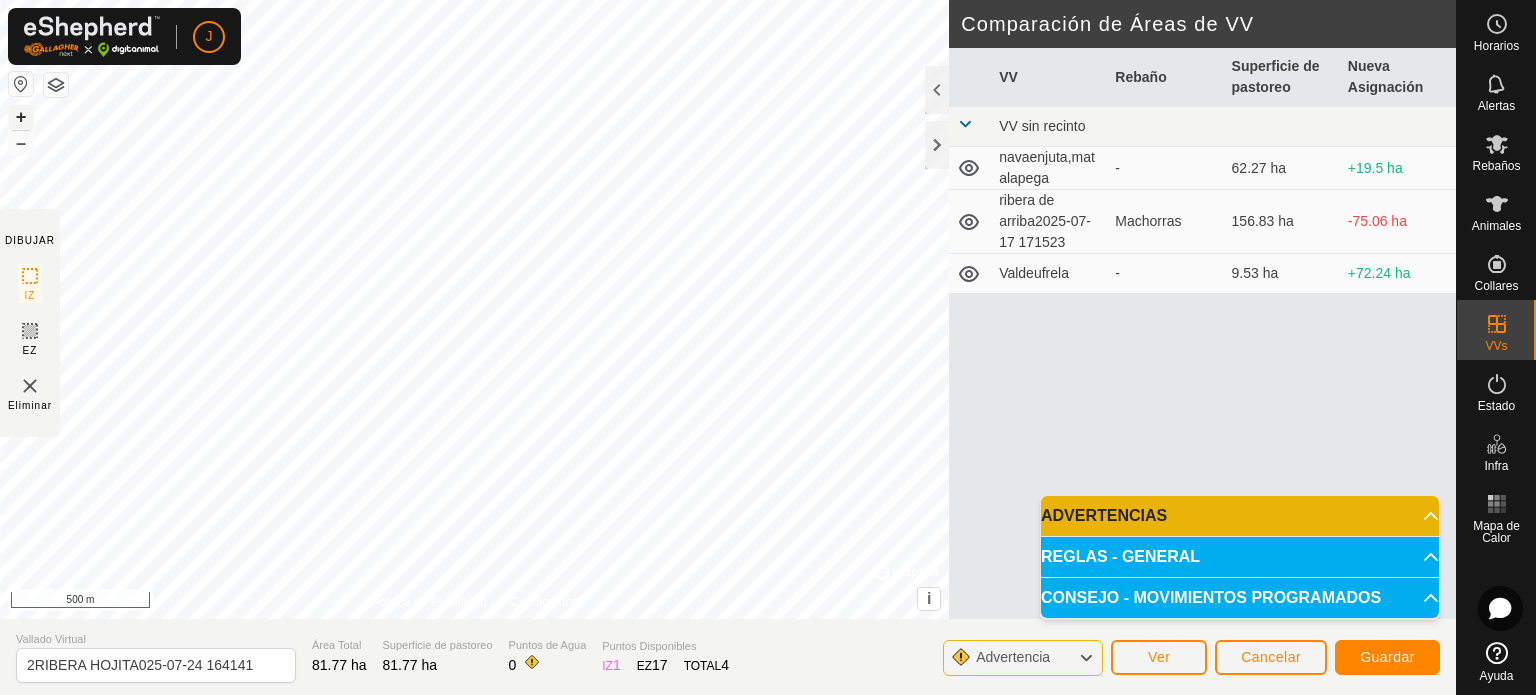 click on "+" at bounding box center (21, 117) 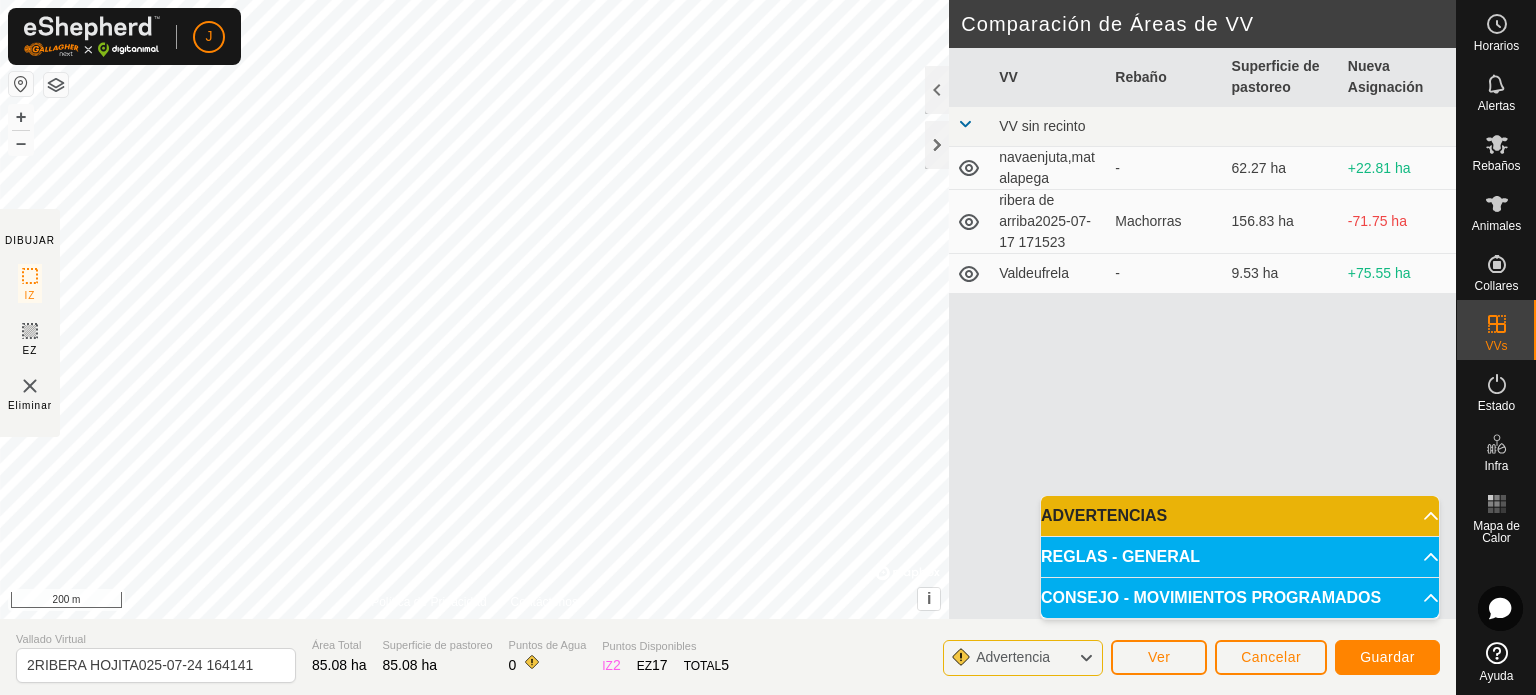 click on "DIBUJAR IZ EZ Eliminar Política de Privacidad Contáctenos El ángulo de IZ debe ser mayor que 80°  (Actual: 63.7°) . + – ⇧ i ©  Mapbox , ©  OpenStreetMap ,  Improve this map 200 m Comparación de Áreas de VV     VV   Rebaño   Superficie de pastoreo   Nueva Asignación  VV sin recinto  navaenjuta,matalapega  -  62.27 ha  +22.81 ha  ribera de arriba2025-07-17 171523   Machorras    156.83 ha  -71.75 ha  Valdeufrela  -  9.53 ha  +75.55 ha Vallado Virtual 2RIBERA HOJITA025-07-24 164141 Área Total 85.08 ha Superficie de pastoreo 85.08 ha Puntos de Agua 0 Puntos Disponibles  IZ   2  EZ  17  TOTAL   5 Advertencia Ver Cancelar Guardar" 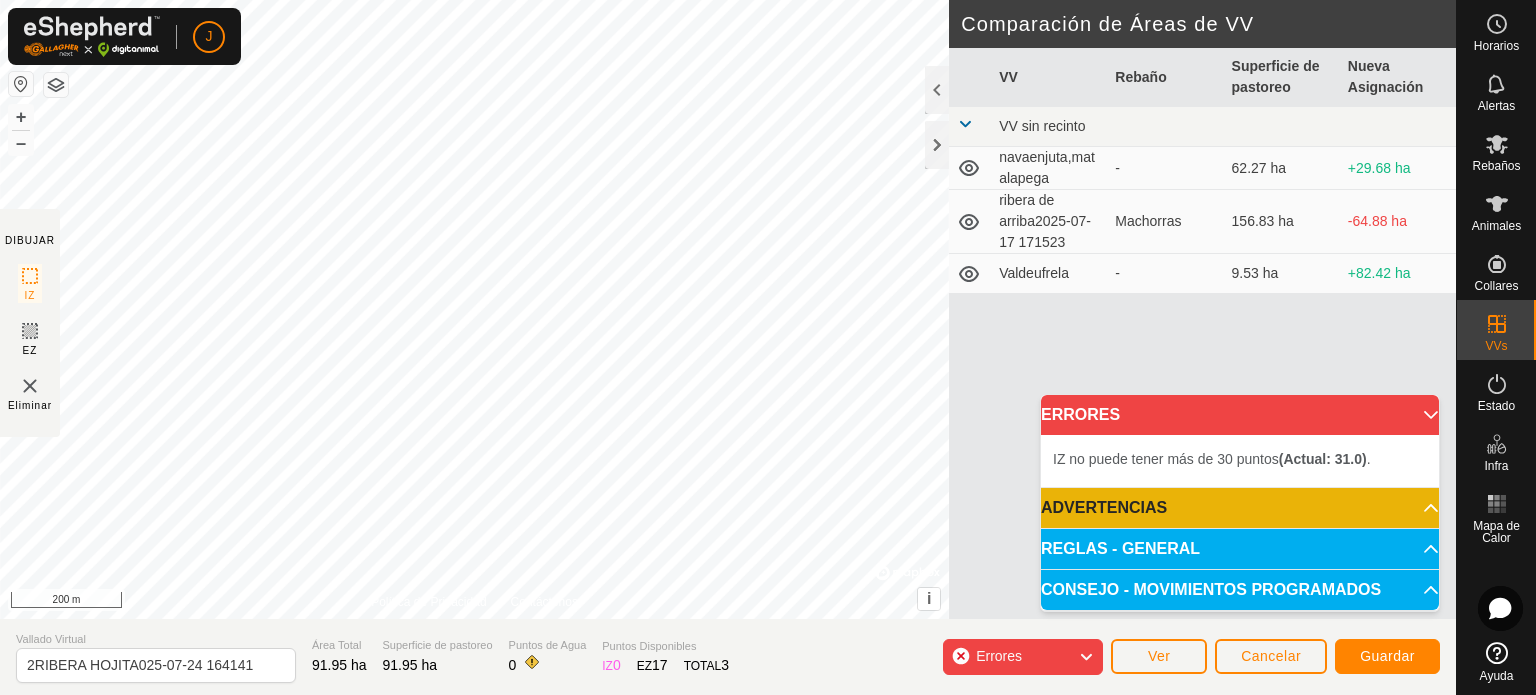 click 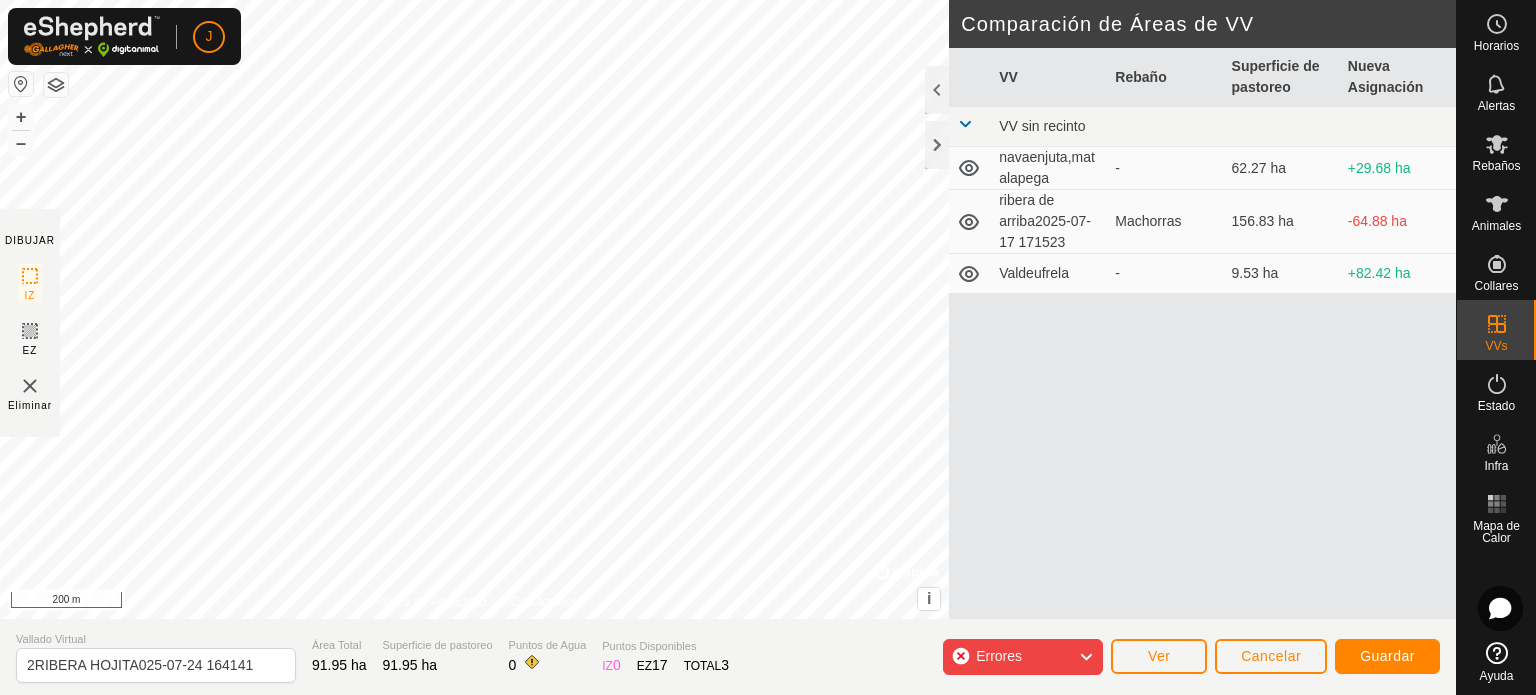 click on "Errores" 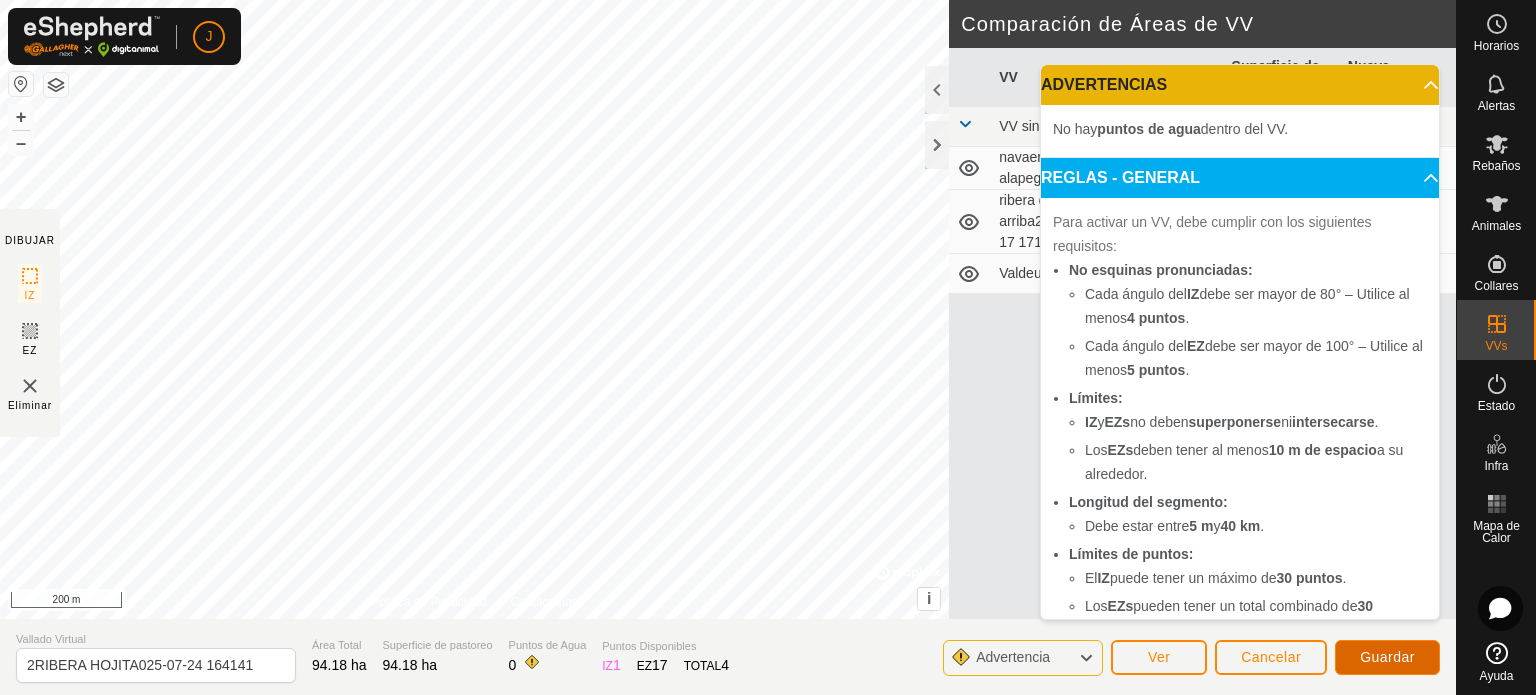 click on "Guardar" 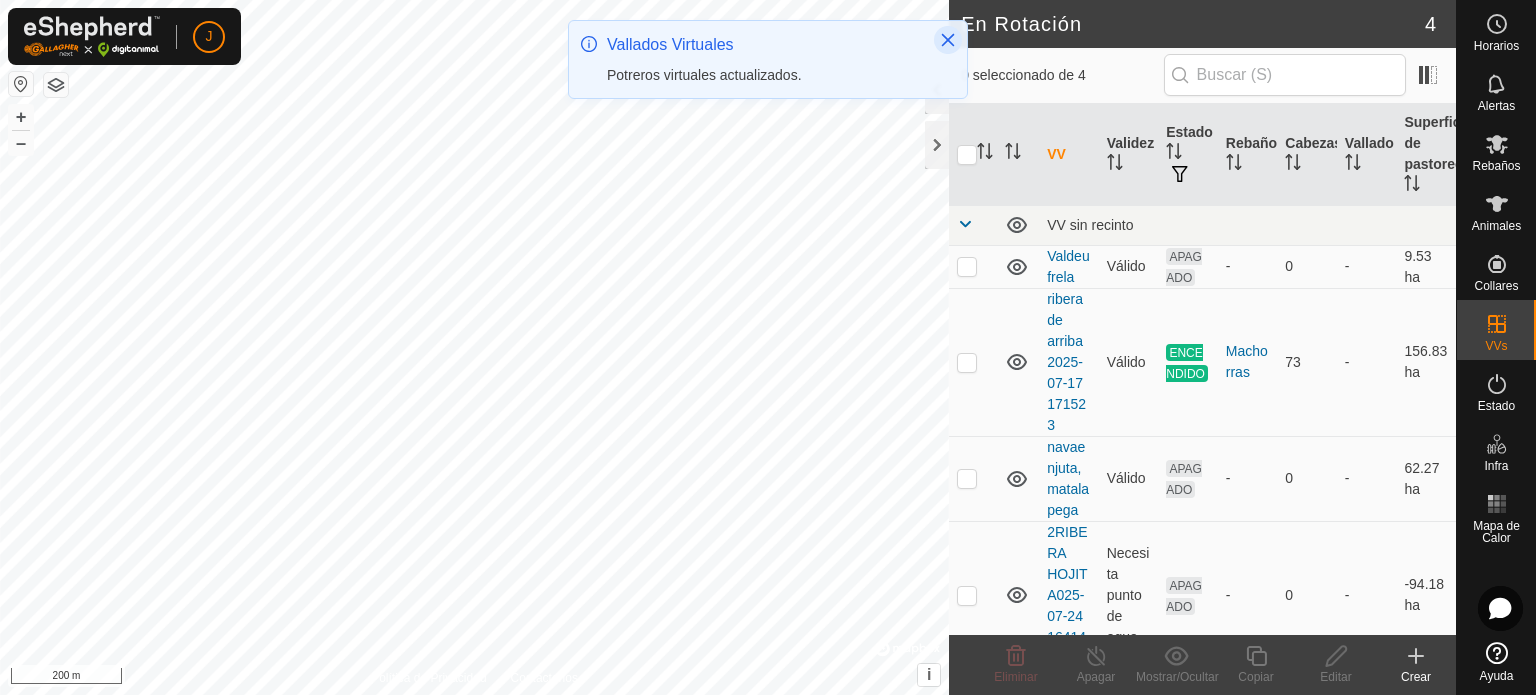 drag, startPoint x: 940, startPoint y: 92, endPoint x: 943, endPoint y: 39, distance: 53.08484 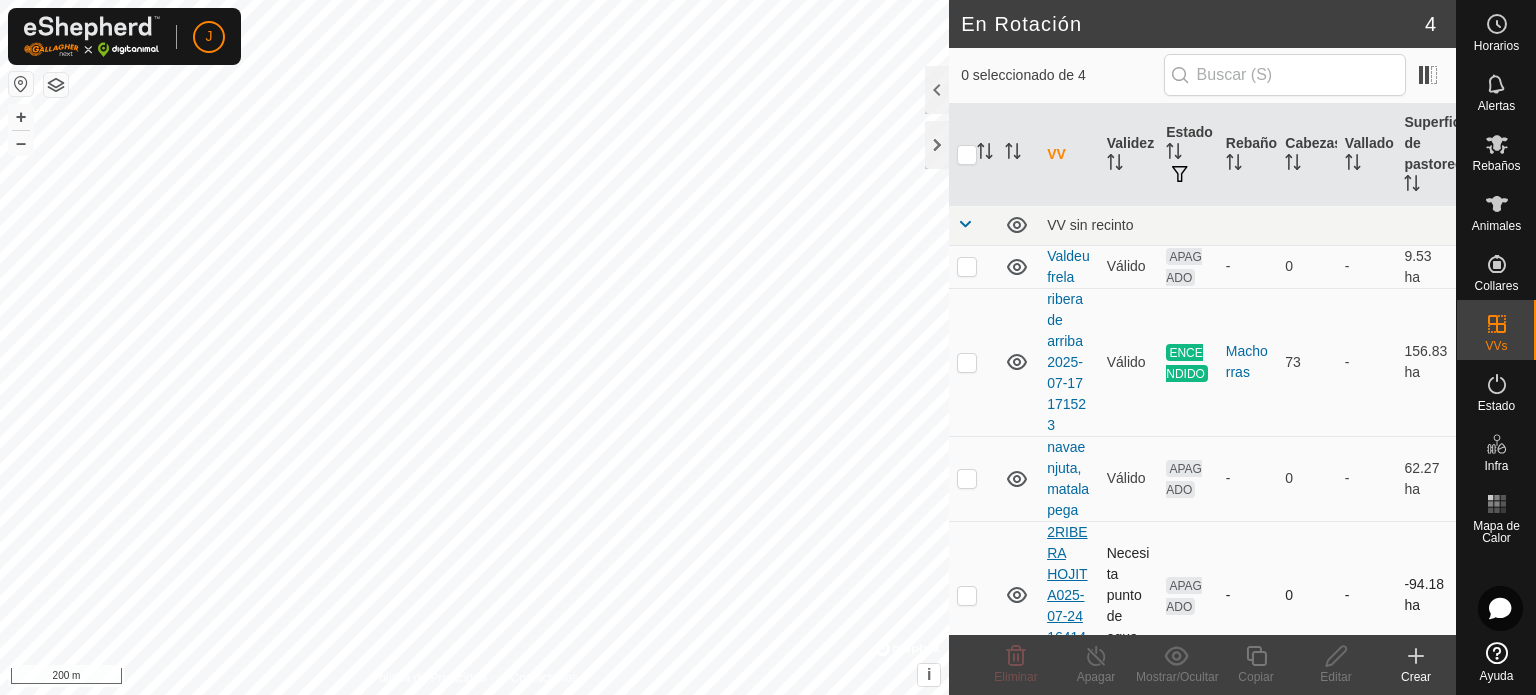 click on "2RIBERA HOJITA025-07-24 164141" at bounding box center (1067, 595) 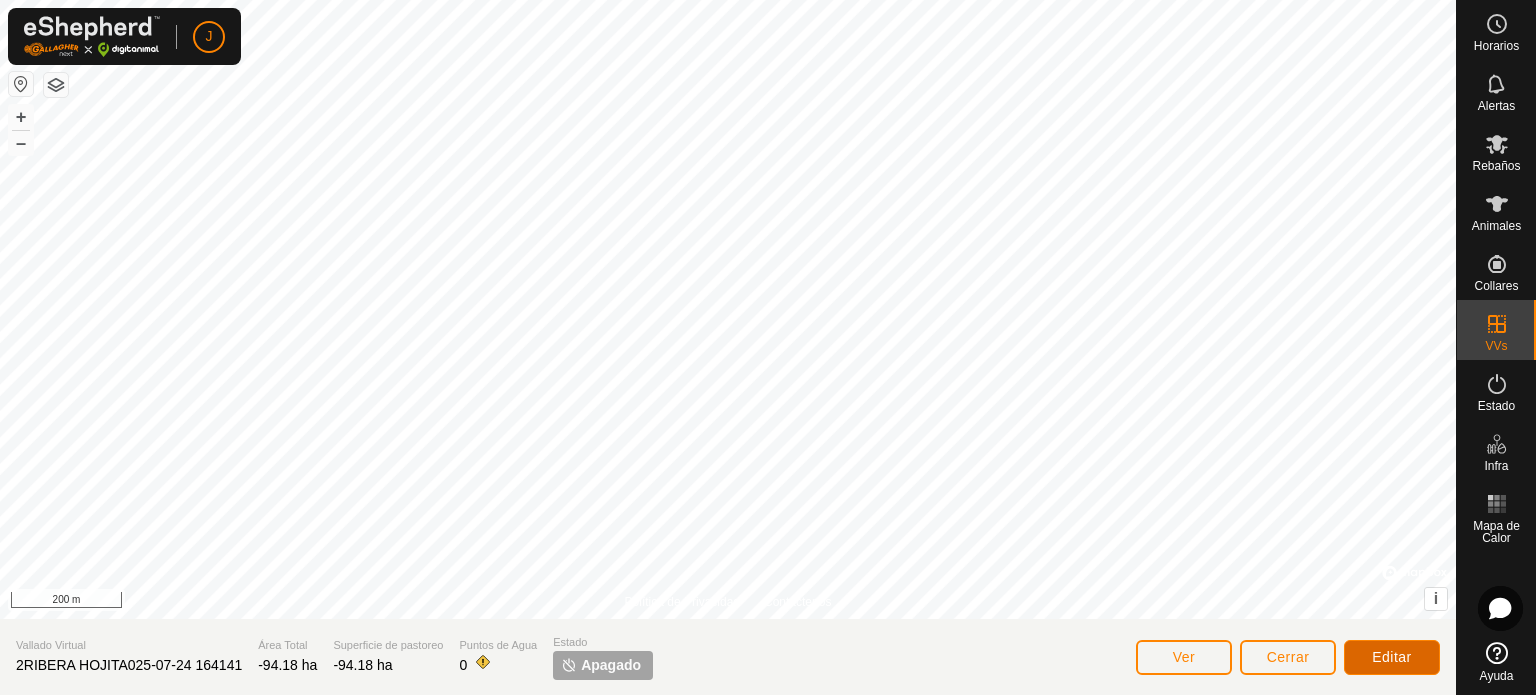 click on "Editar" 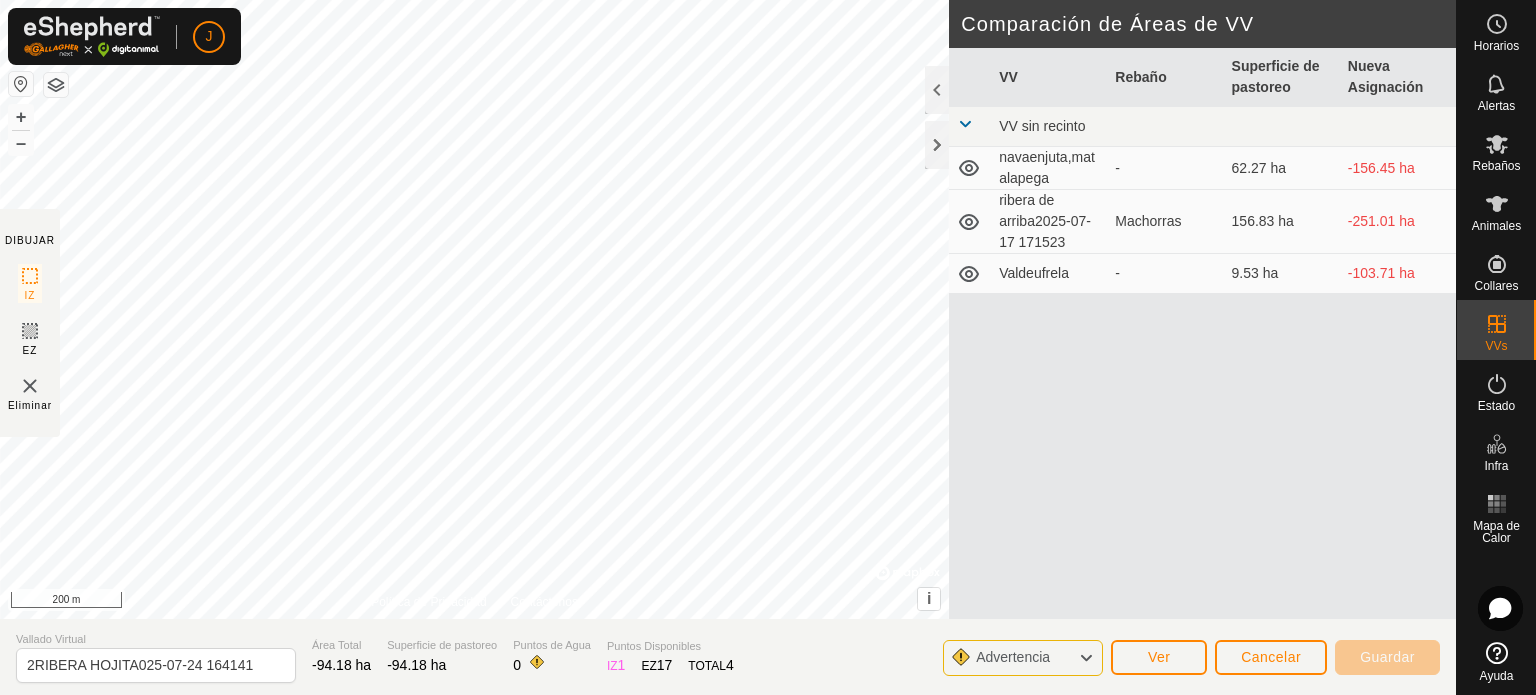 click on "VV   Rebaño   Superficie de pastoreo   Nueva Asignación  VV sin recinto  navaenjuta,matalapega  -  62.27 ha  -156.45 ha  ribera de arriba2025-07-17 171523   Machorras    156.83 ha  -251.01 ha  Valdeufrela  -  9.53 ha  -103.71 ha" at bounding box center [1202, 357] 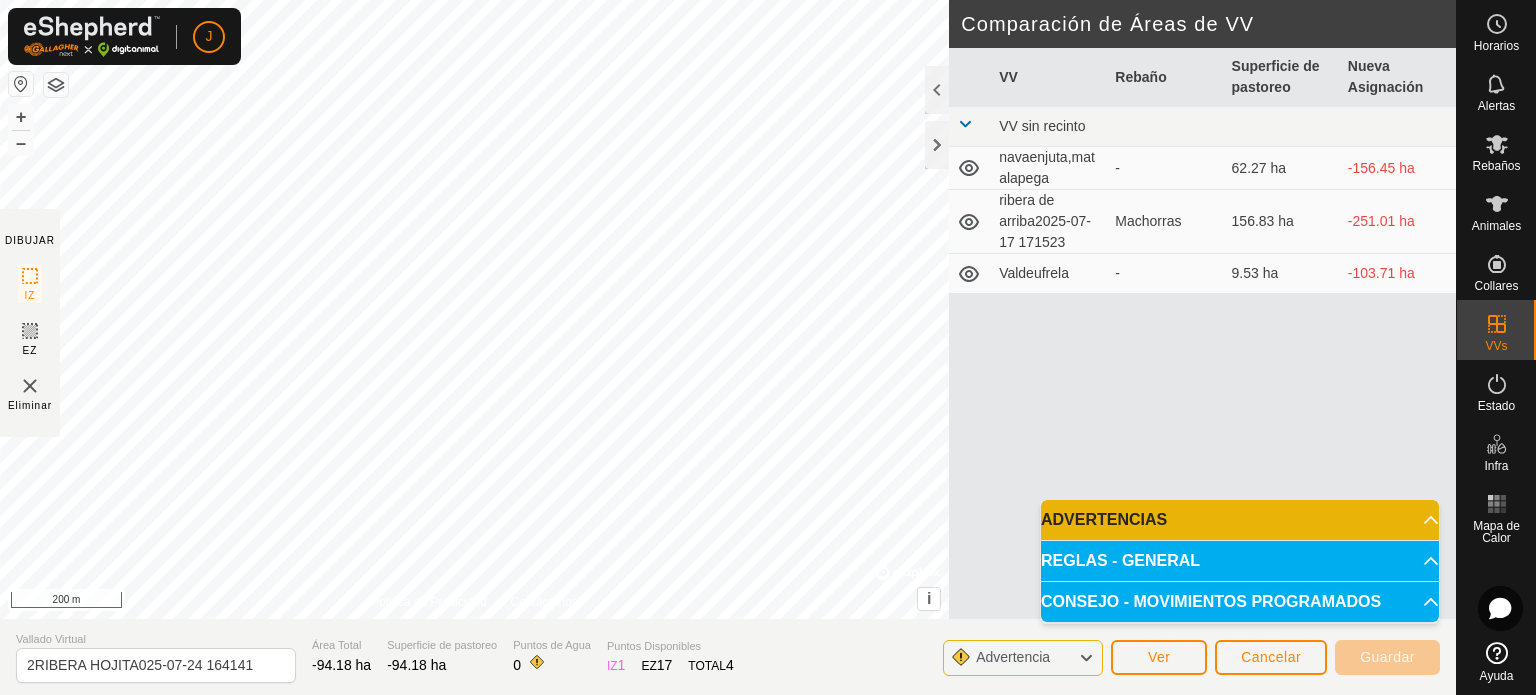 click on "ADVERTENCIAS" at bounding box center (1240, 520) 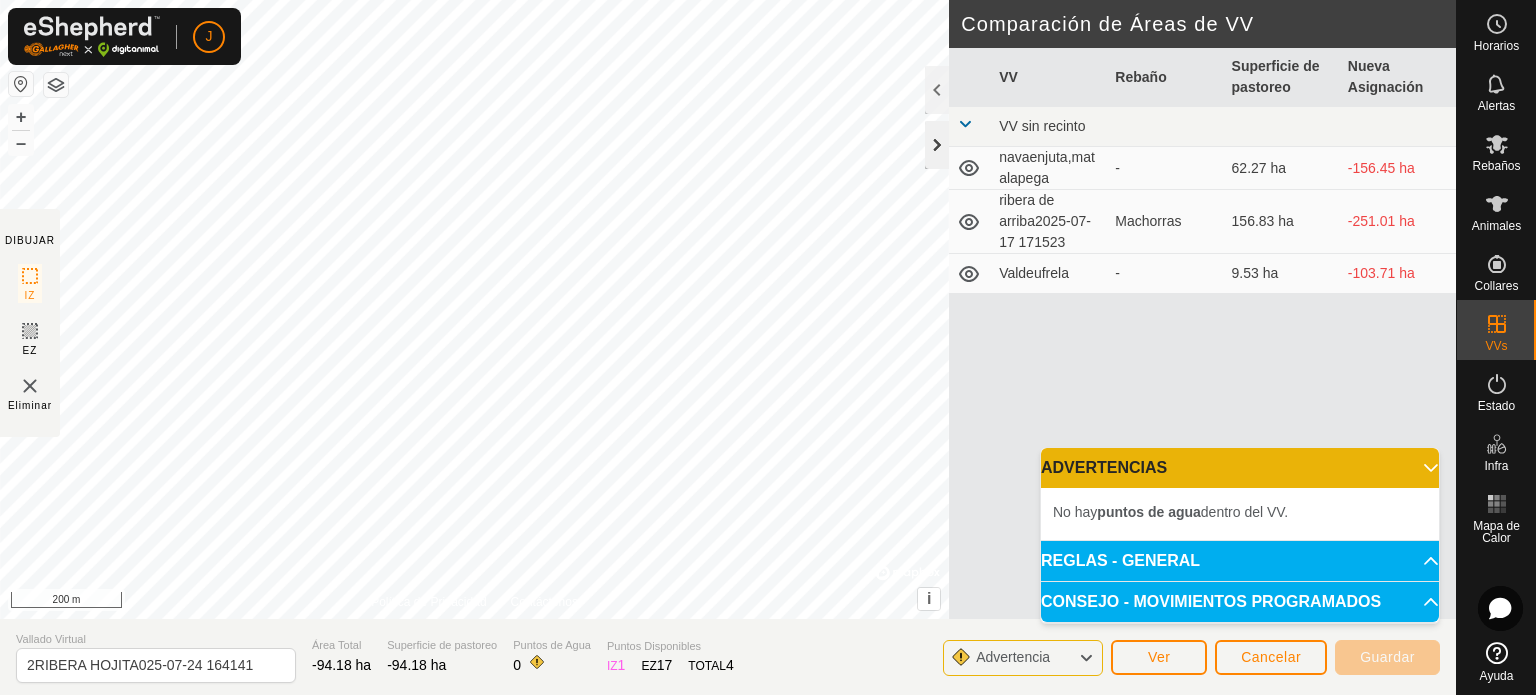 click 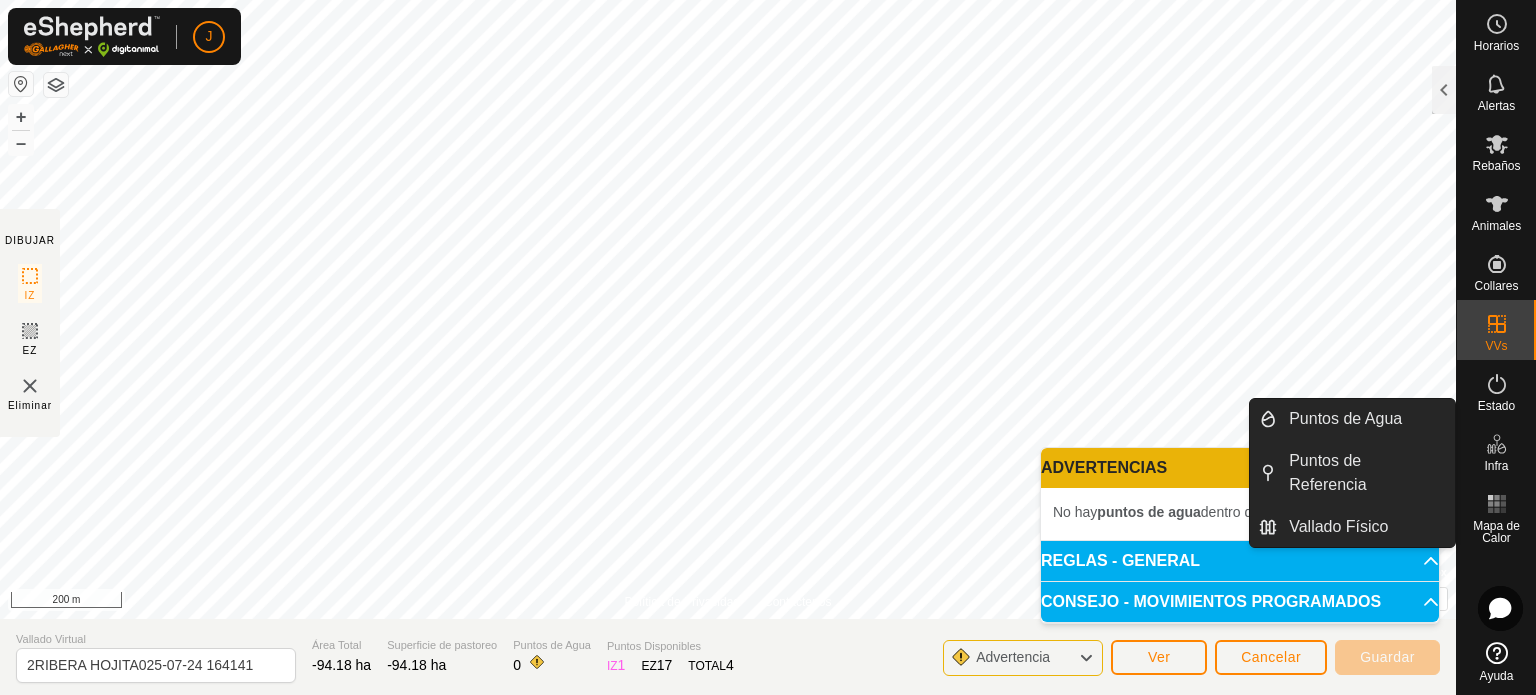 click on "Infra" at bounding box center (1496, 466) 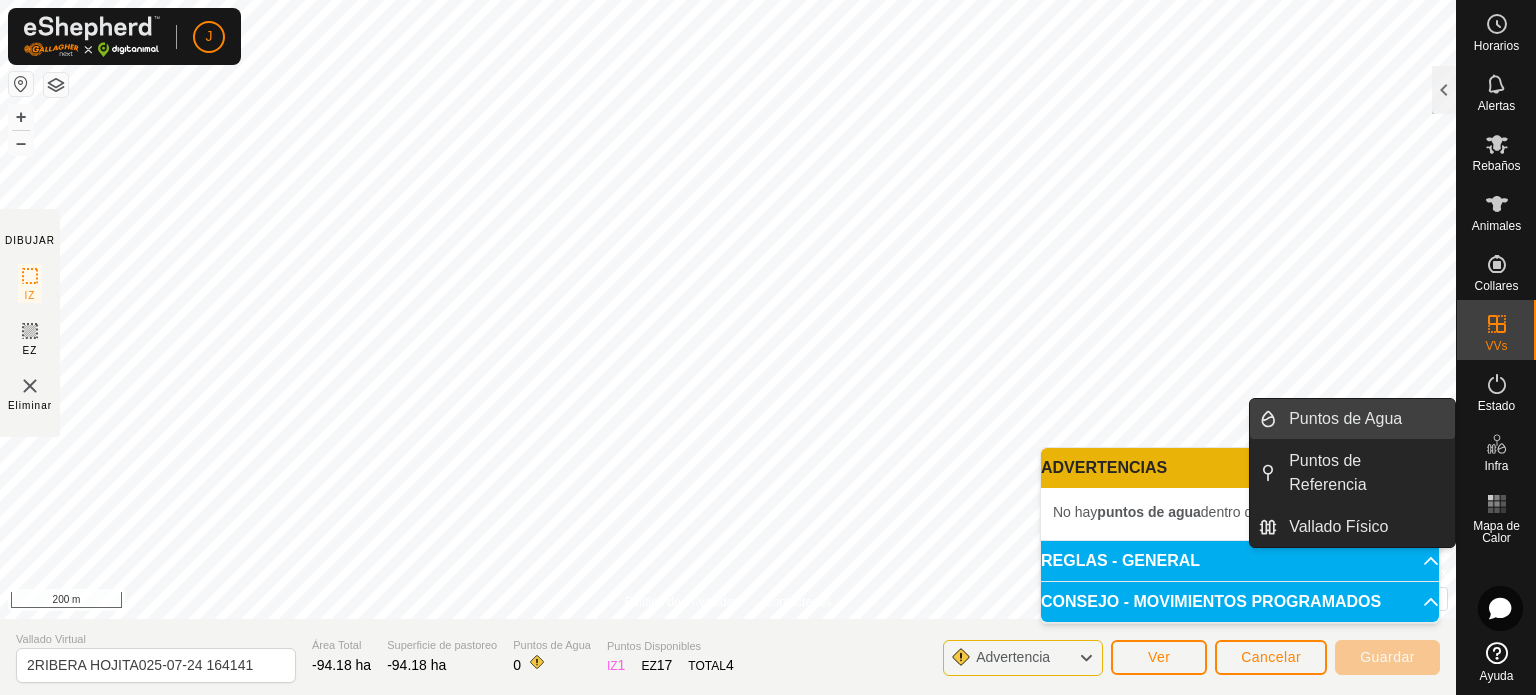 click on "Puntos de Agua" at bounding box center [1366, 419] 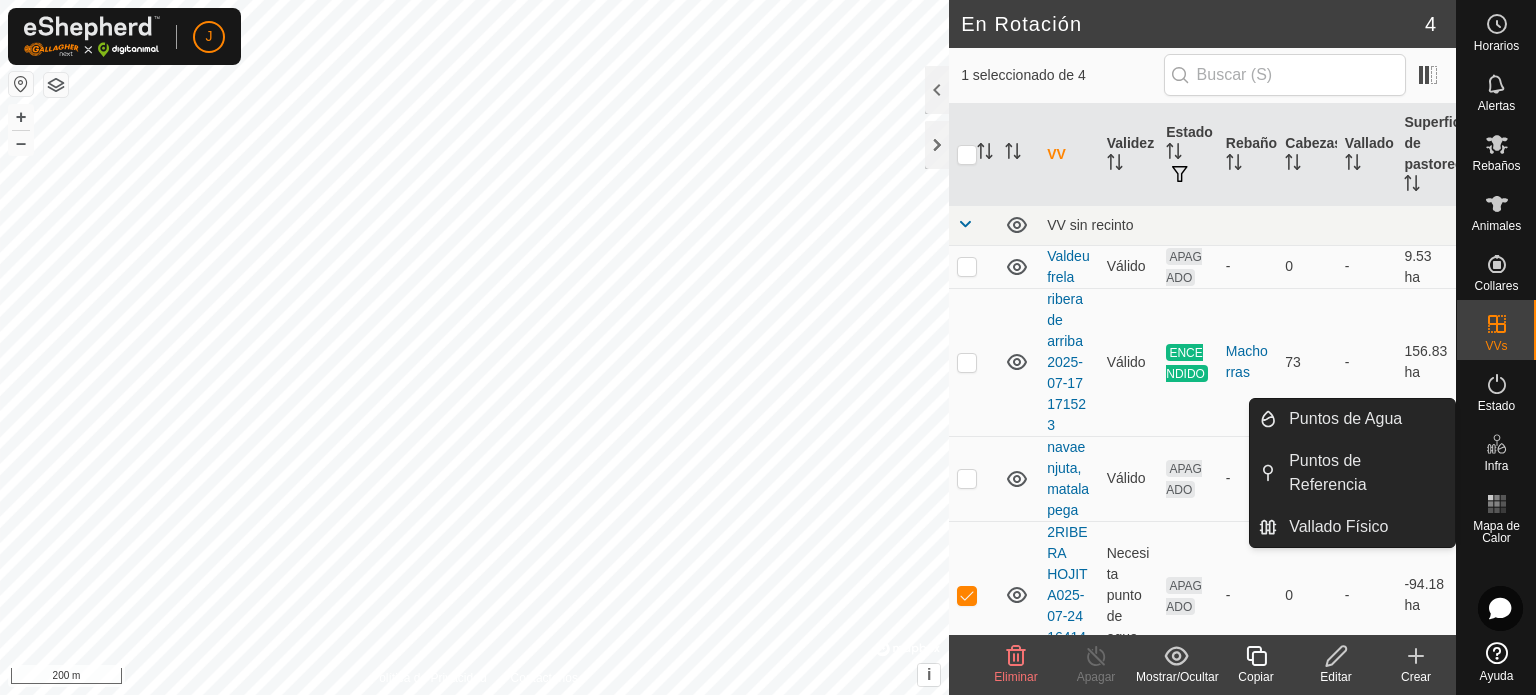 click on "Infra" at bounding box center [1496, 466] 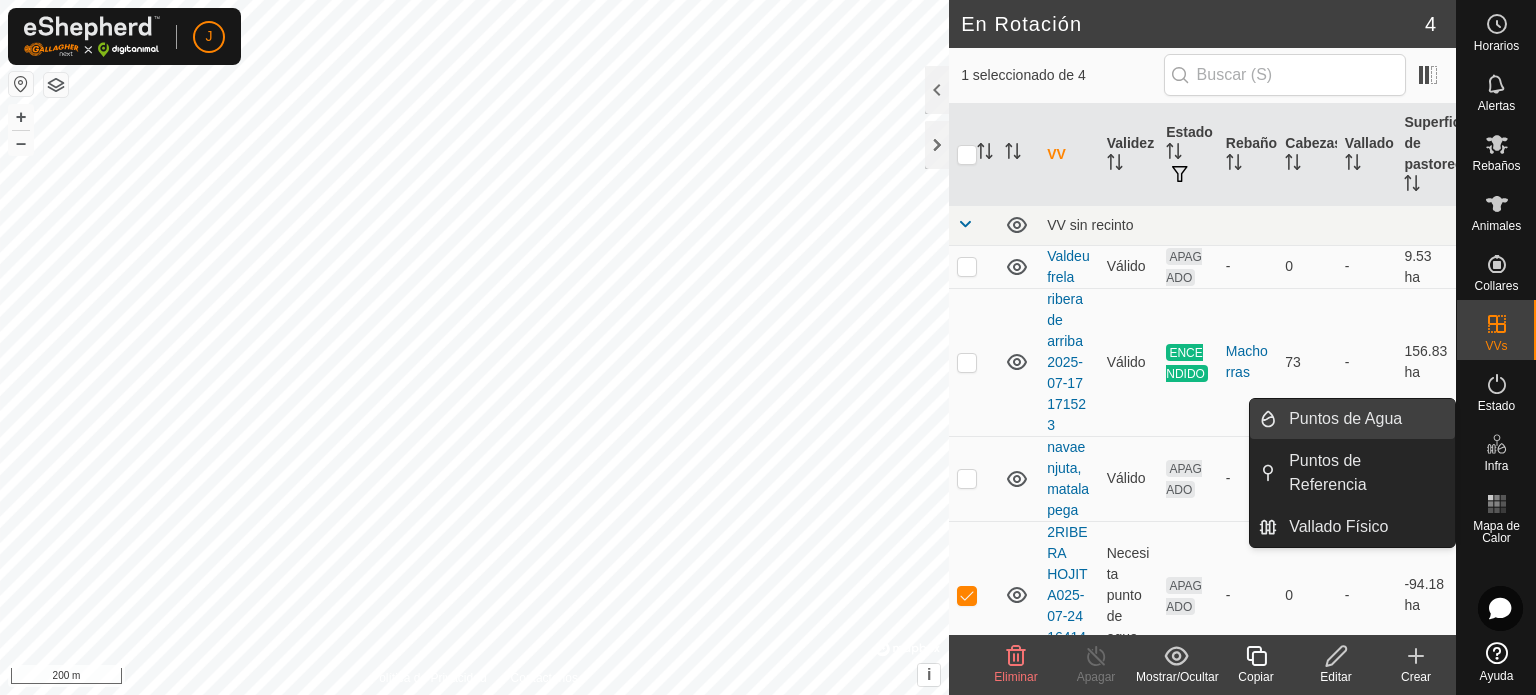 click on "Puntos de Agua" at bounding box center [1366, 419] 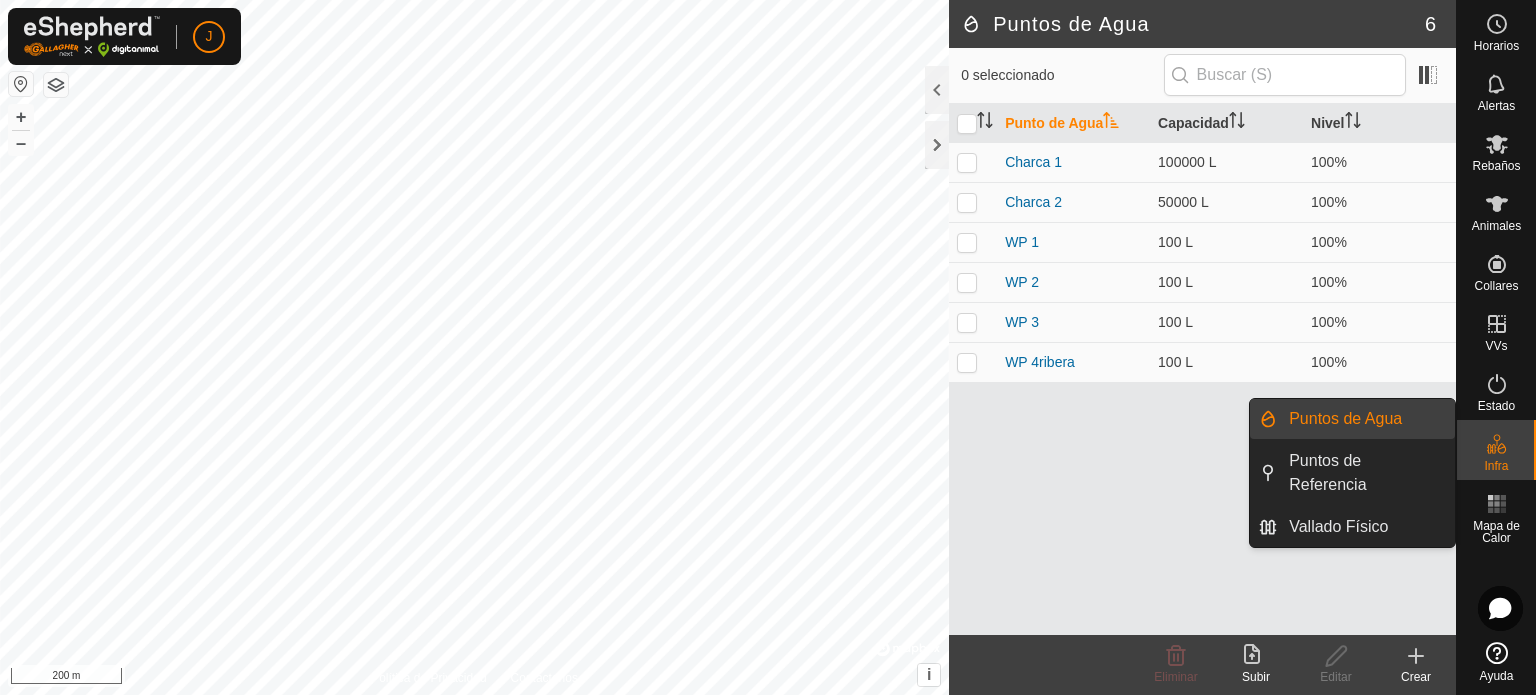 click on "Puntos de Agua" at bounding box center (1366, 419) 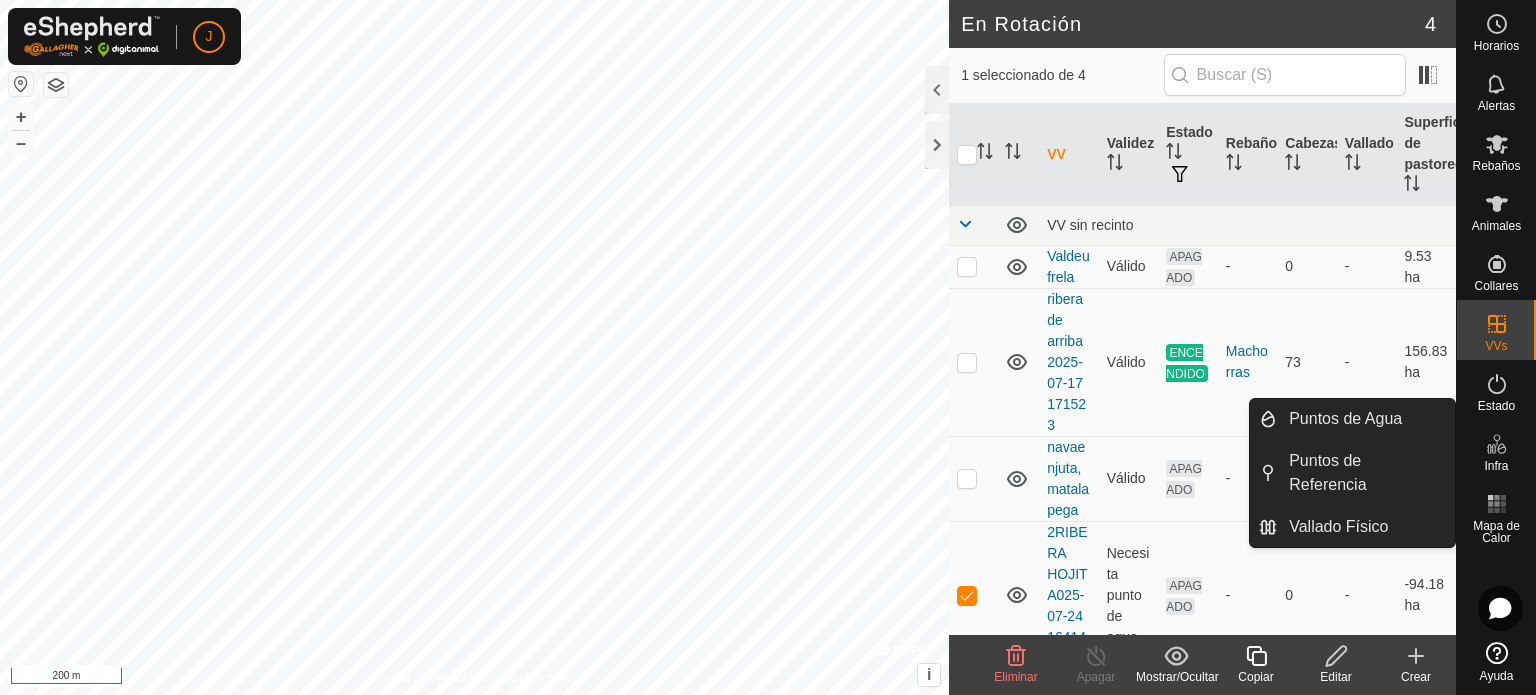 click on "Infra" at bounding box center (1496, 466) 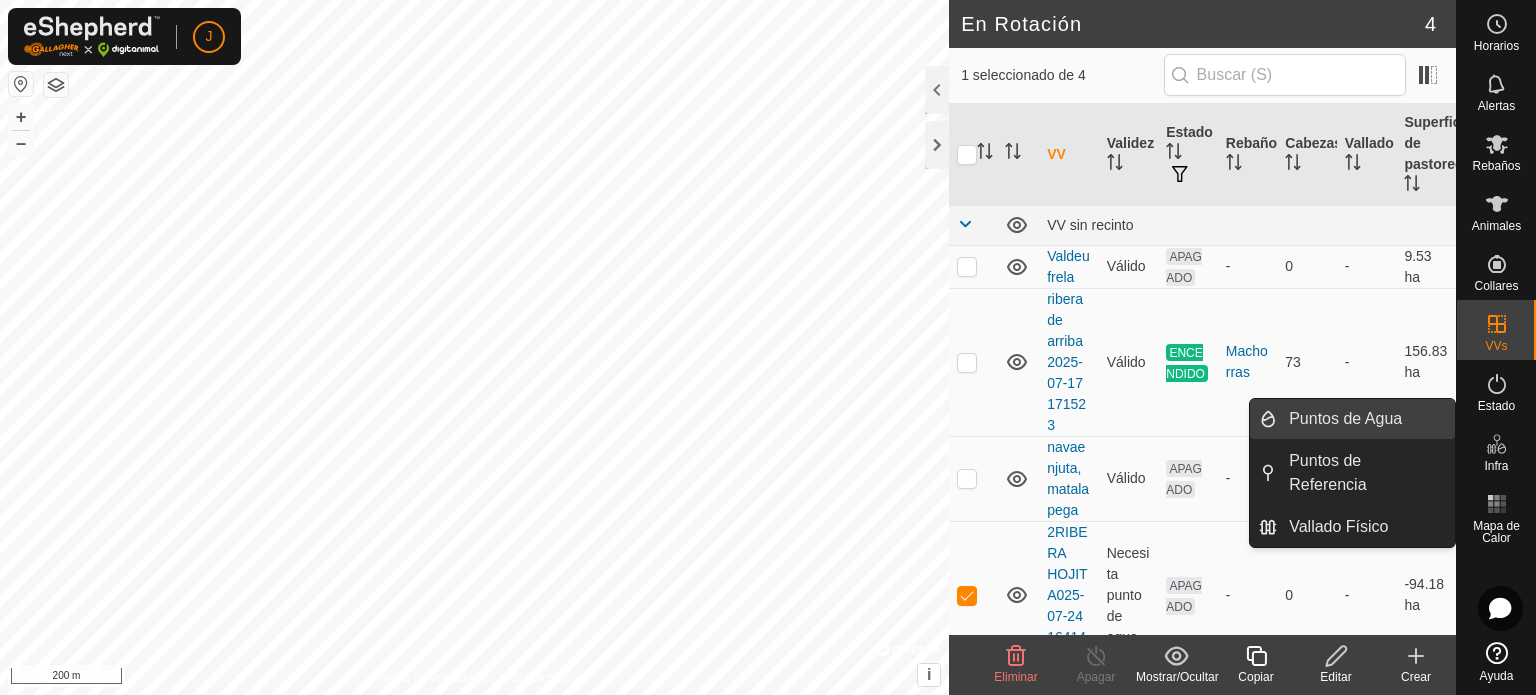 click on "Puntos de Agua" at bounding box center (1366, 419) 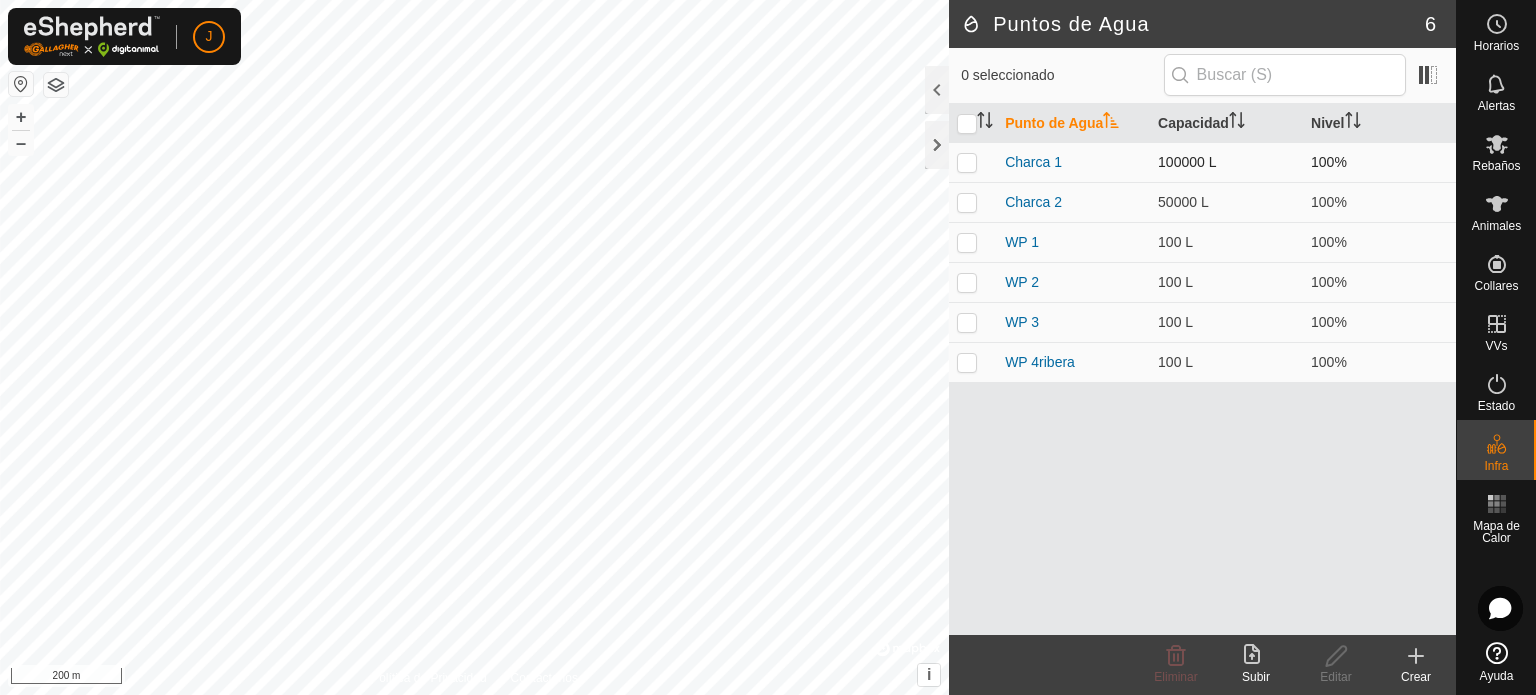 click at bounding box center (967, 162) 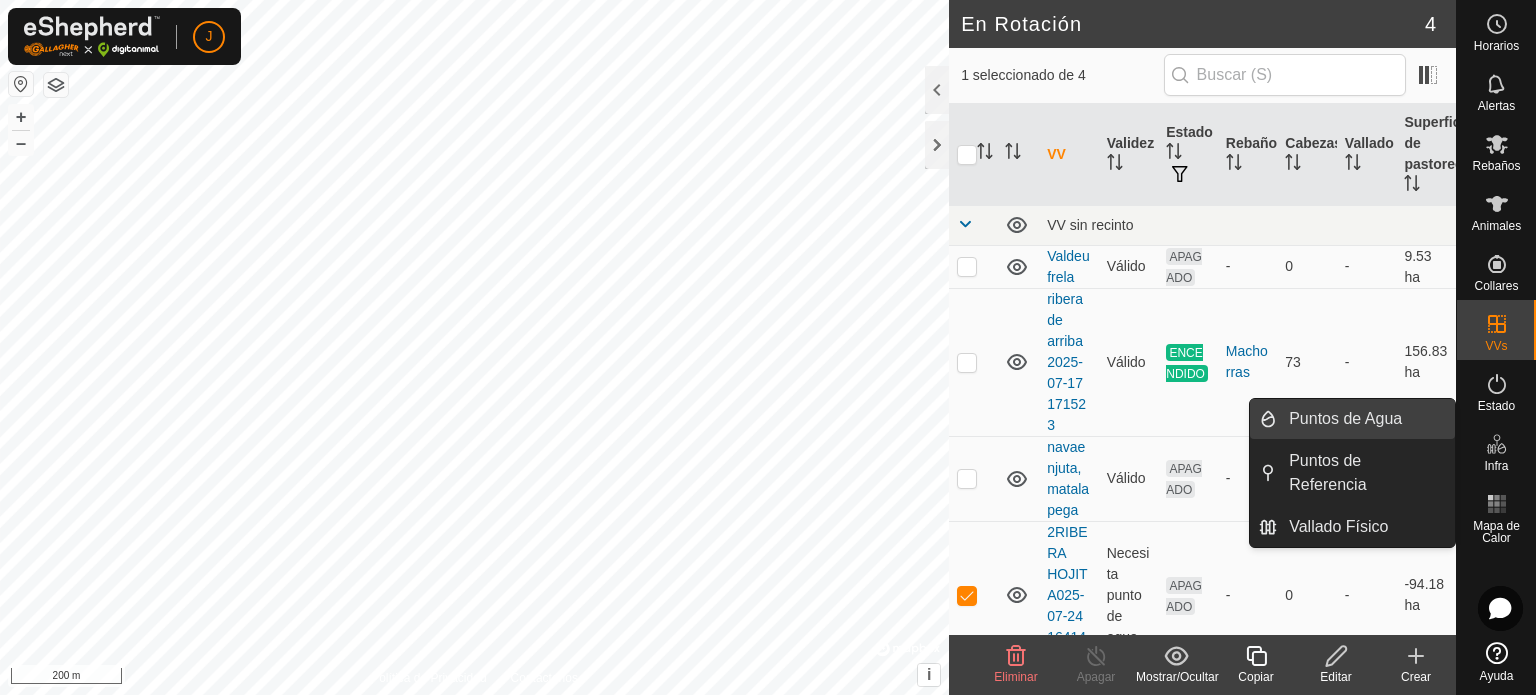 click on "Puntos de Agua" at bounding box center (1366, 419) 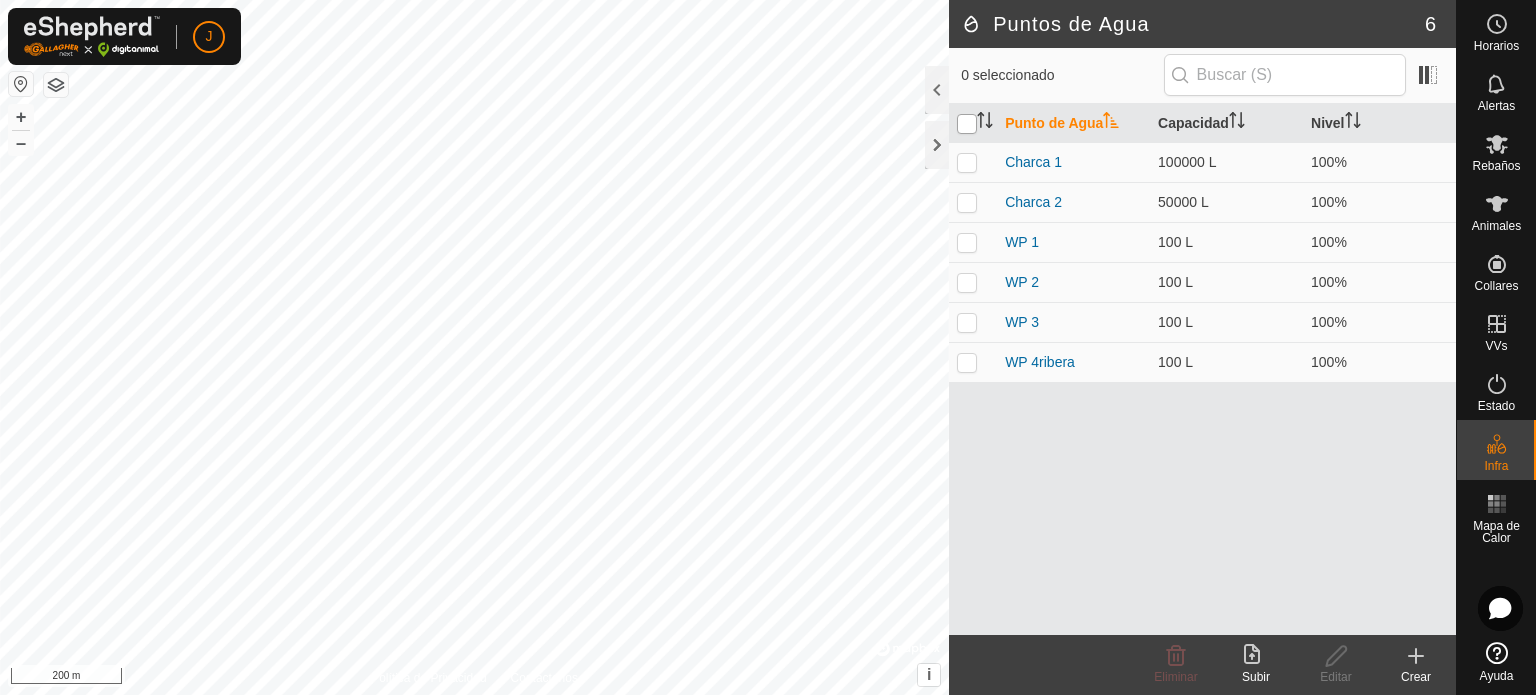 click at bounding box center [967, 124] 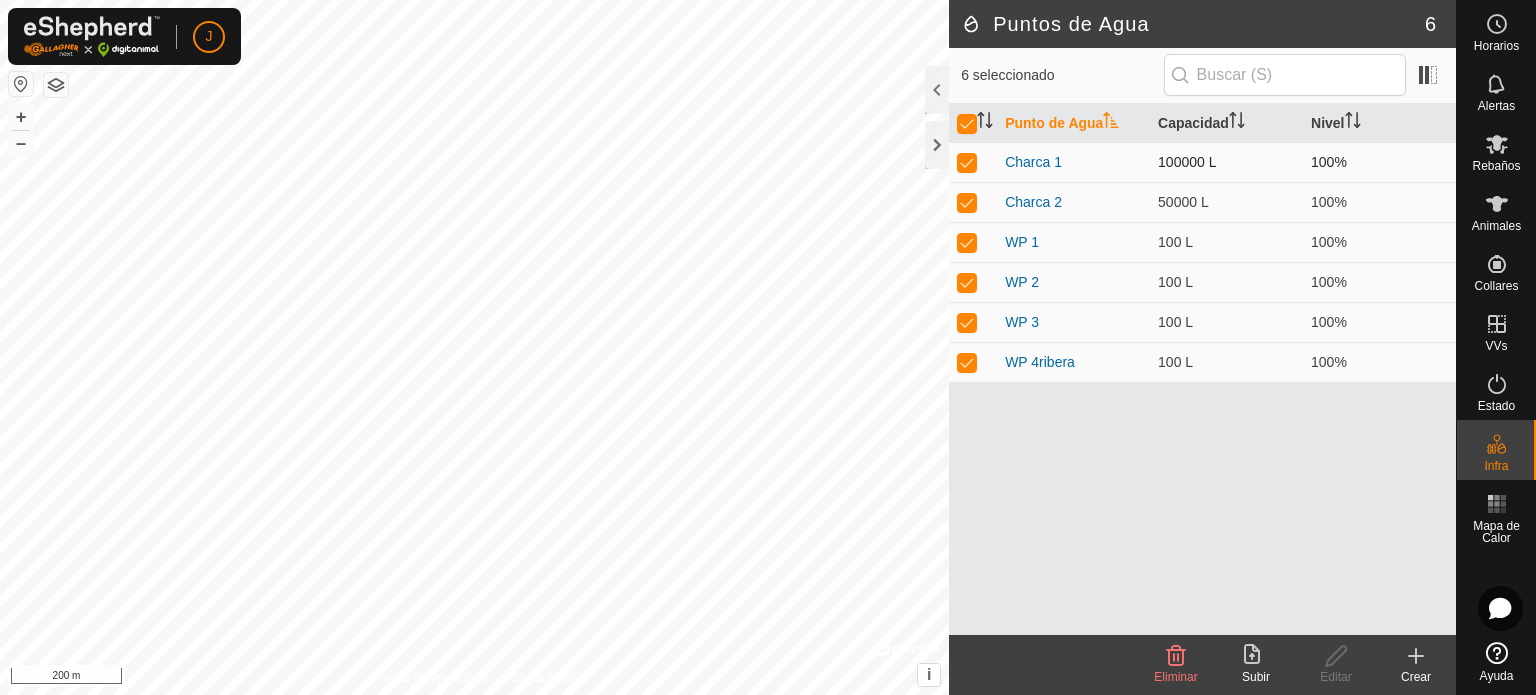 click at bounding box center (967, 162) 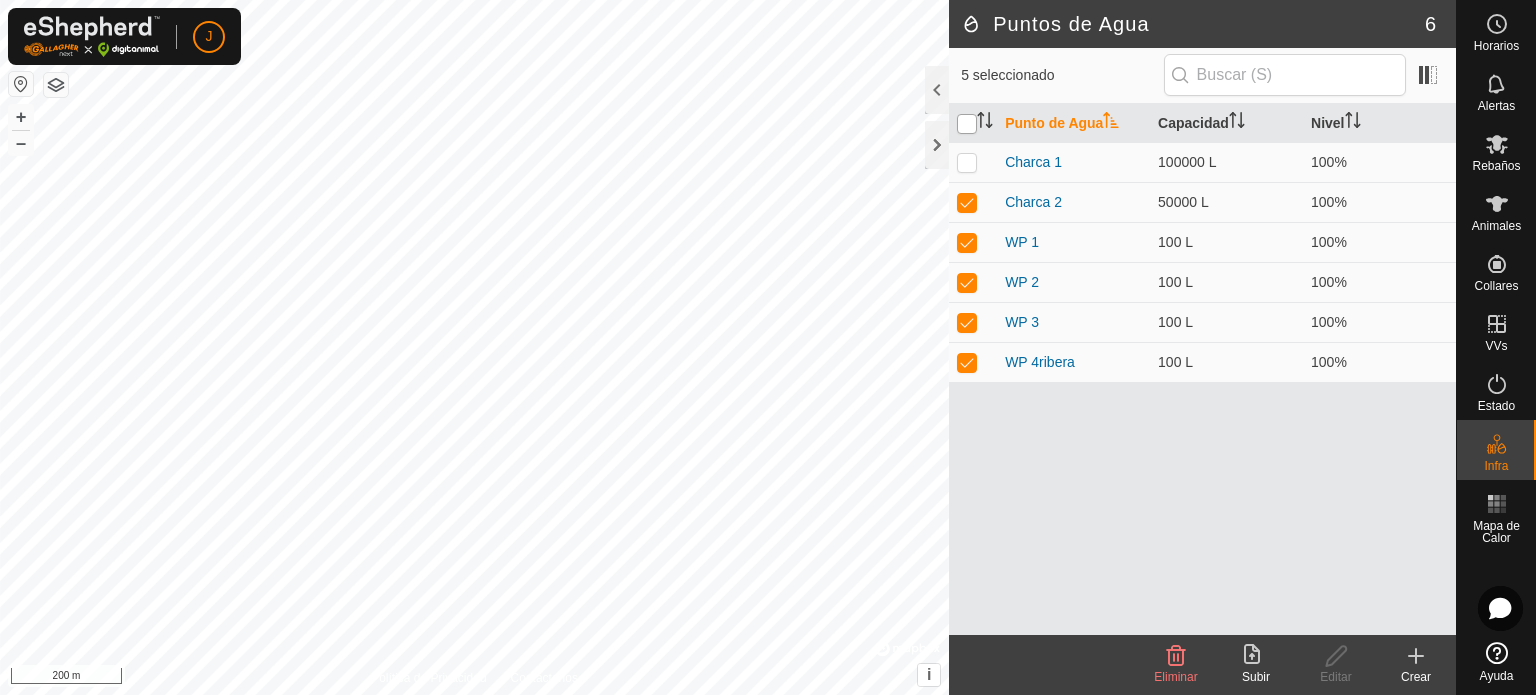 click at bounding box center (967, 124) 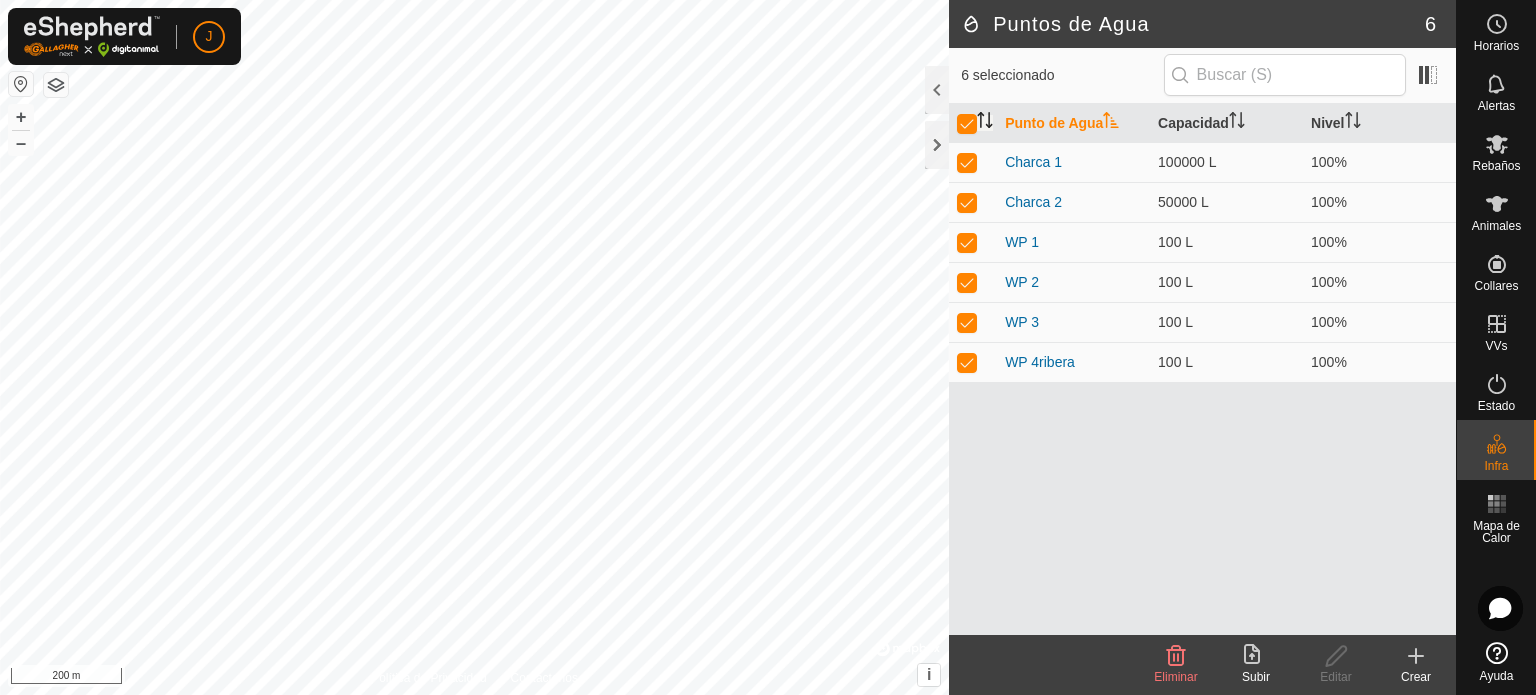 click 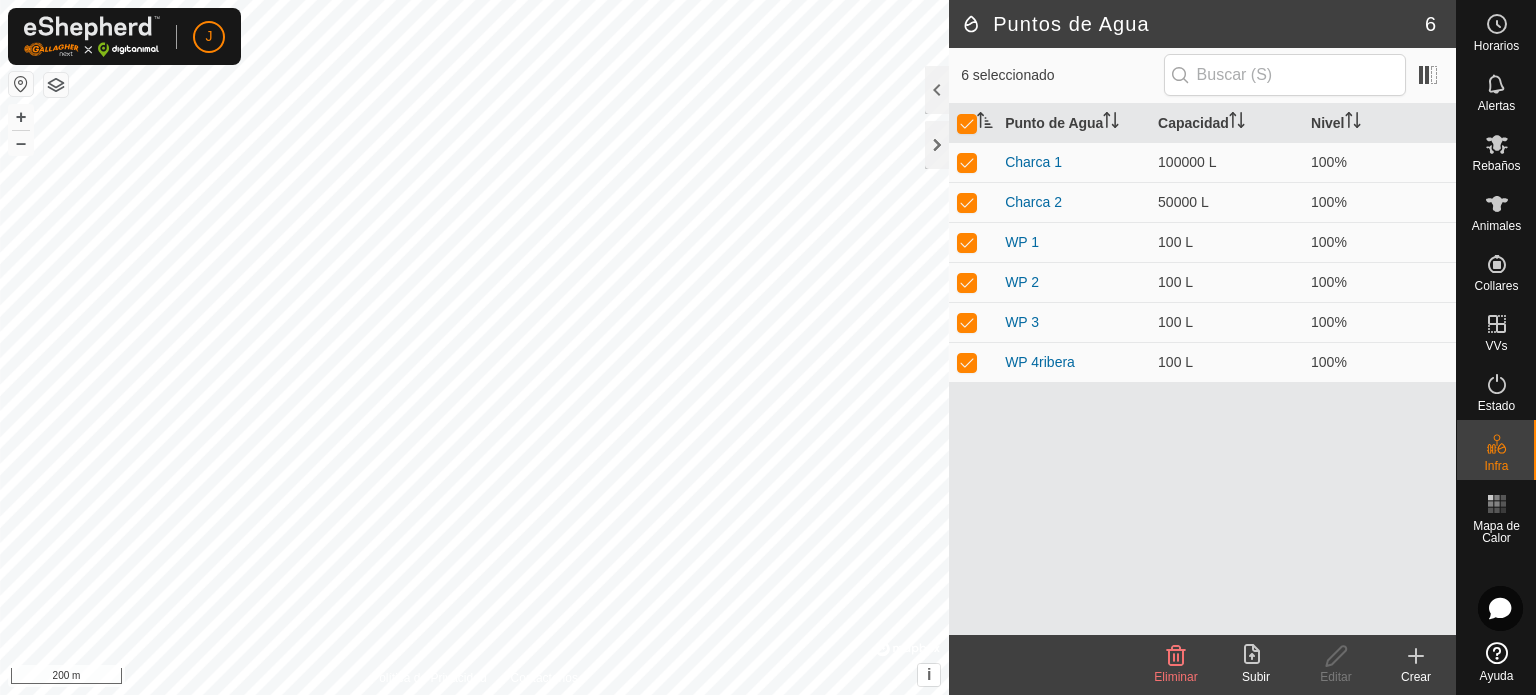 click 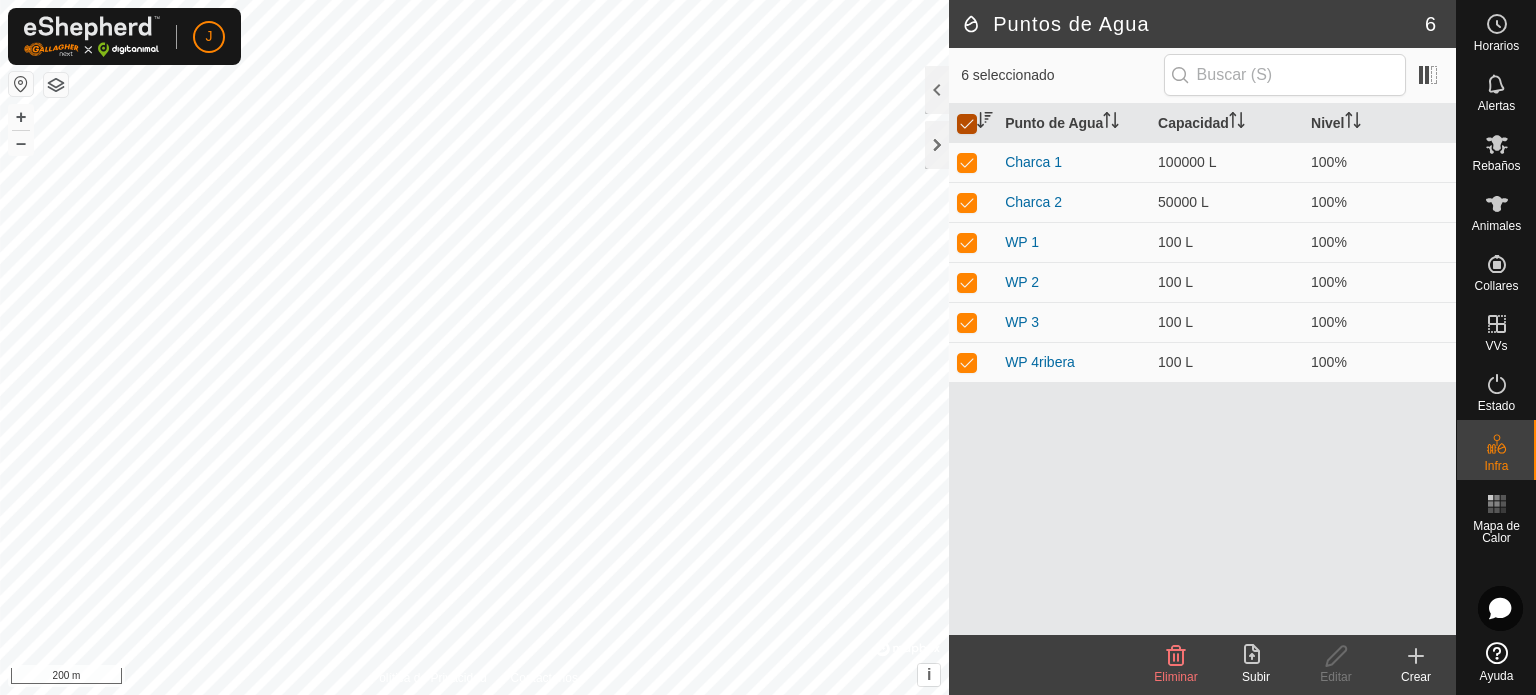 click at bounding box center (967, 124) 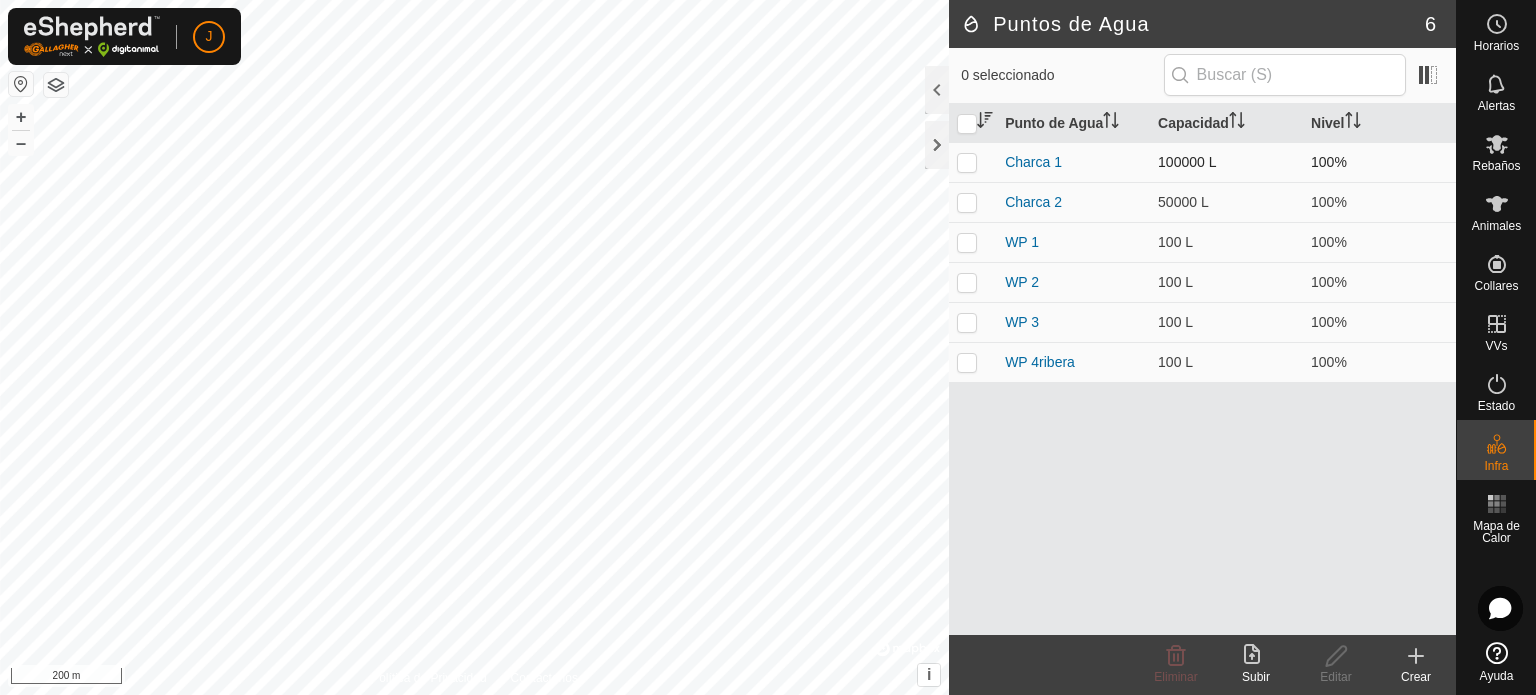 click at bounding box center (967, 162) 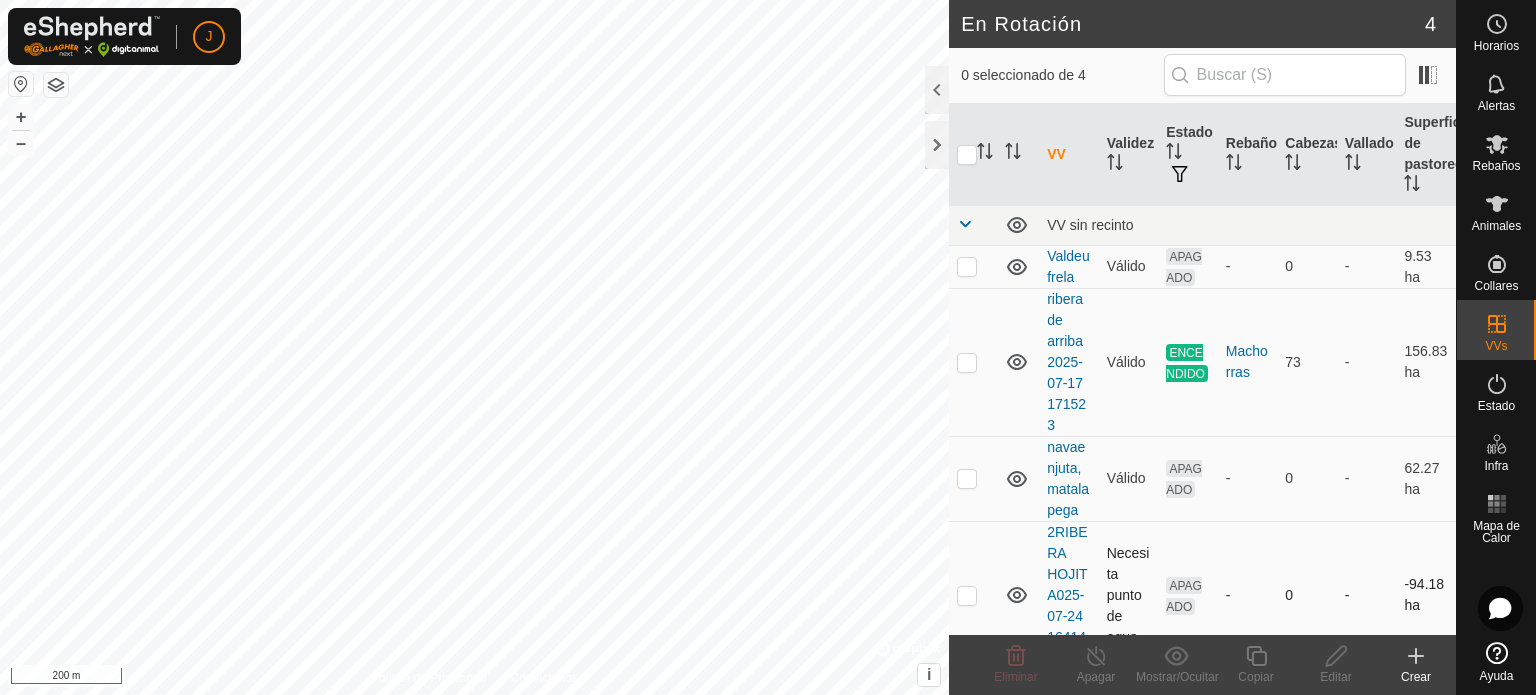 click at bounding box center (967, 595) 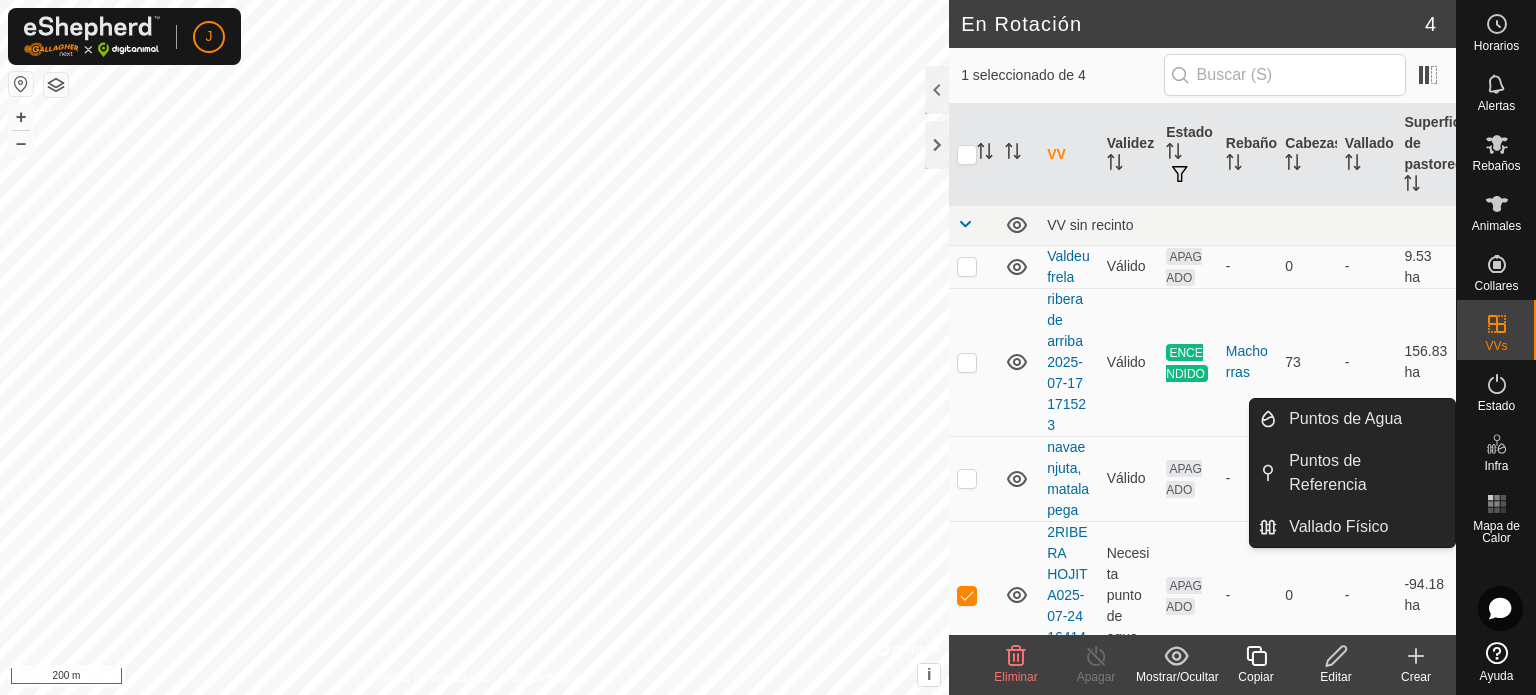 click 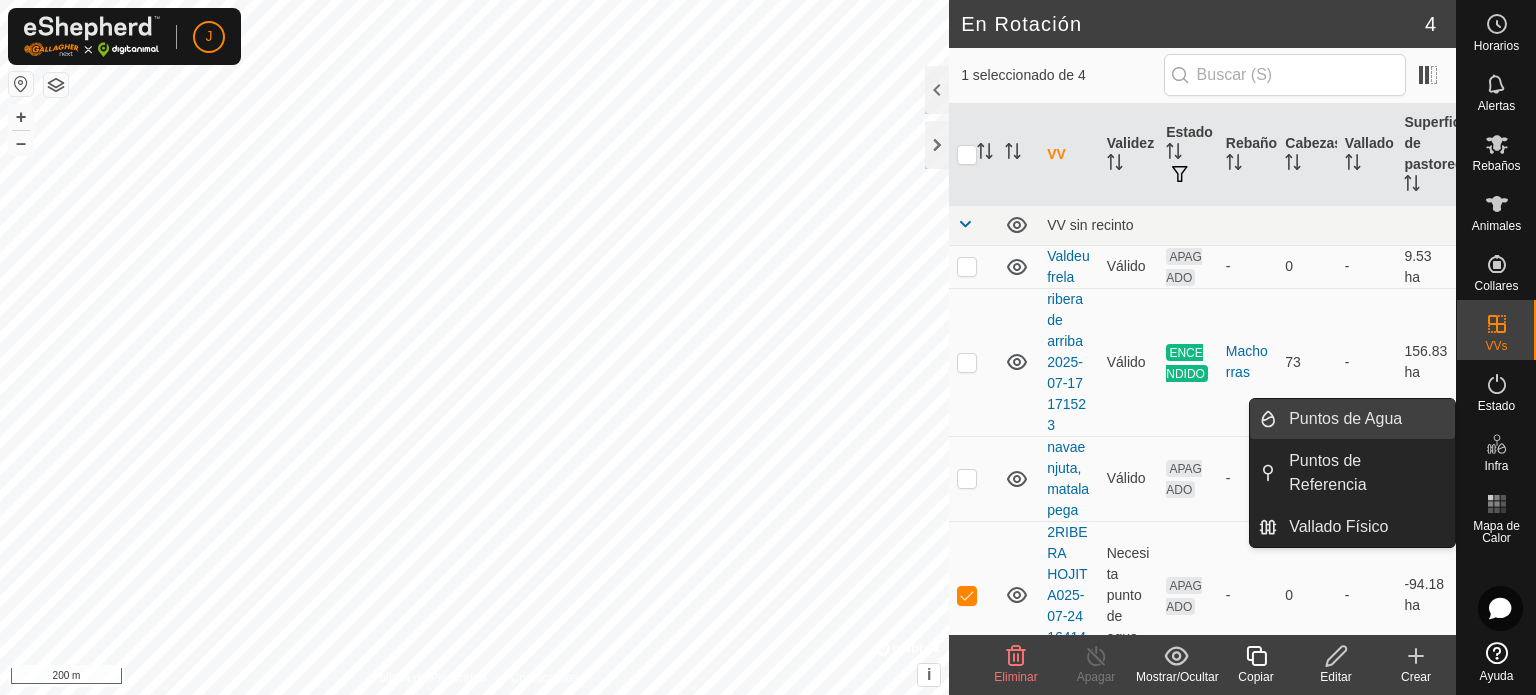 click on "Puntos de Agua" at bounding box center [1366, 419] 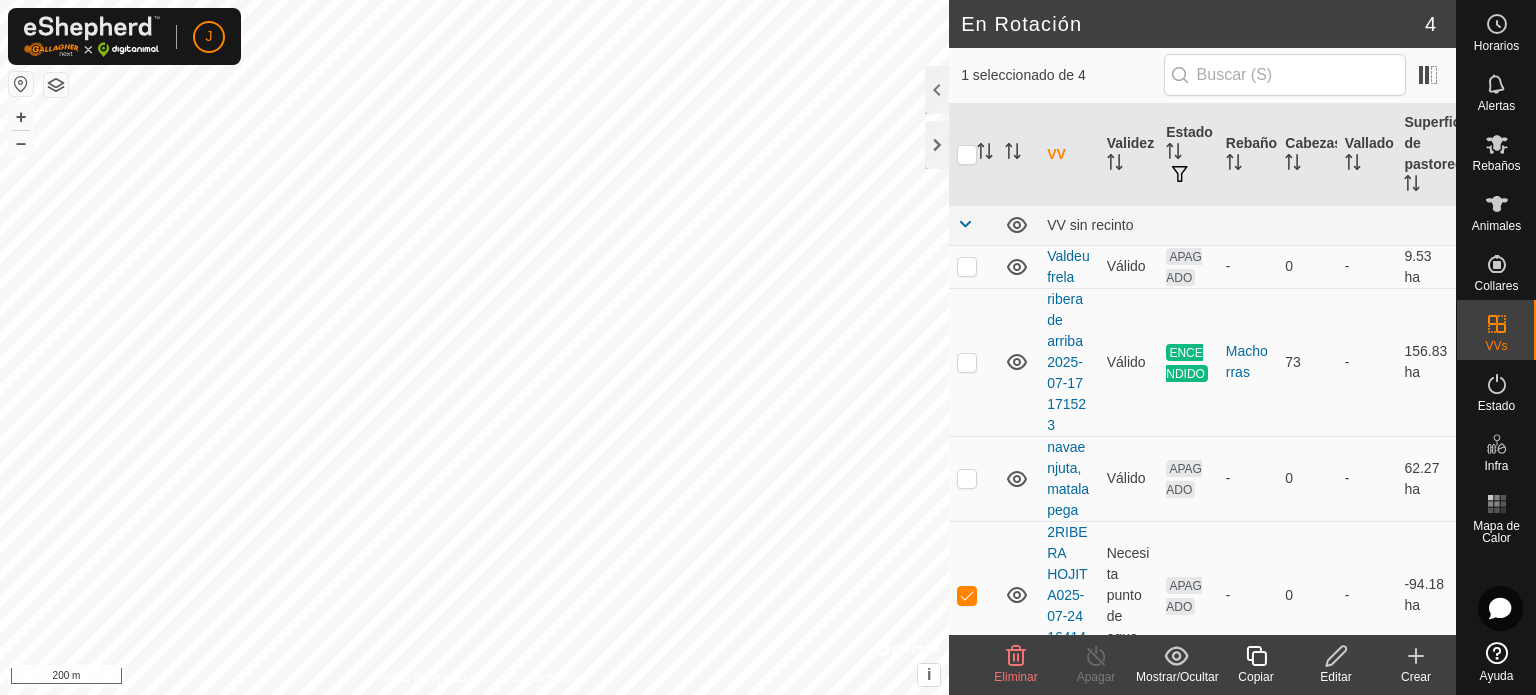 checkbox on "false" 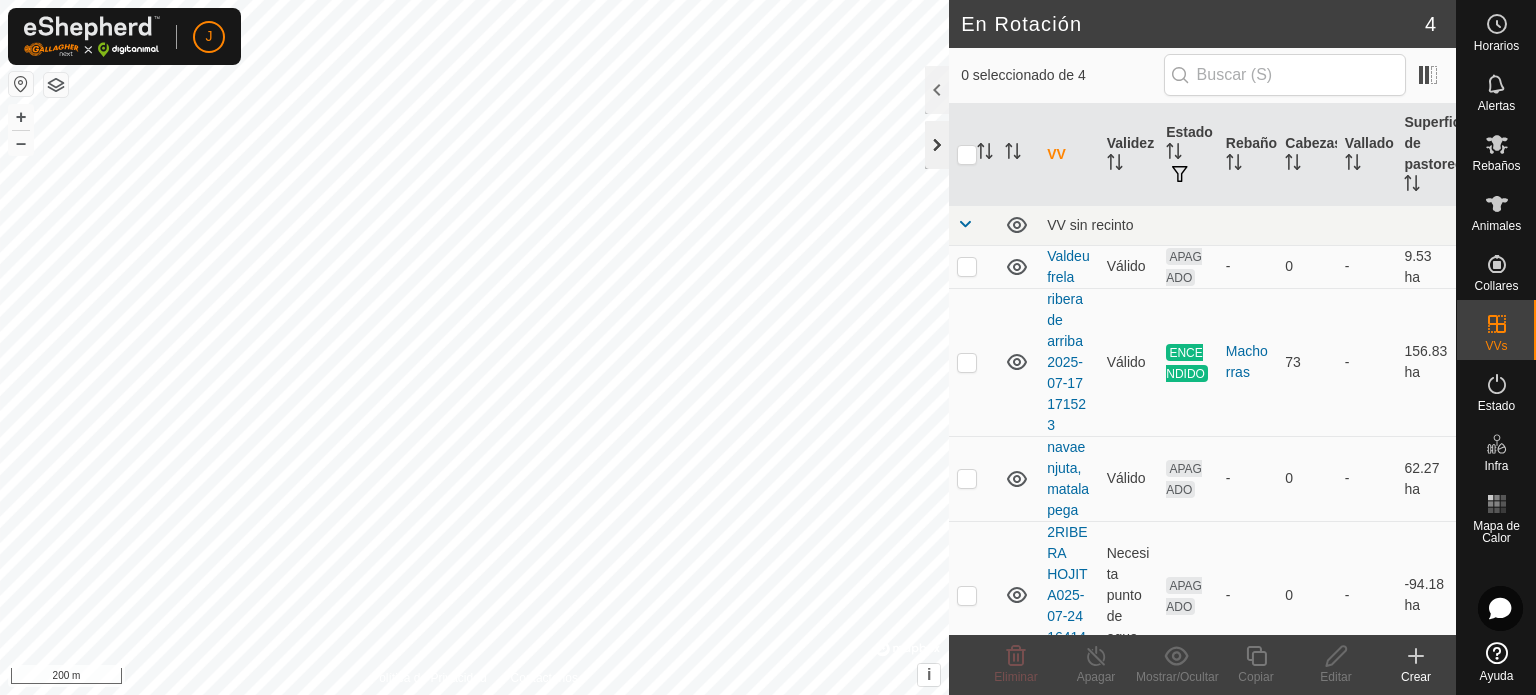 click 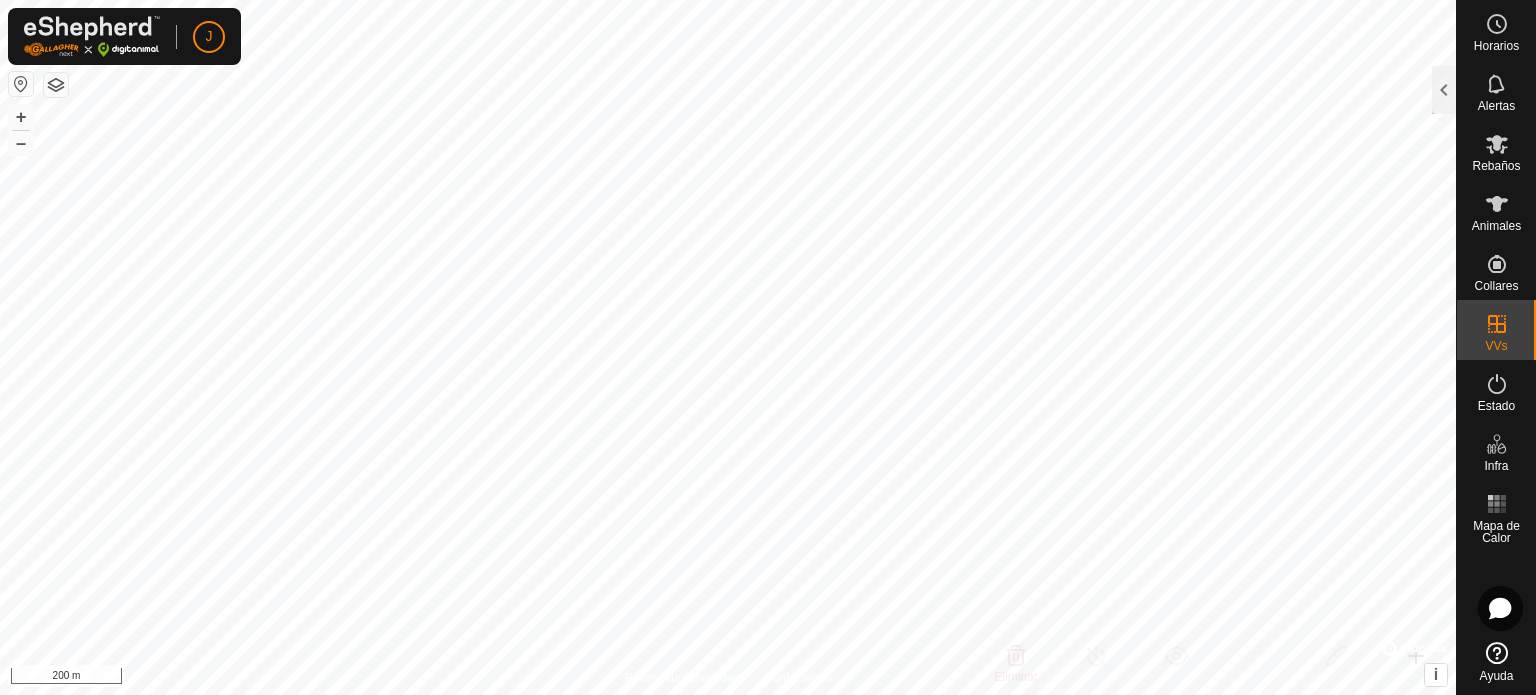 click on "J  Horarios Alertas Rebaños Animales Collares VVs Estado Infra Mapa de Calor Ayuda En Rotación 4 0 seleccionado de 4     VV   Validez   Estado   Rebaño   Cabezas   Vallado   Superficie de pastoreo   VV sin recinto  Valdeufrela  Válido  APAGADO  -   0   -   9.53 ha  ribera de arriba2025-07-17 171523  Válido  ENCENDIDO  Machorras    73   -   156.83 ha  navaenjuta,matalapega  Válido  APAGADO  -   0   -   62.27 ha  2RIBERA HOJITA025-07-24 164141  Necesita punto de agua  APAGADO  -   0   -   -94.18 ha  Eliminar  Apagar   Mostrar/Ocultar   Copiar   Editar   Crear  Política de Privacidad Contáctenos
2RIBERA HOJITA025-07-24 164141 Estado:  APAGADO Tipo:  Zona de Inclusión + – ⇧ i ©  Mapbox , ©  OpenStreetMap ,  Improve this map 200 m
Texto original Valora esta traducción Tu opinión servirá para ayudar a mejorar el Traductor de Google" at bounding box center [768, 347] 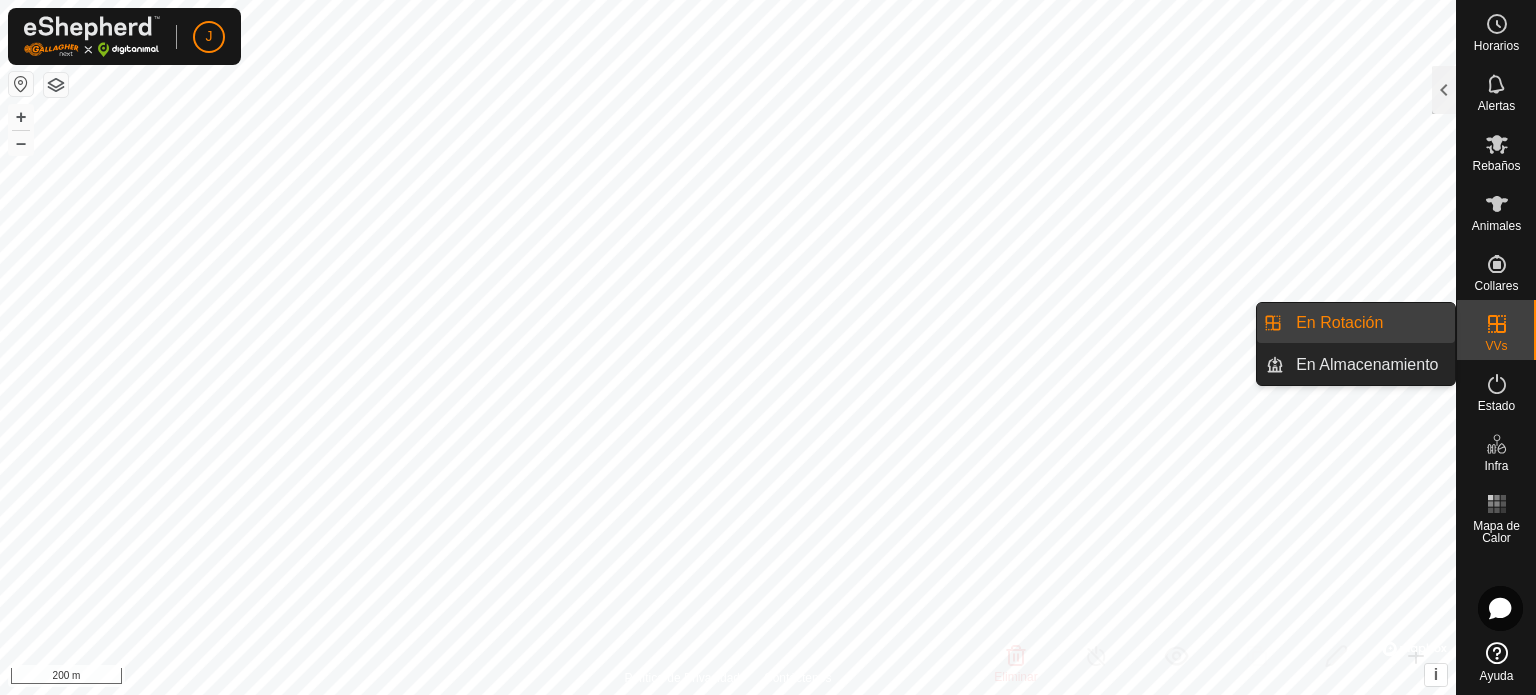 click 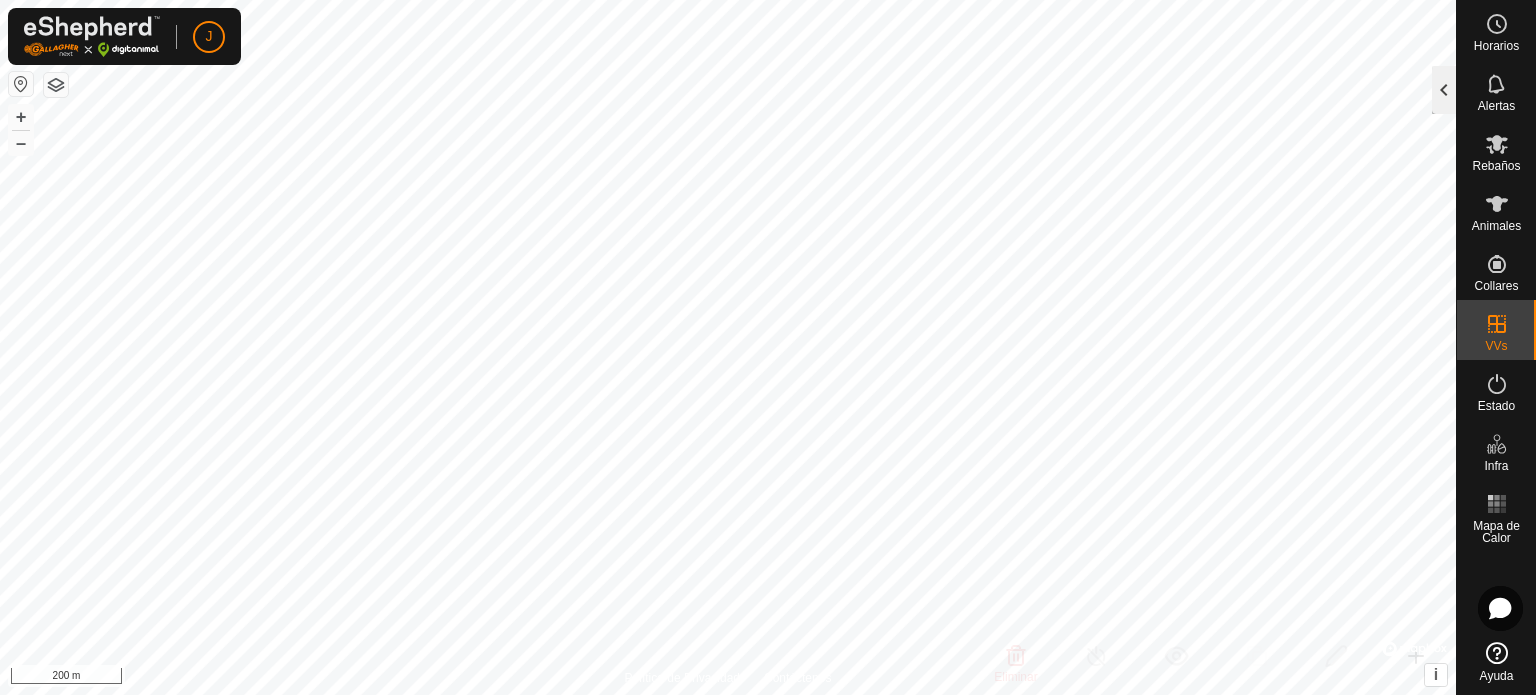 click 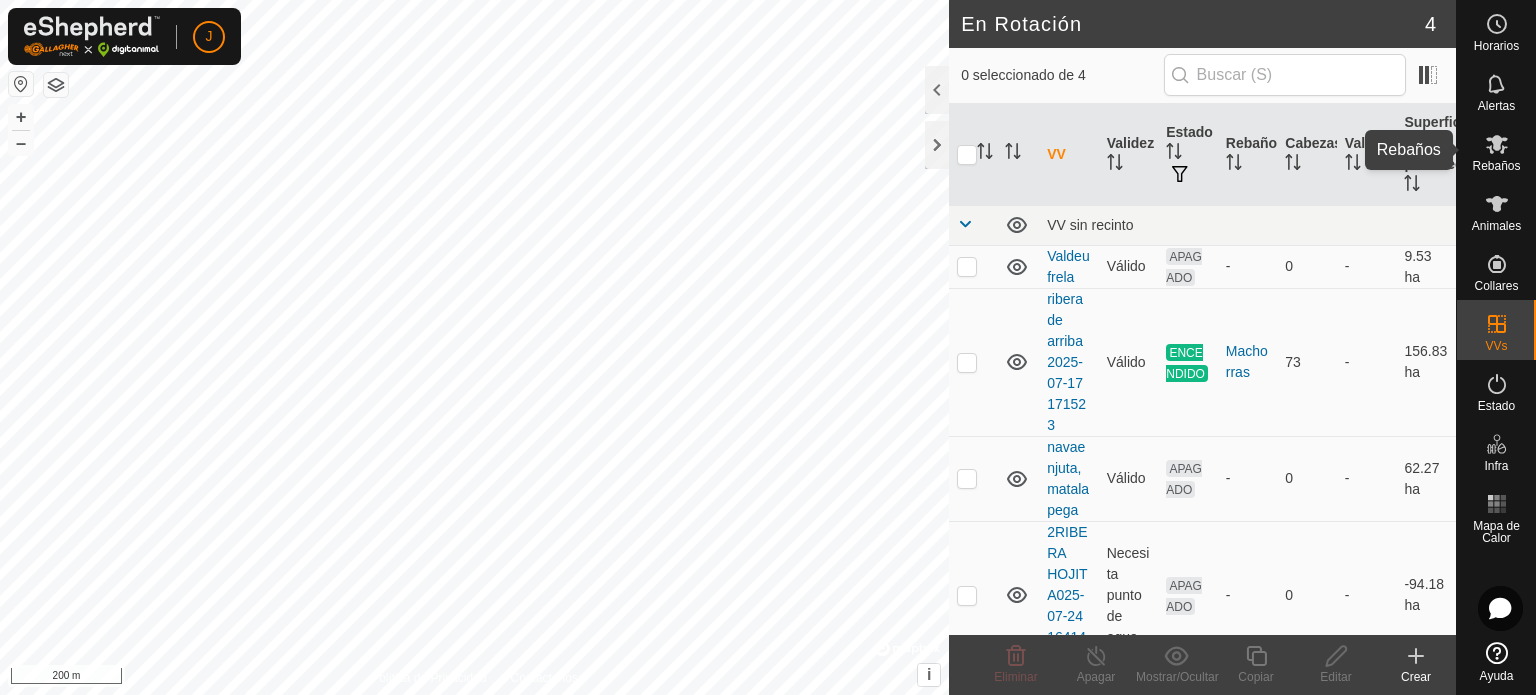 click at bounding box center [1497, 144] 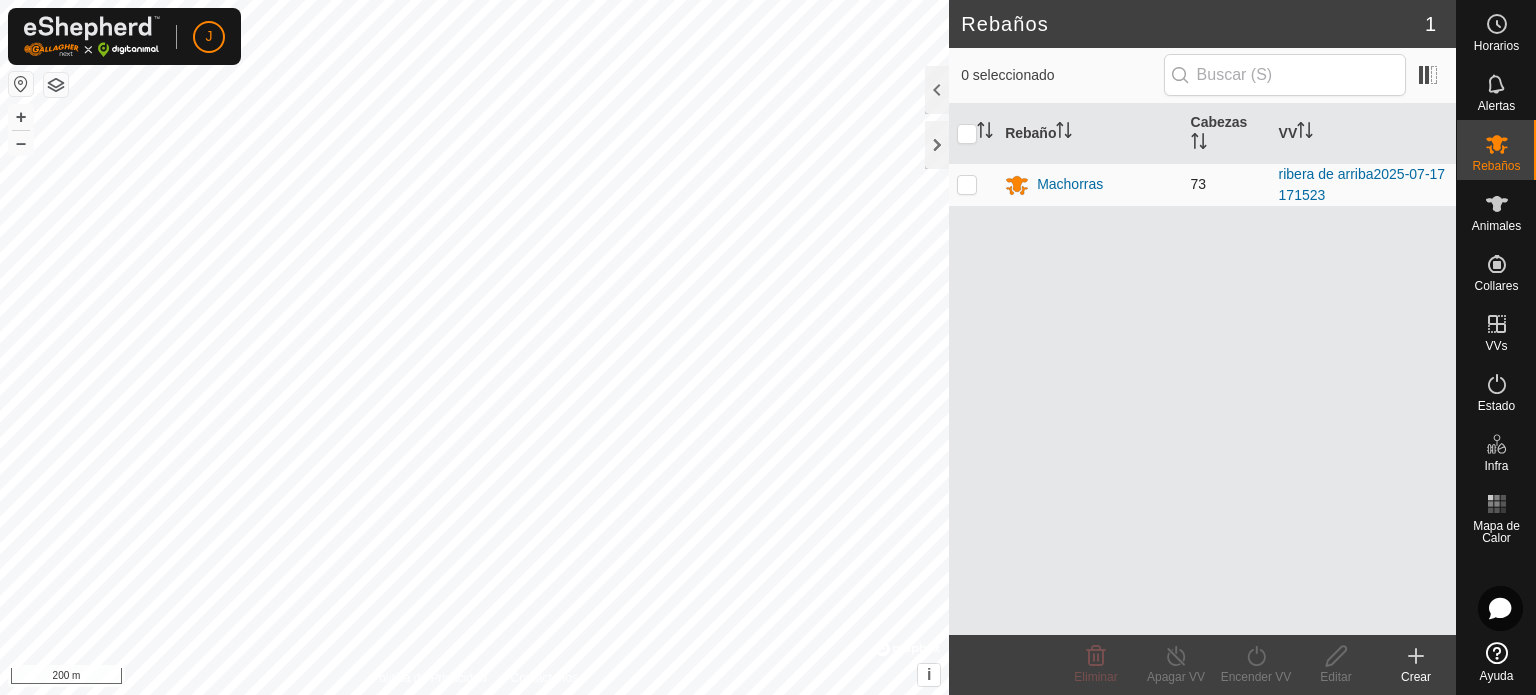 click at bounding box center [967, 184] 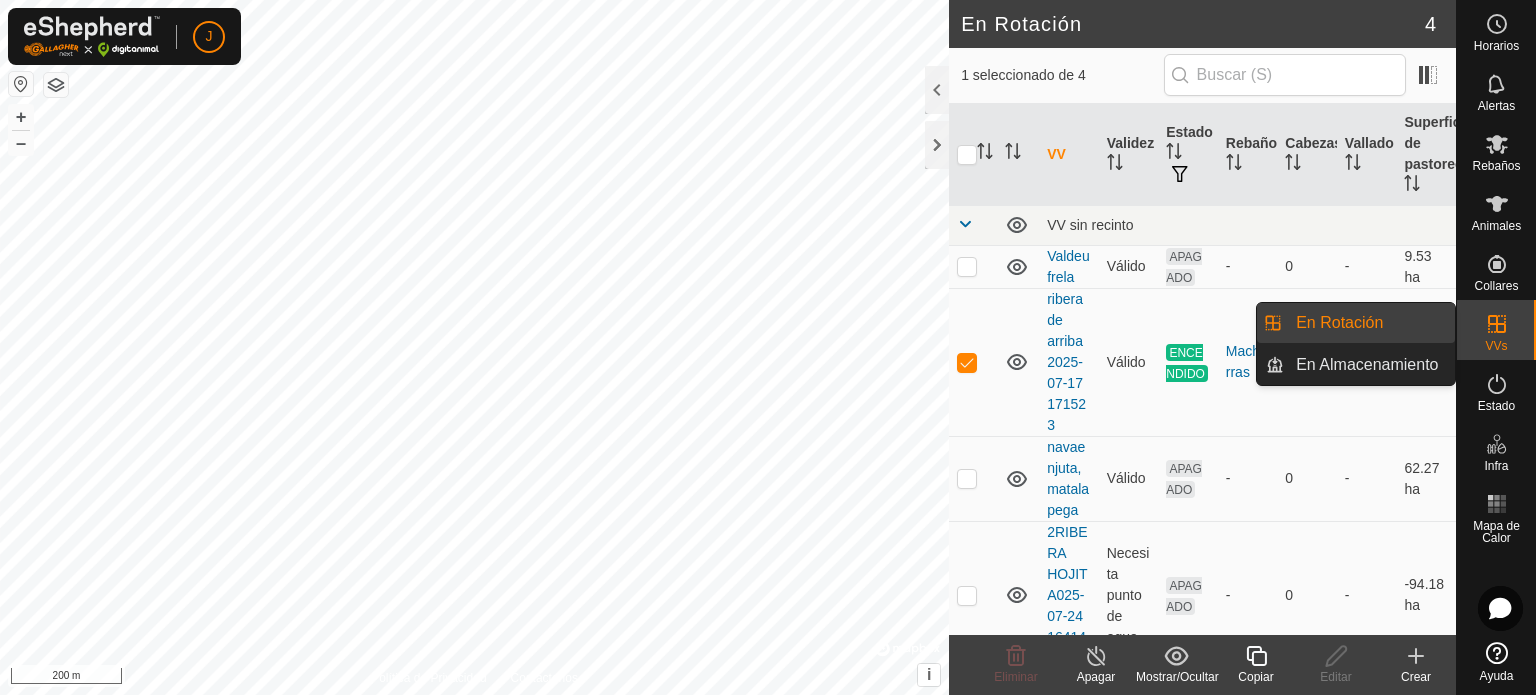 click at bounding box center (1497, 324) 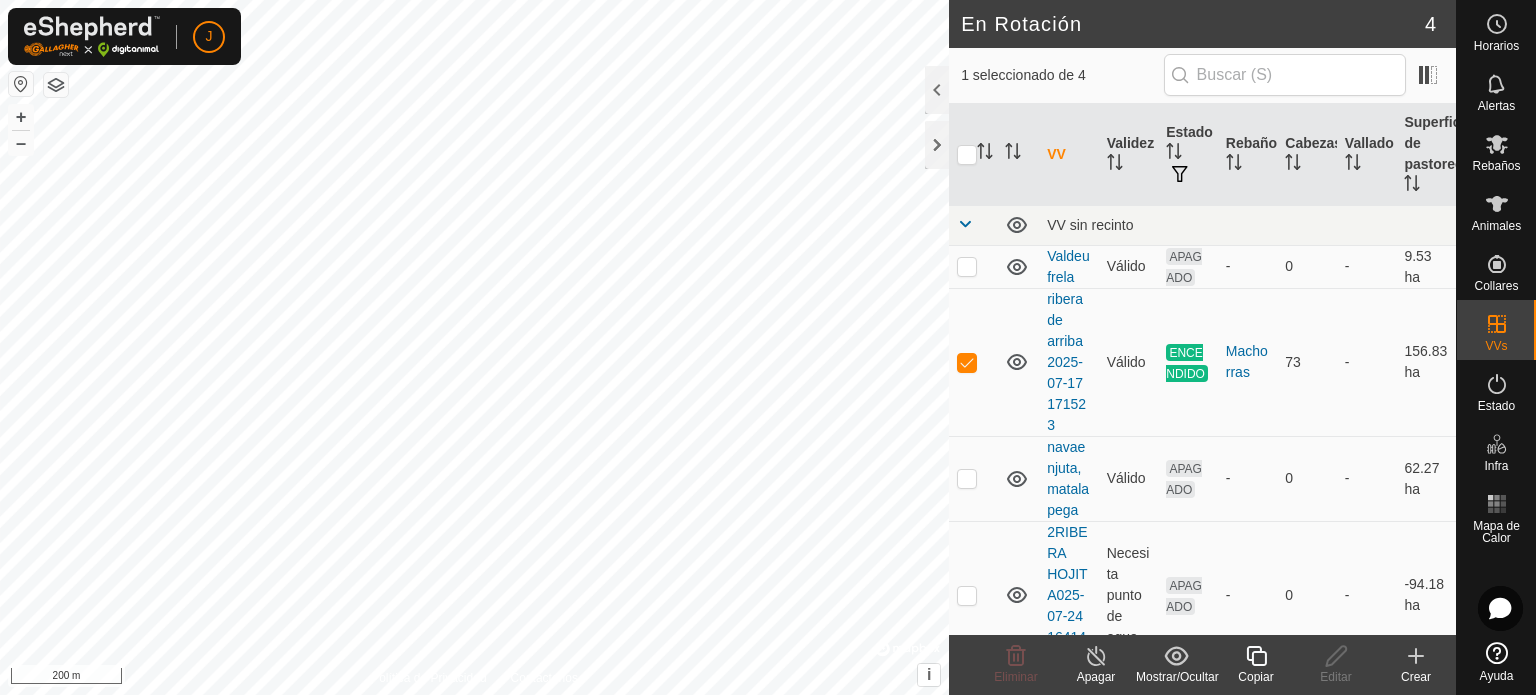 click 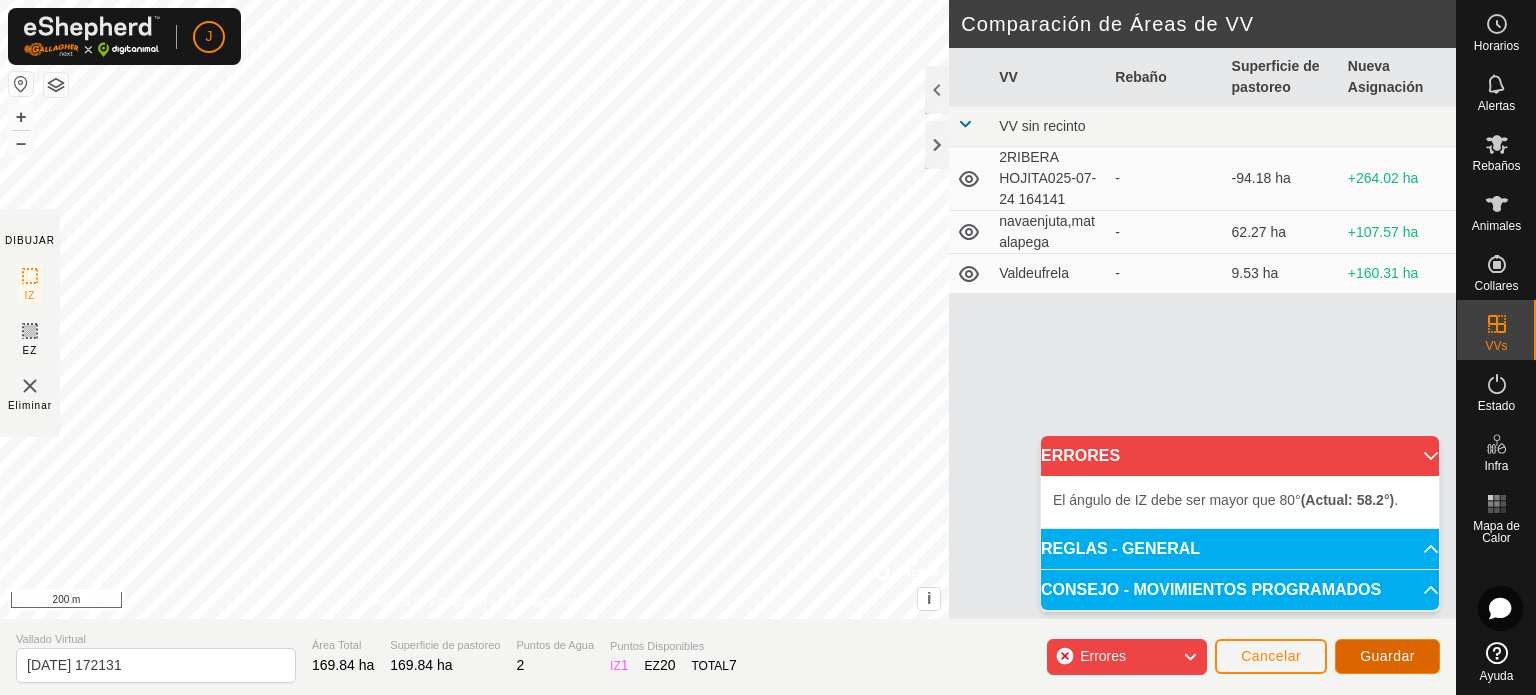 click on "Guardar" 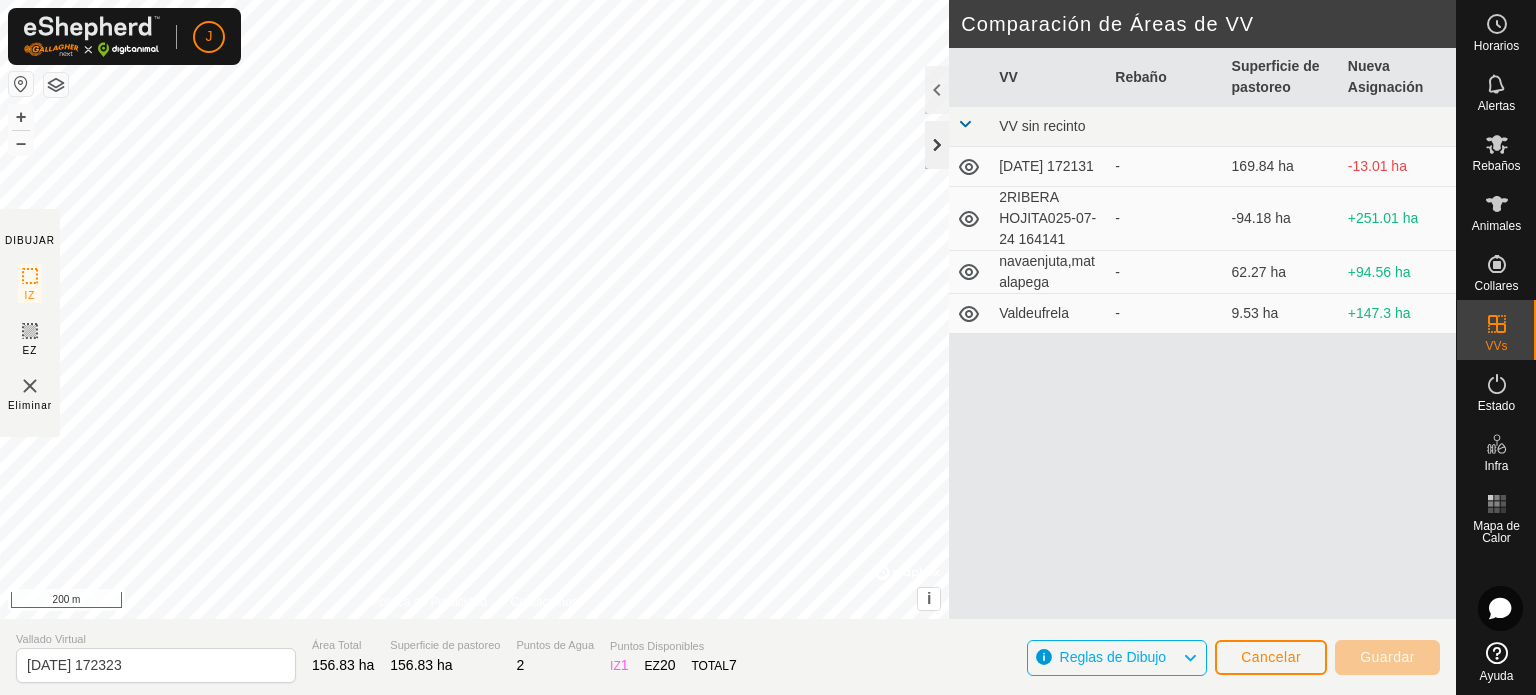 click 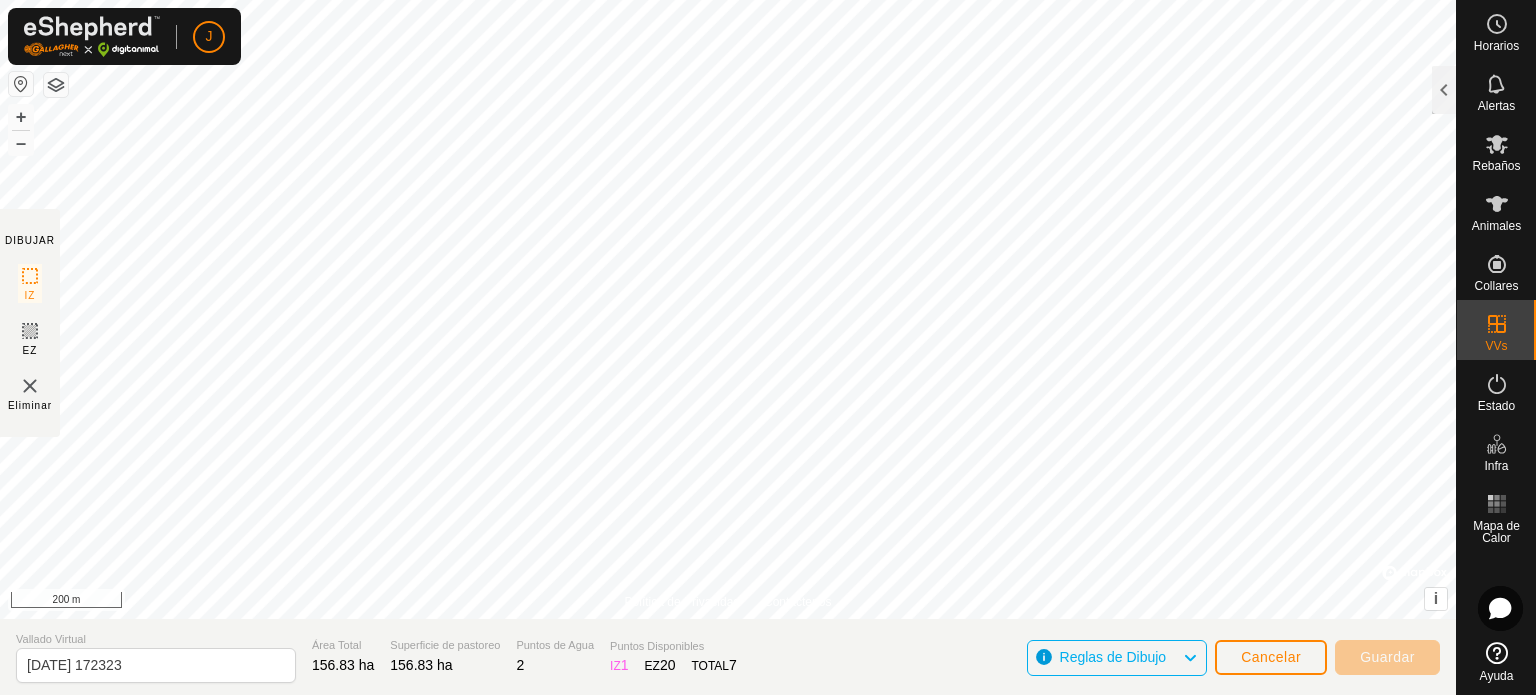 click on "Cancelar Guardar" 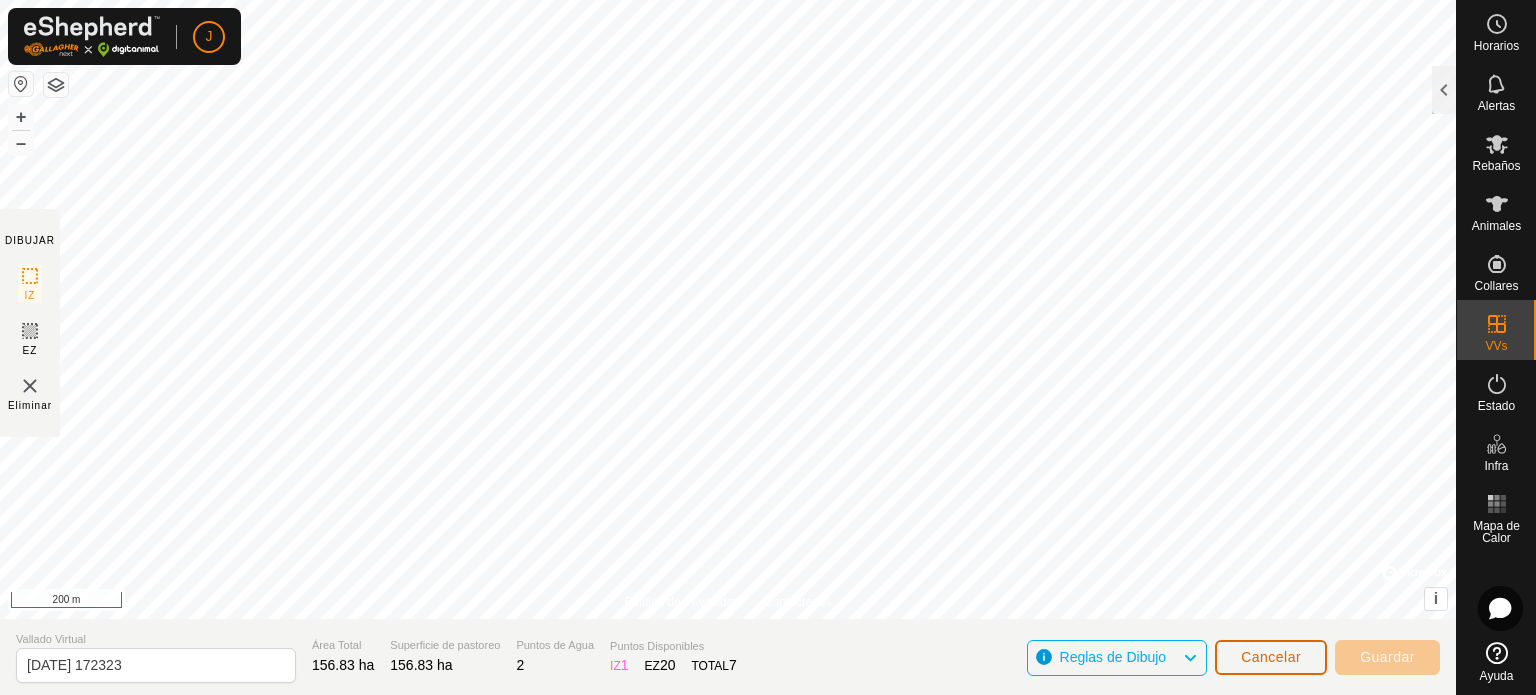 click on "Cancelar" 